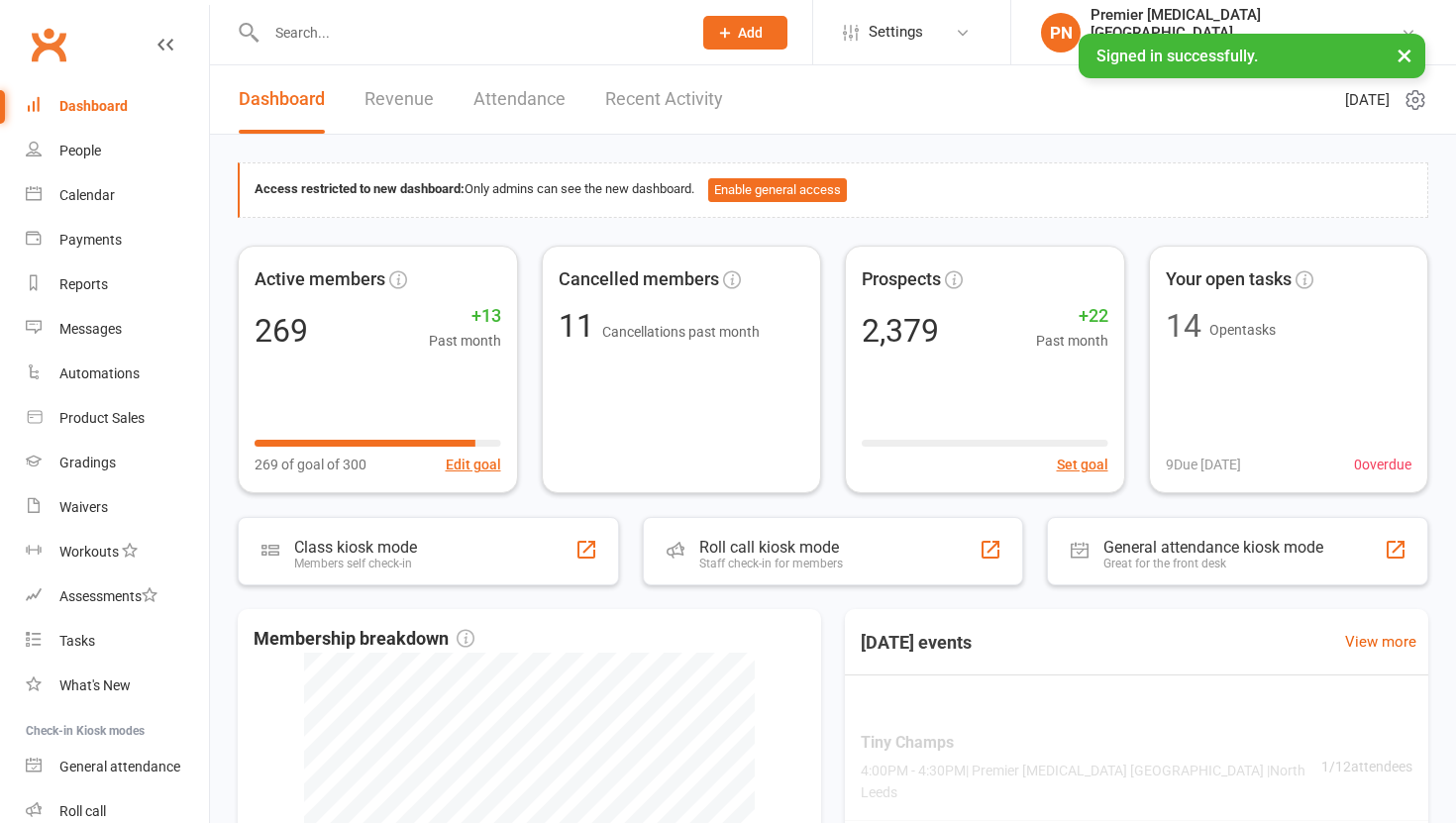 scroll, scrollTop: 0, scrollLeft: 0, axis: both 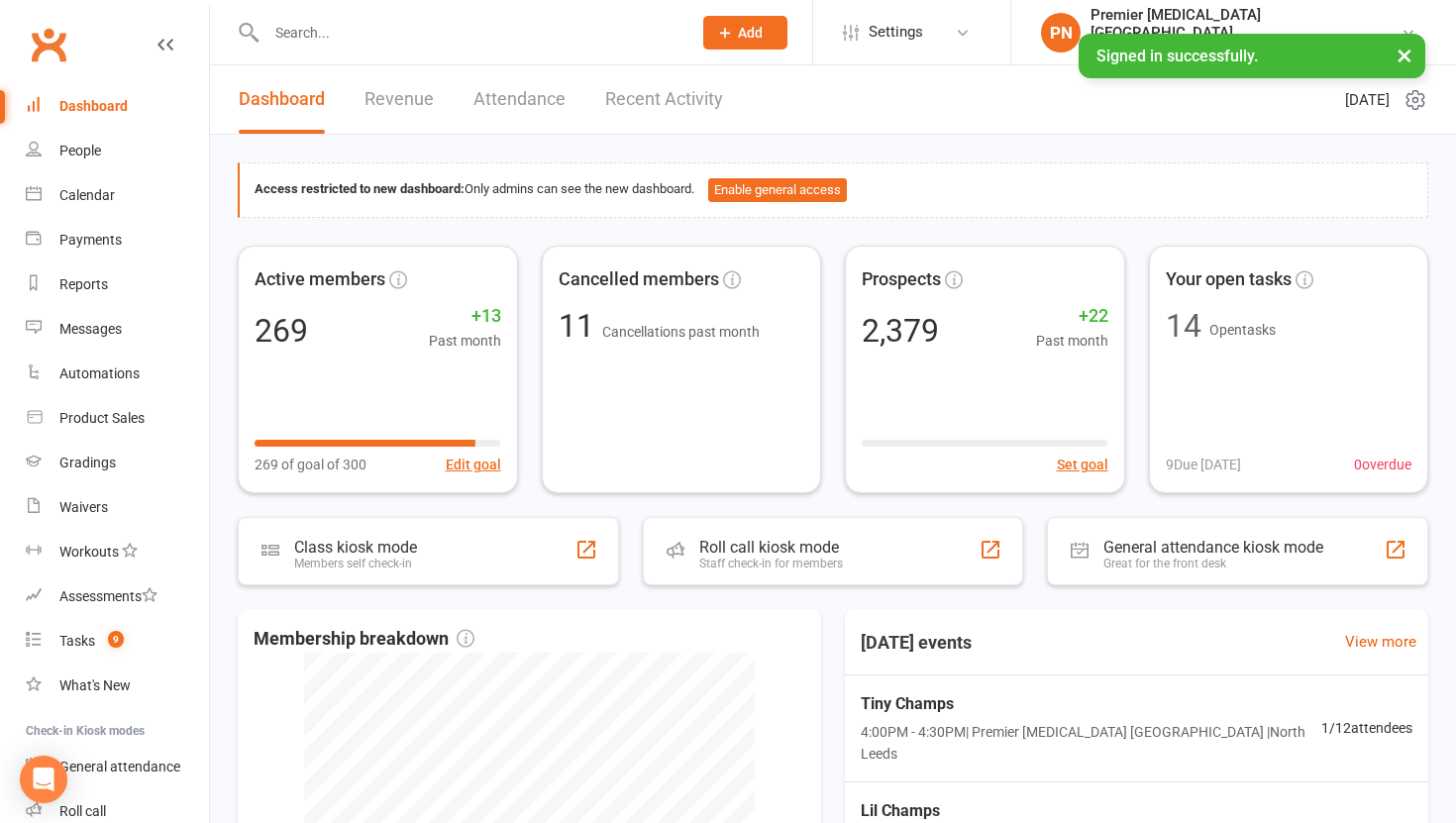 click at bounding box center (468, 33) 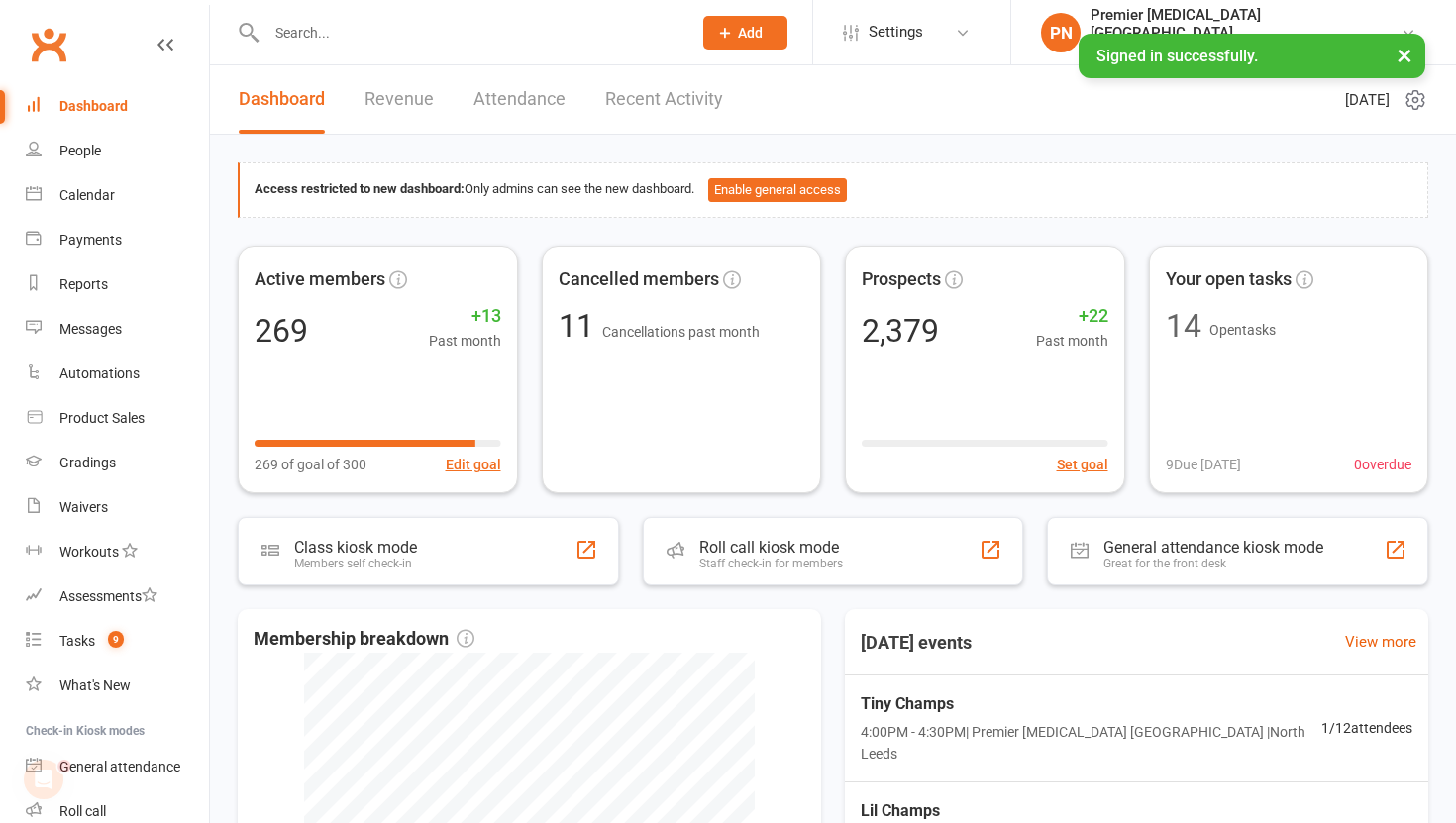 scroll, scrollTop: 0, scrollLeft: 0, axis: both 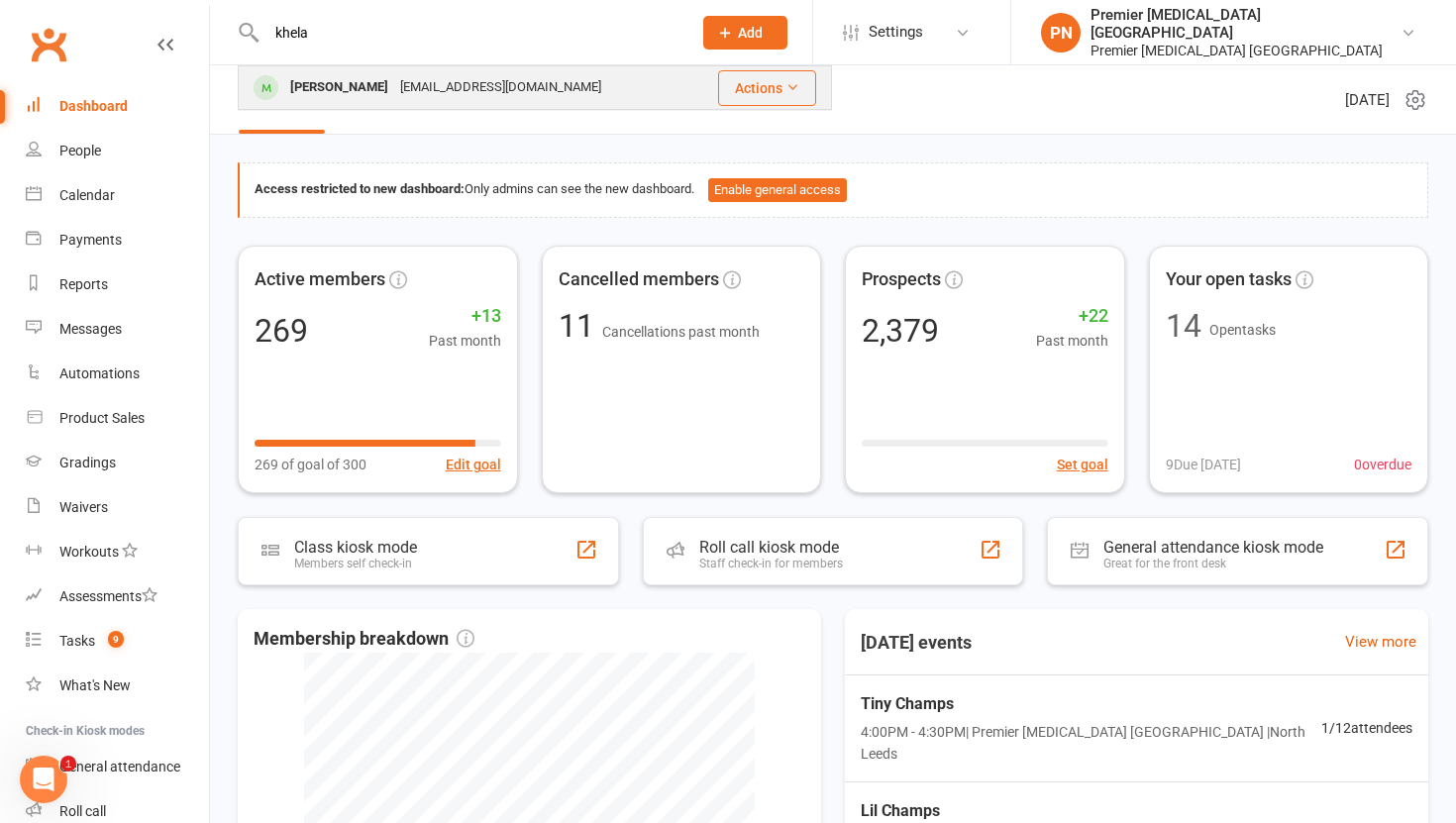 type on "khela" 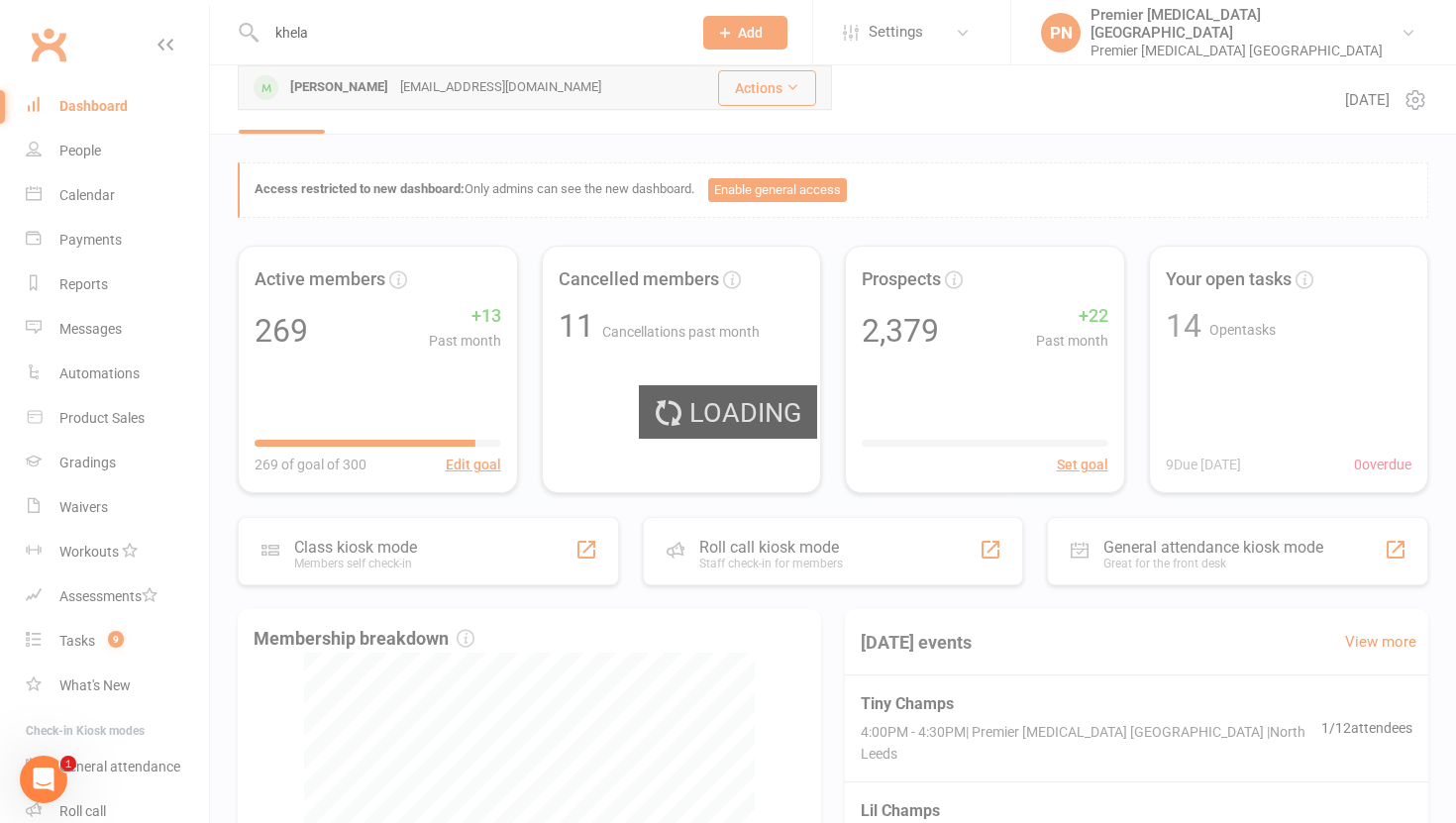type 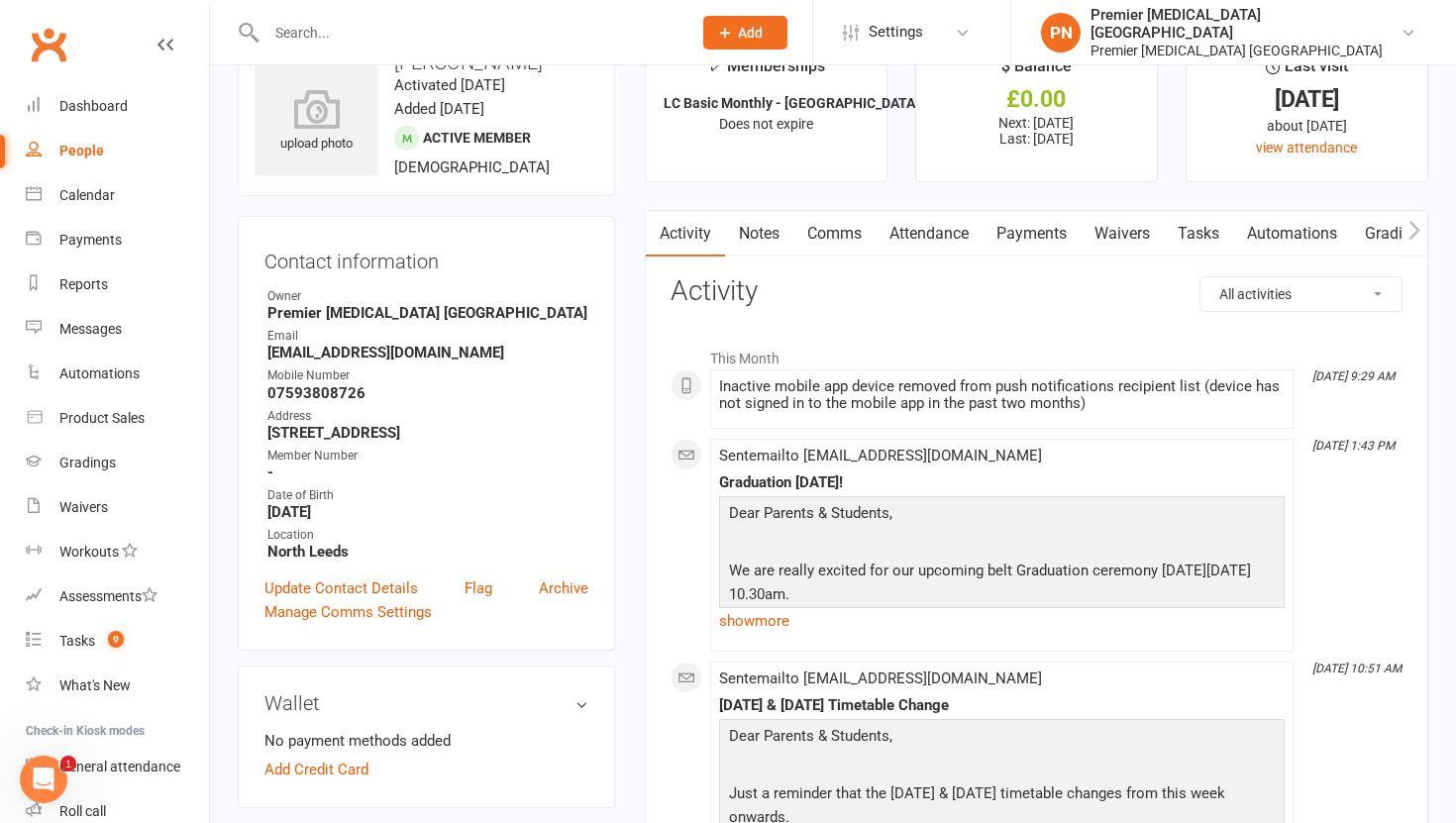 scroll, scrollTop: 0, scrollLeft: 0, axis: both 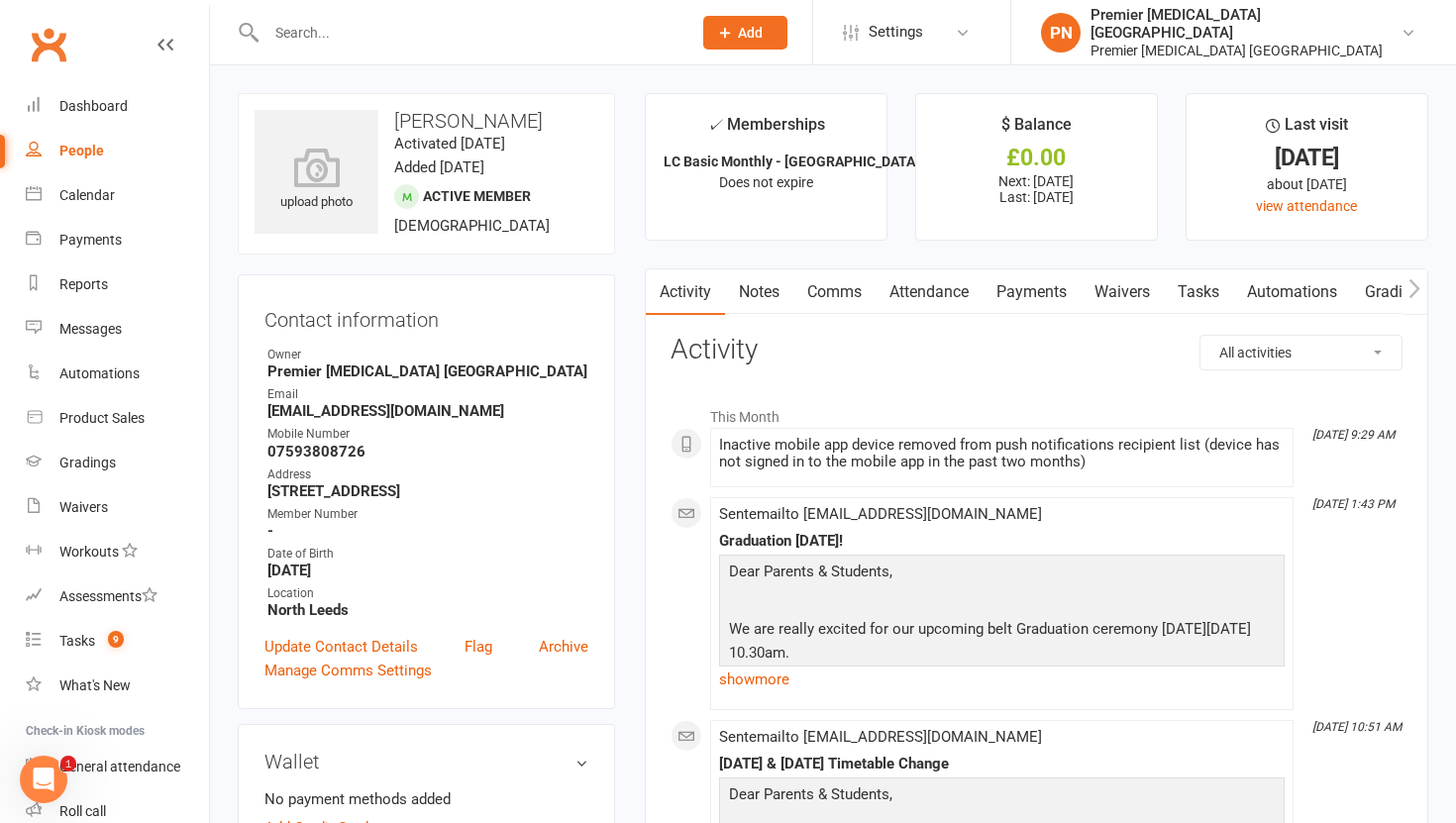 click on "Payments" at bounding box center [1031, 292] 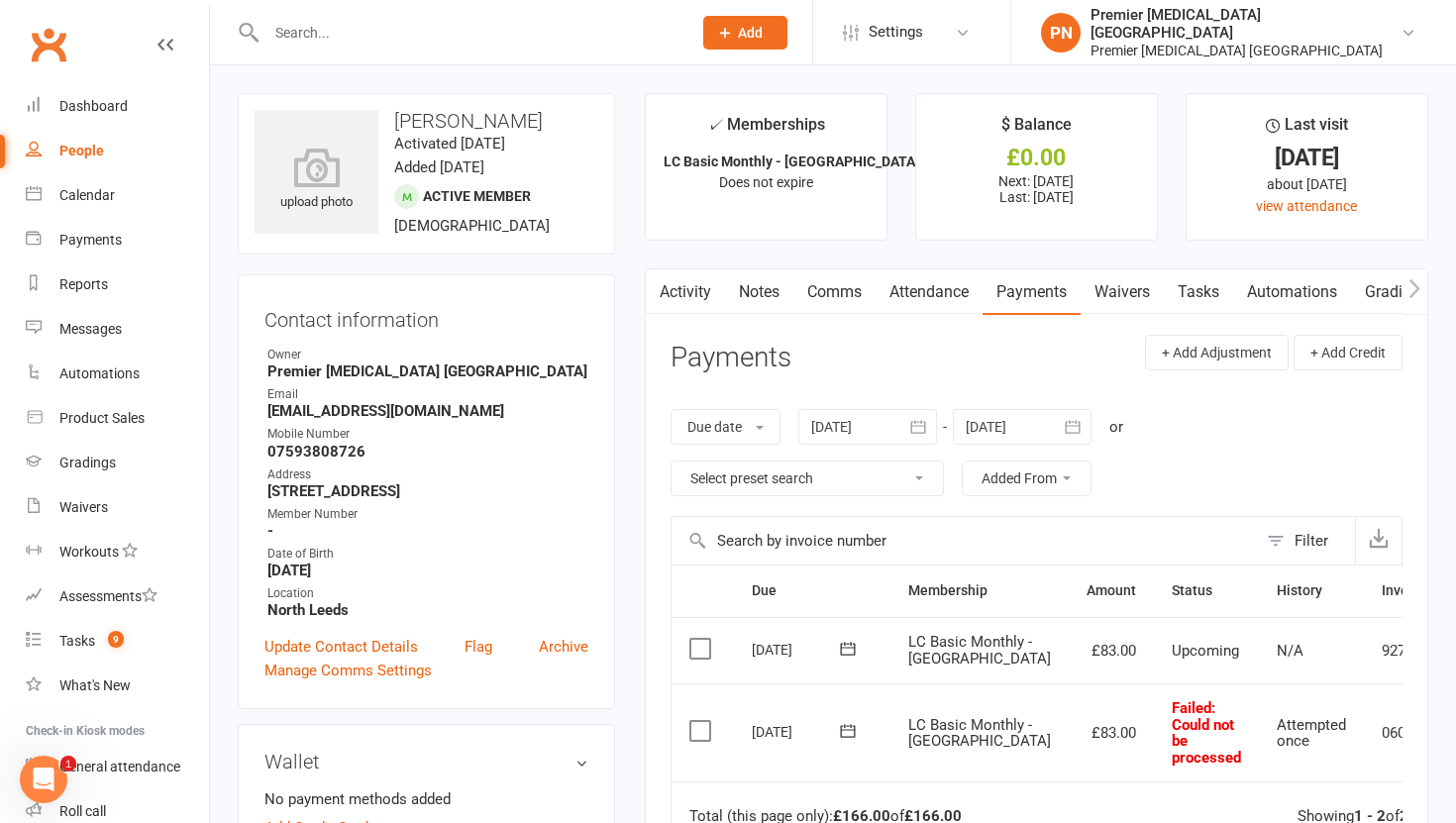 click on "Attendance" at bounding box center [929, 292] 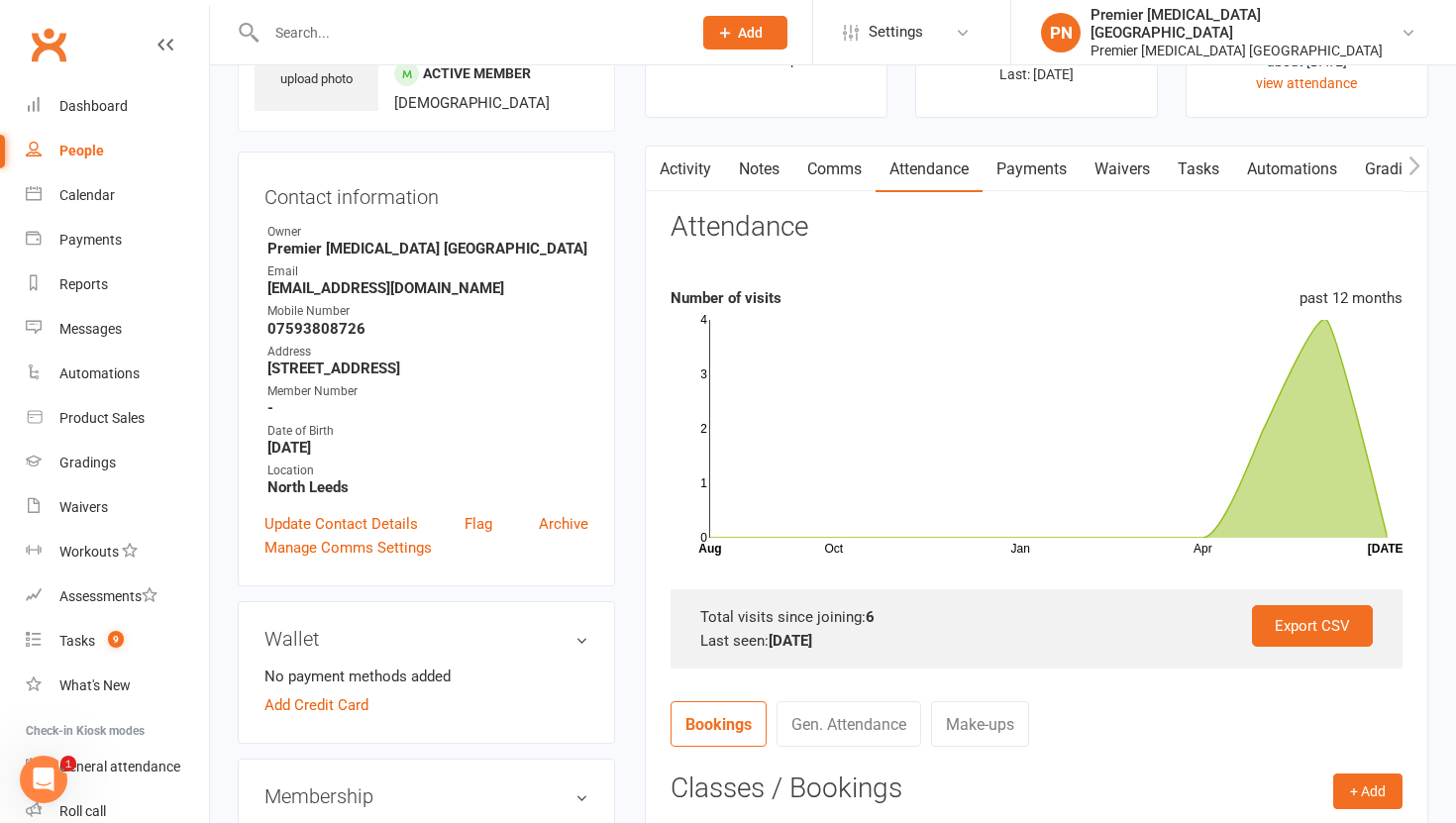 scroll, scrollTop: 93, scrollLeft: 0, axis: vertical 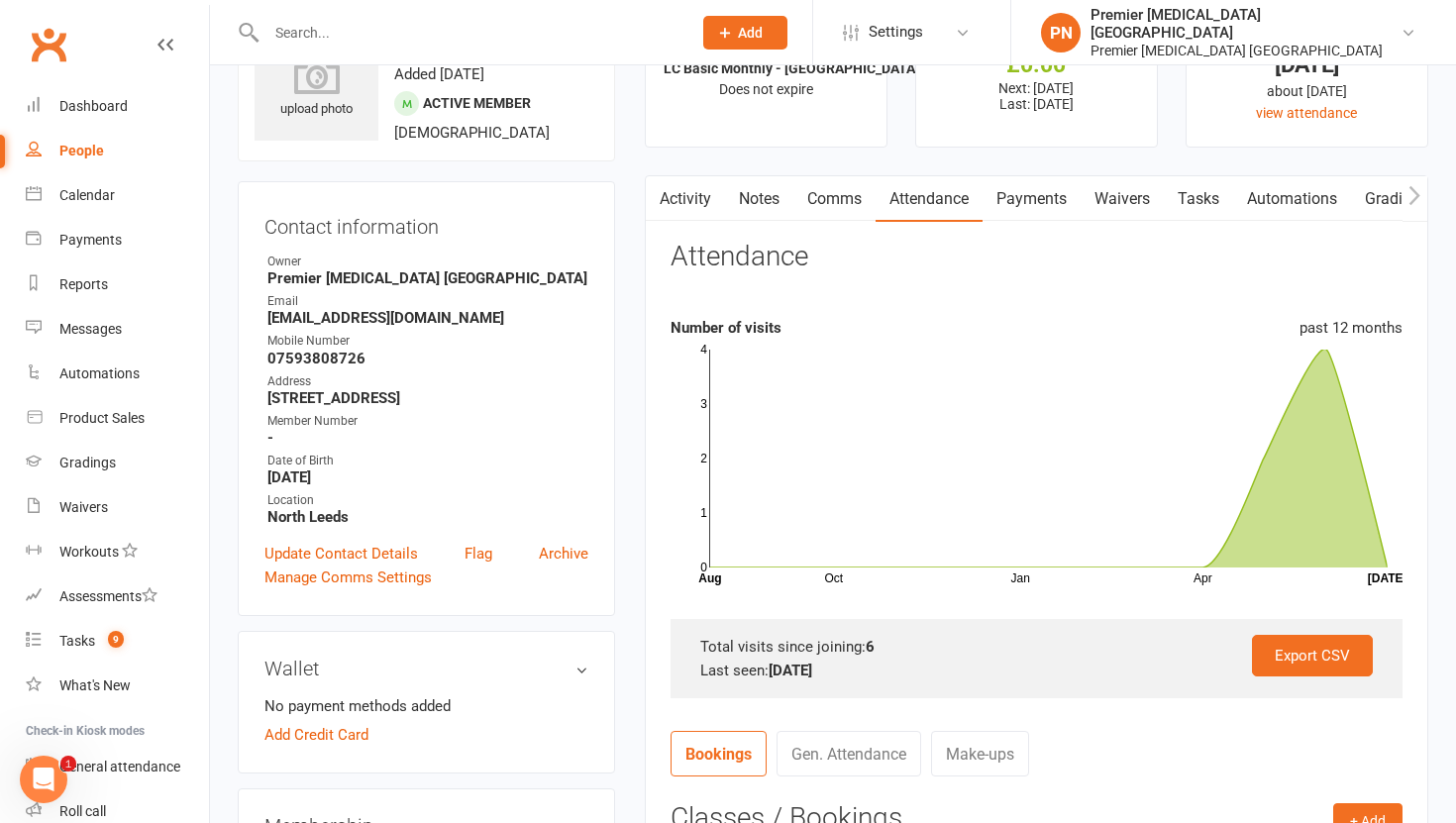 click on "Payments" at bounding box center [1031, 199] 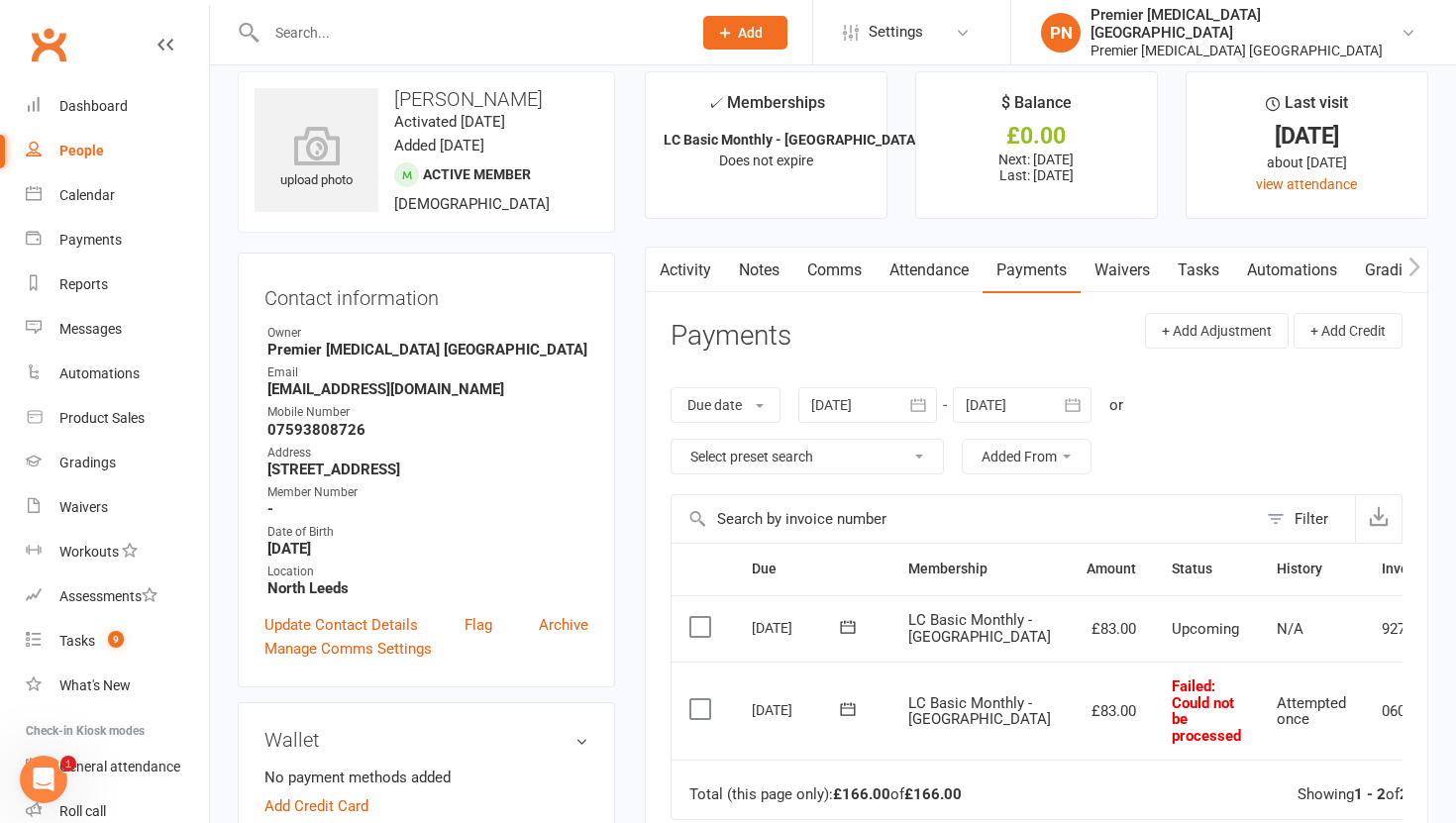 scroll, scrollTop: 54, scrollLeft: 0, axis: vertical 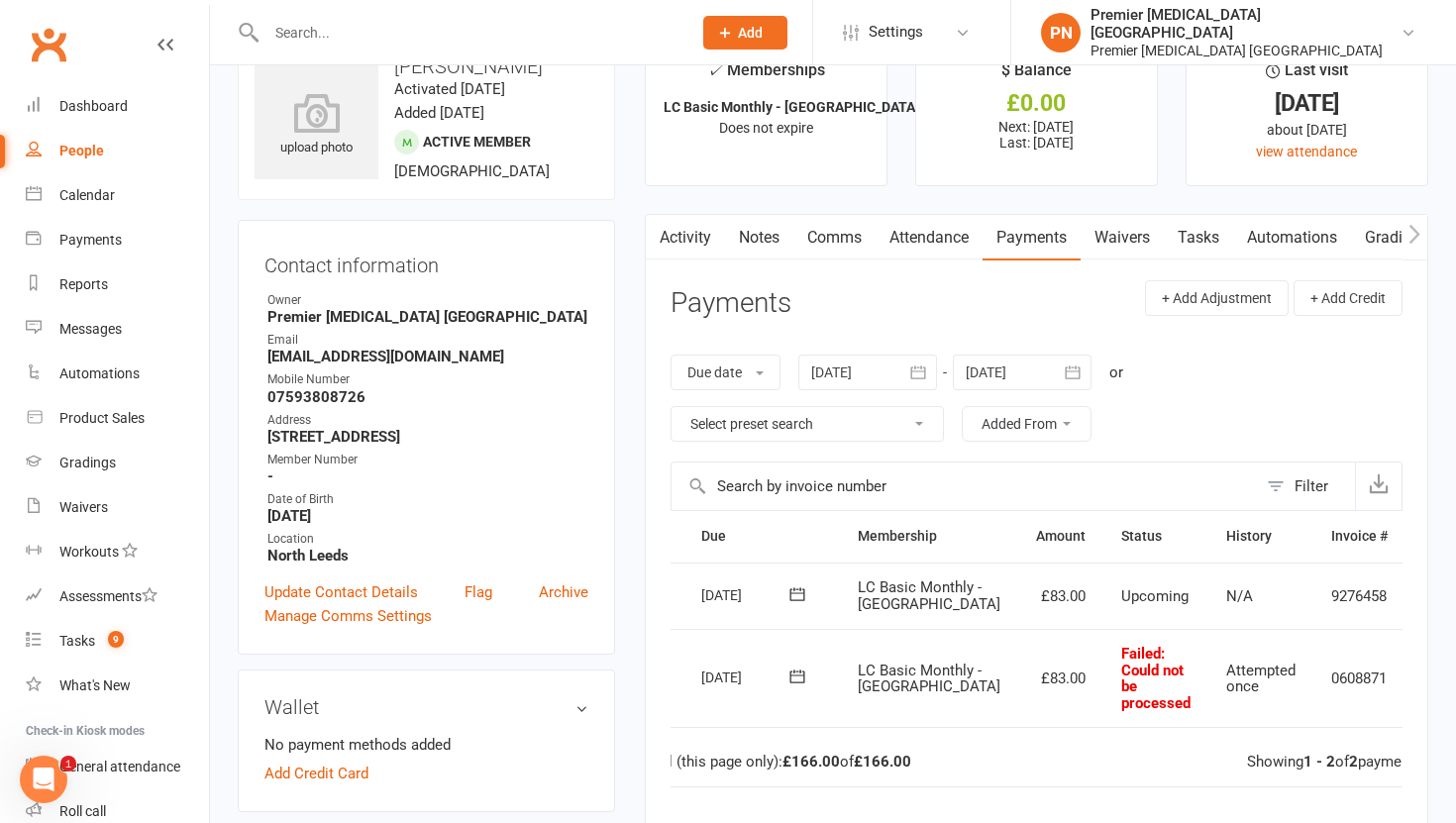 click at bounding box center [1435, 678] 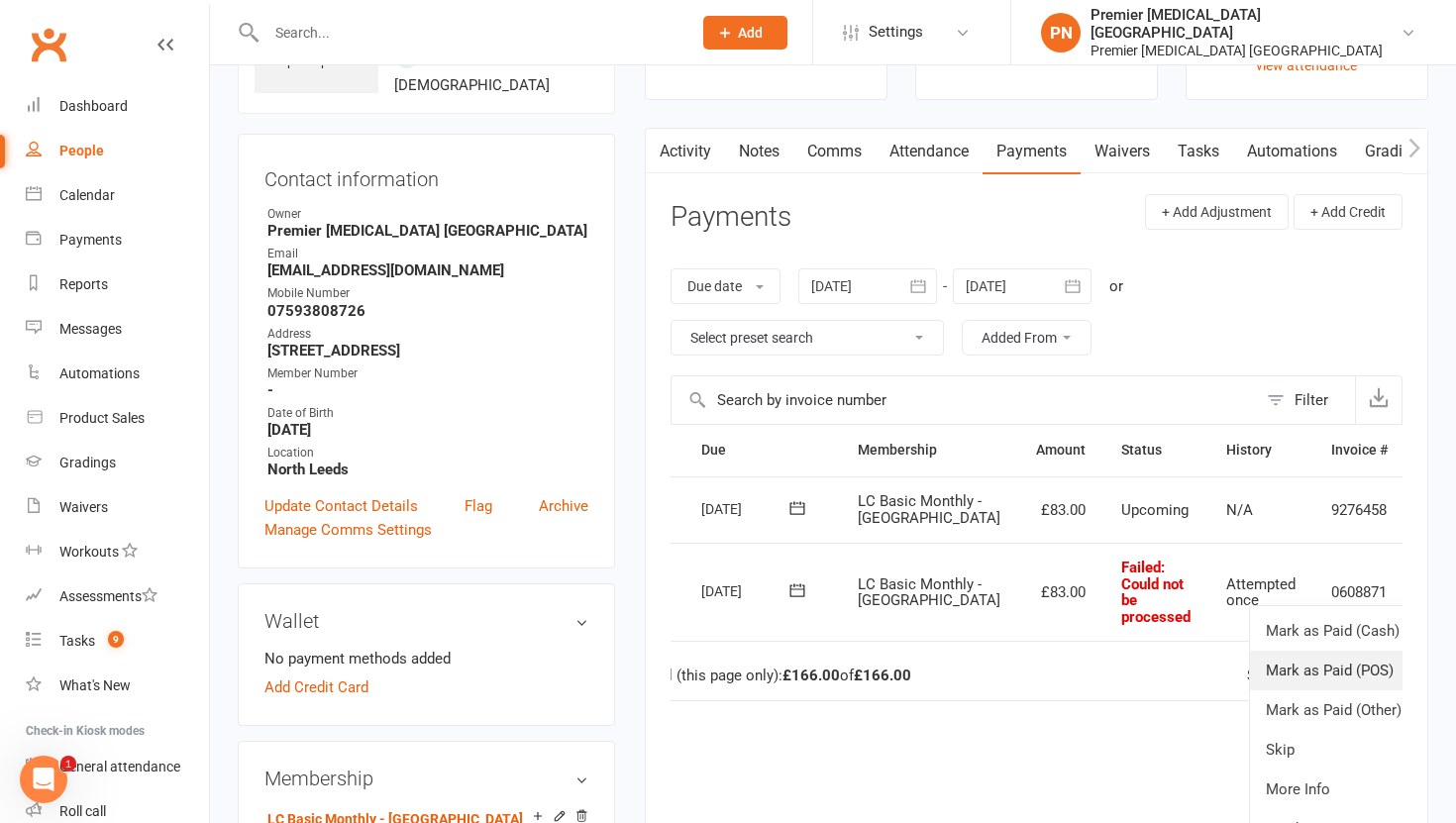 scroll, scrollTop: 160, scrollLeft: 0, axis: vertical 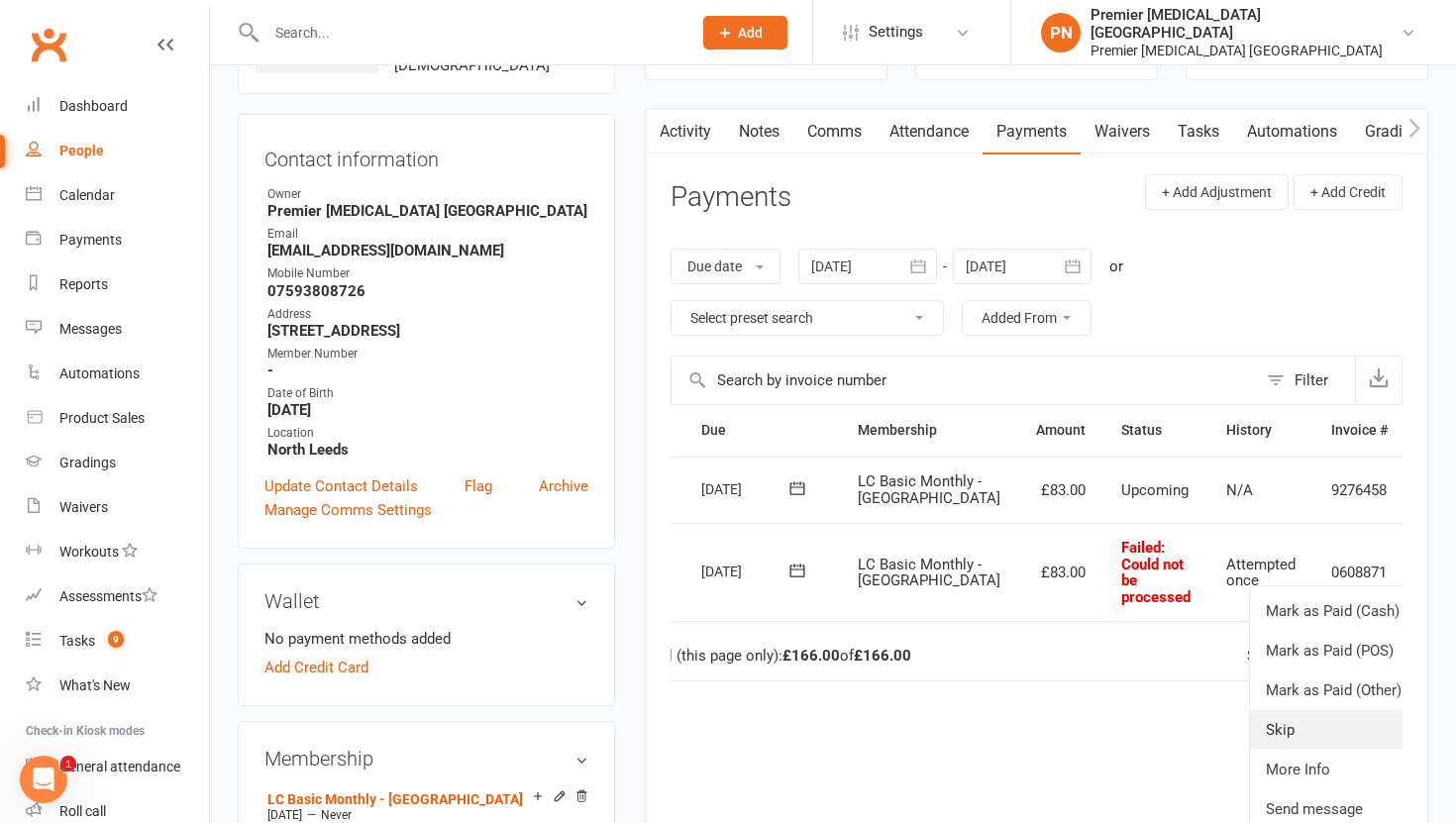 click on "Skip" at bounding box center (1348, 730) 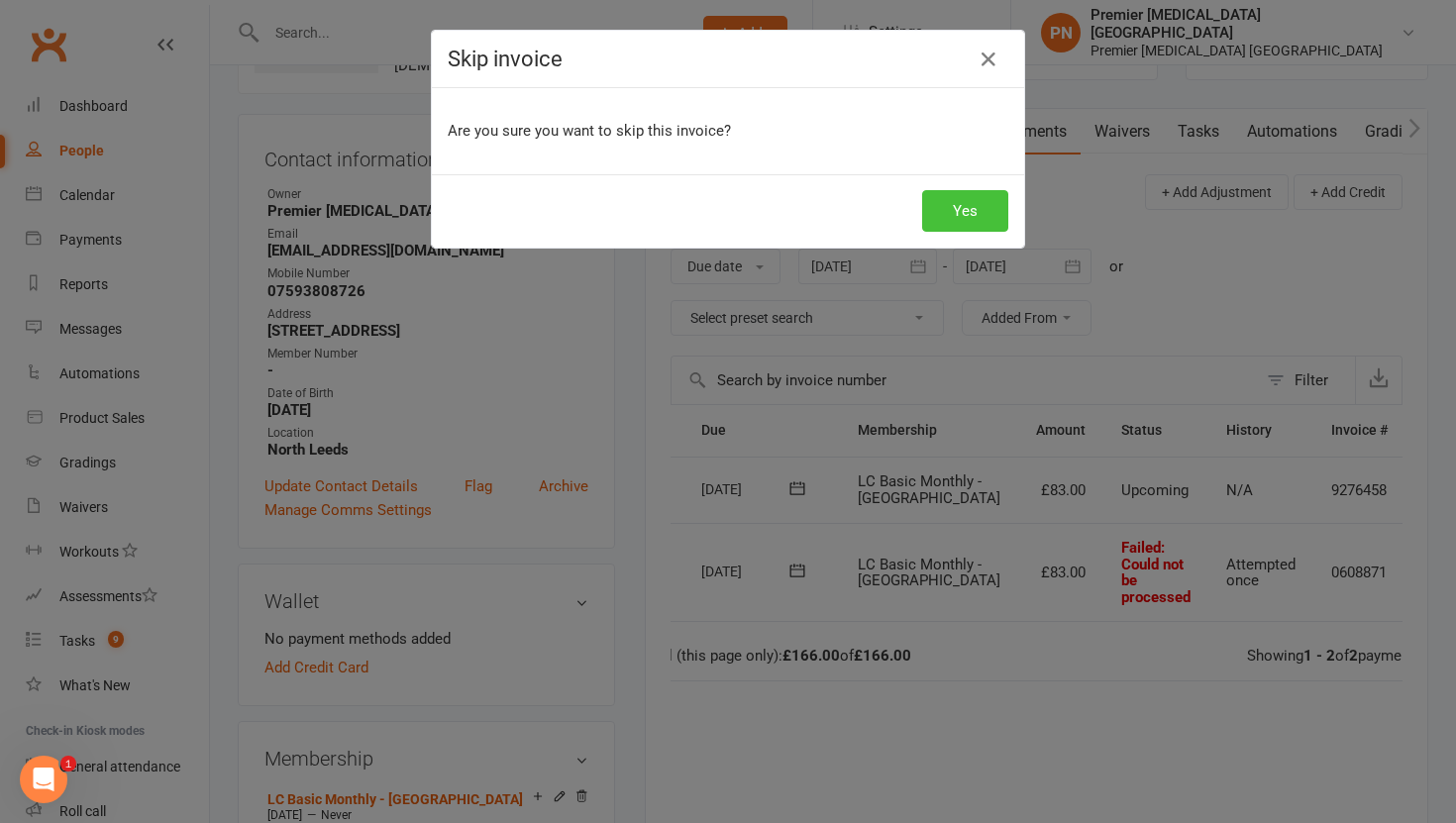 click on "Yes" at bounding box center (965, 211) 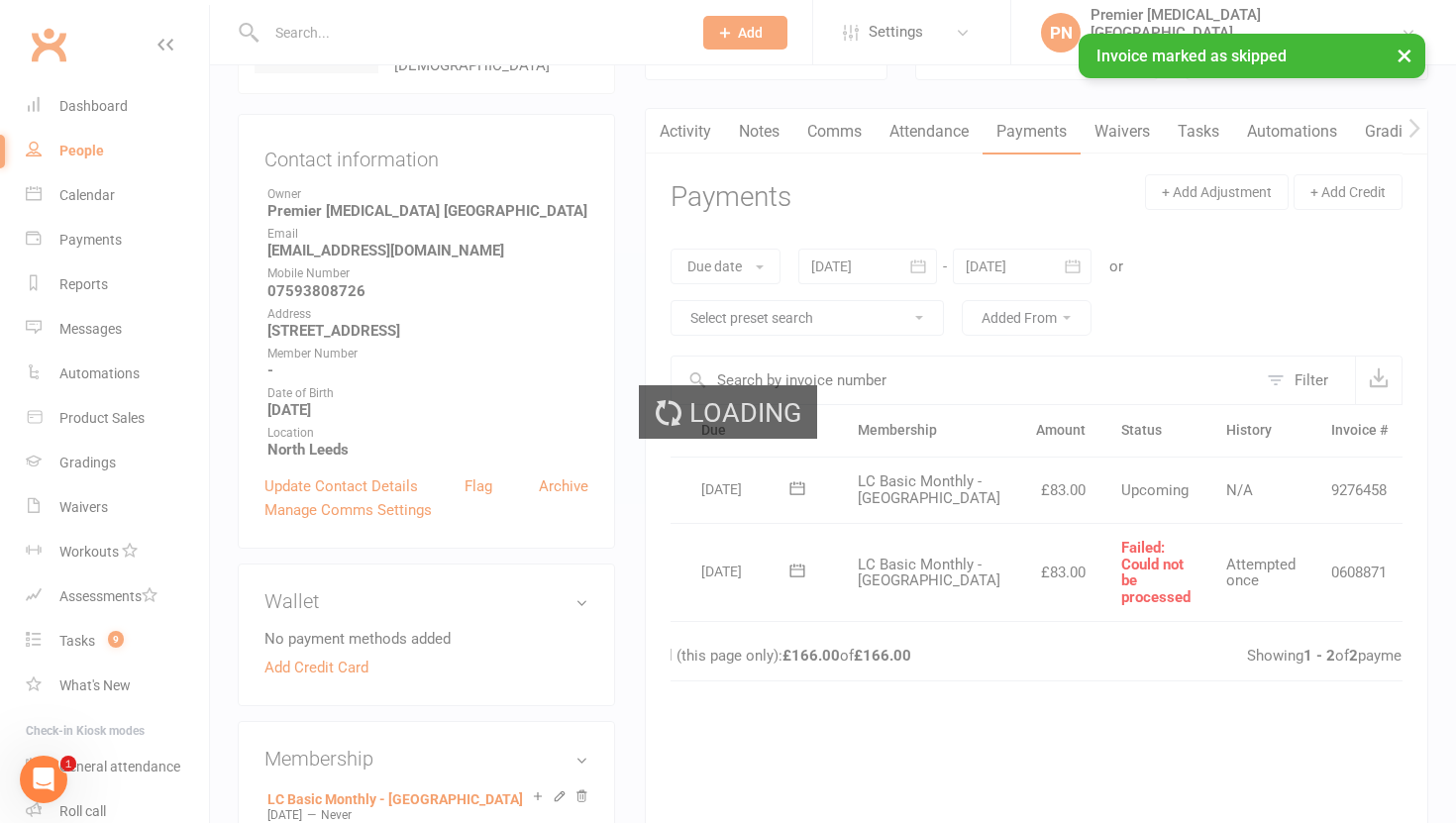 scroll, scrollTop: 0, scrollLeft: 49, axis: horizontal 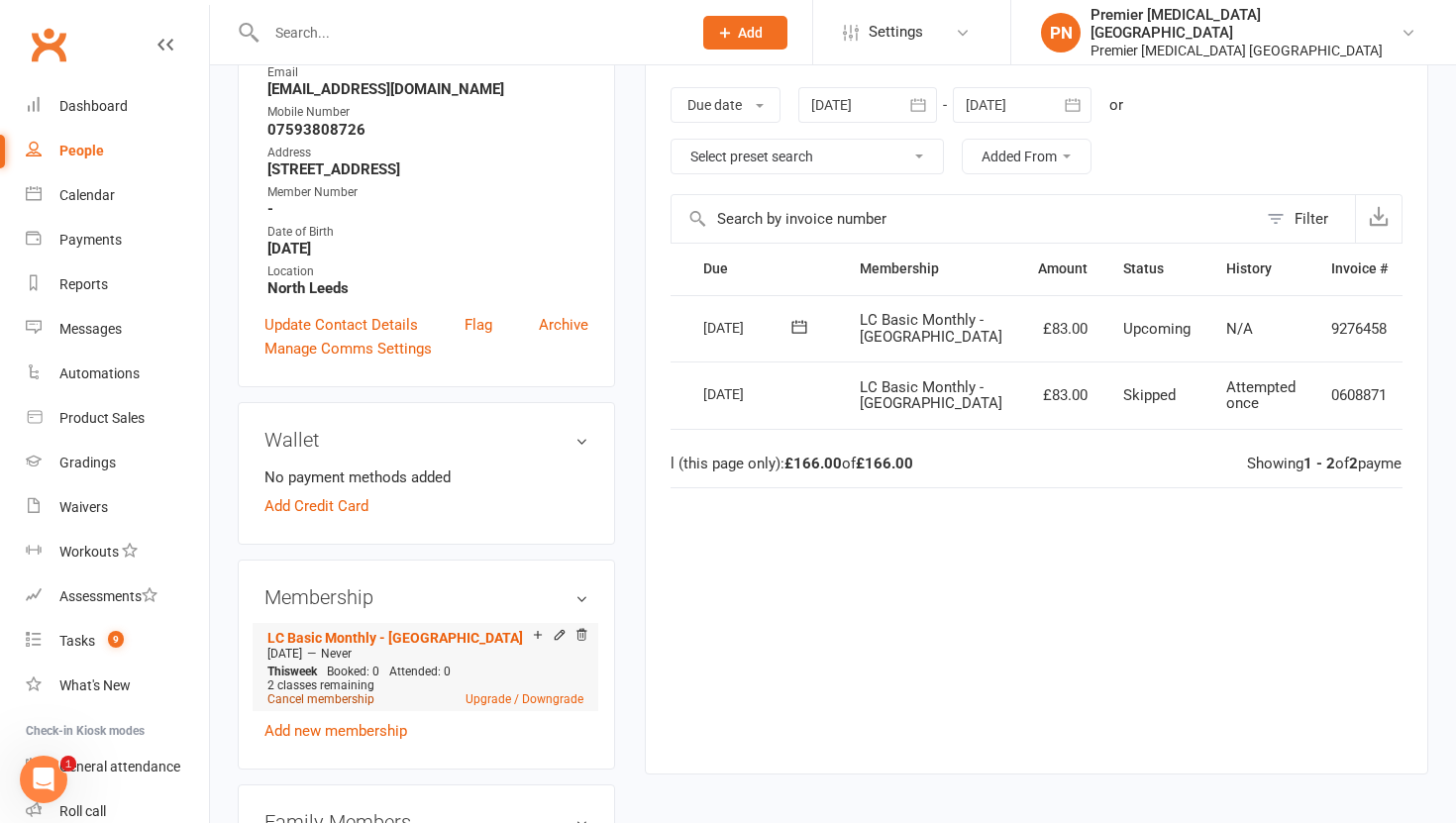 click on "Cancel membership" at bounding box center (321, 699) 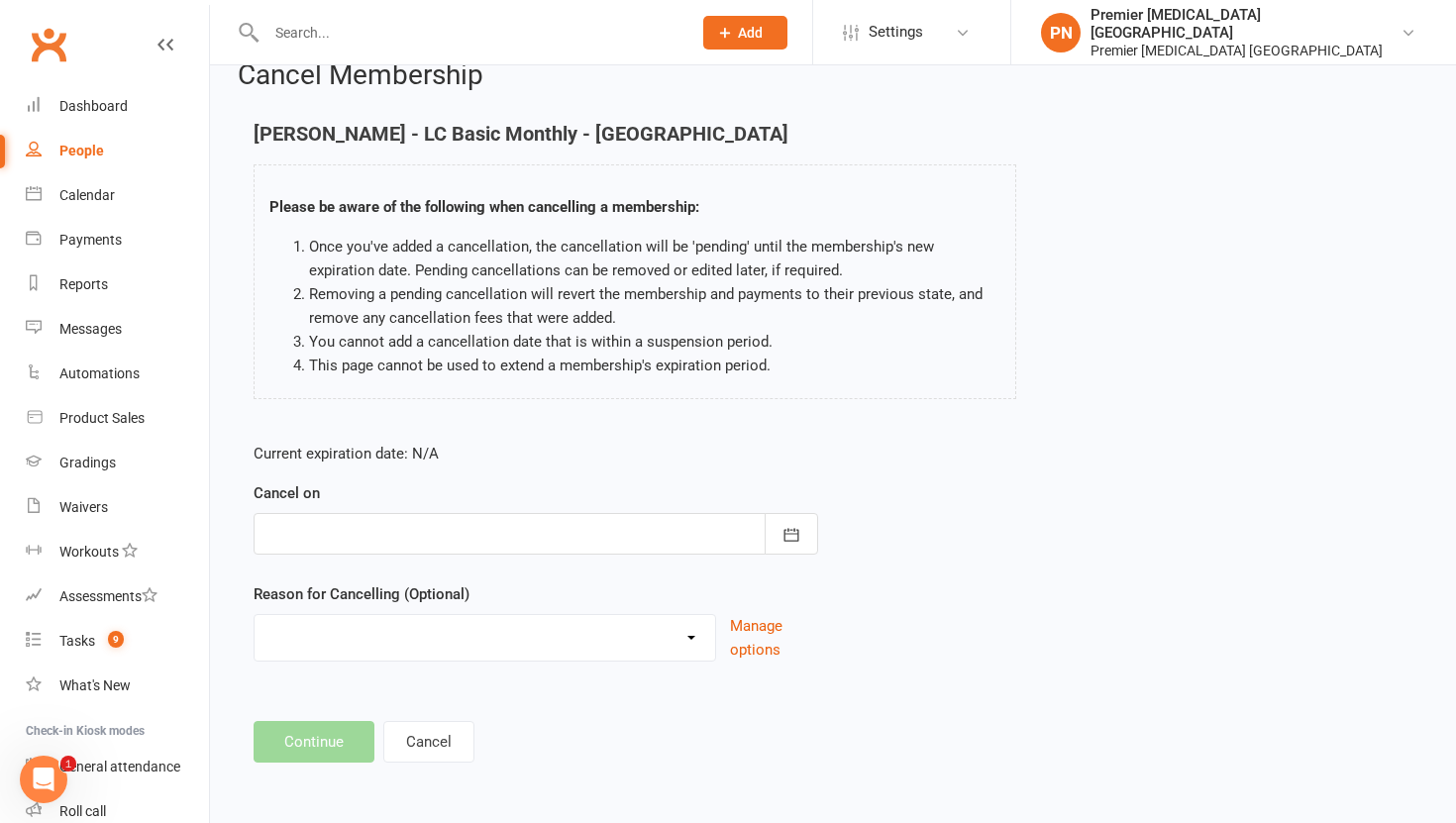 scroll, scrollTop: 0, scrollLeft: 0, axis: both 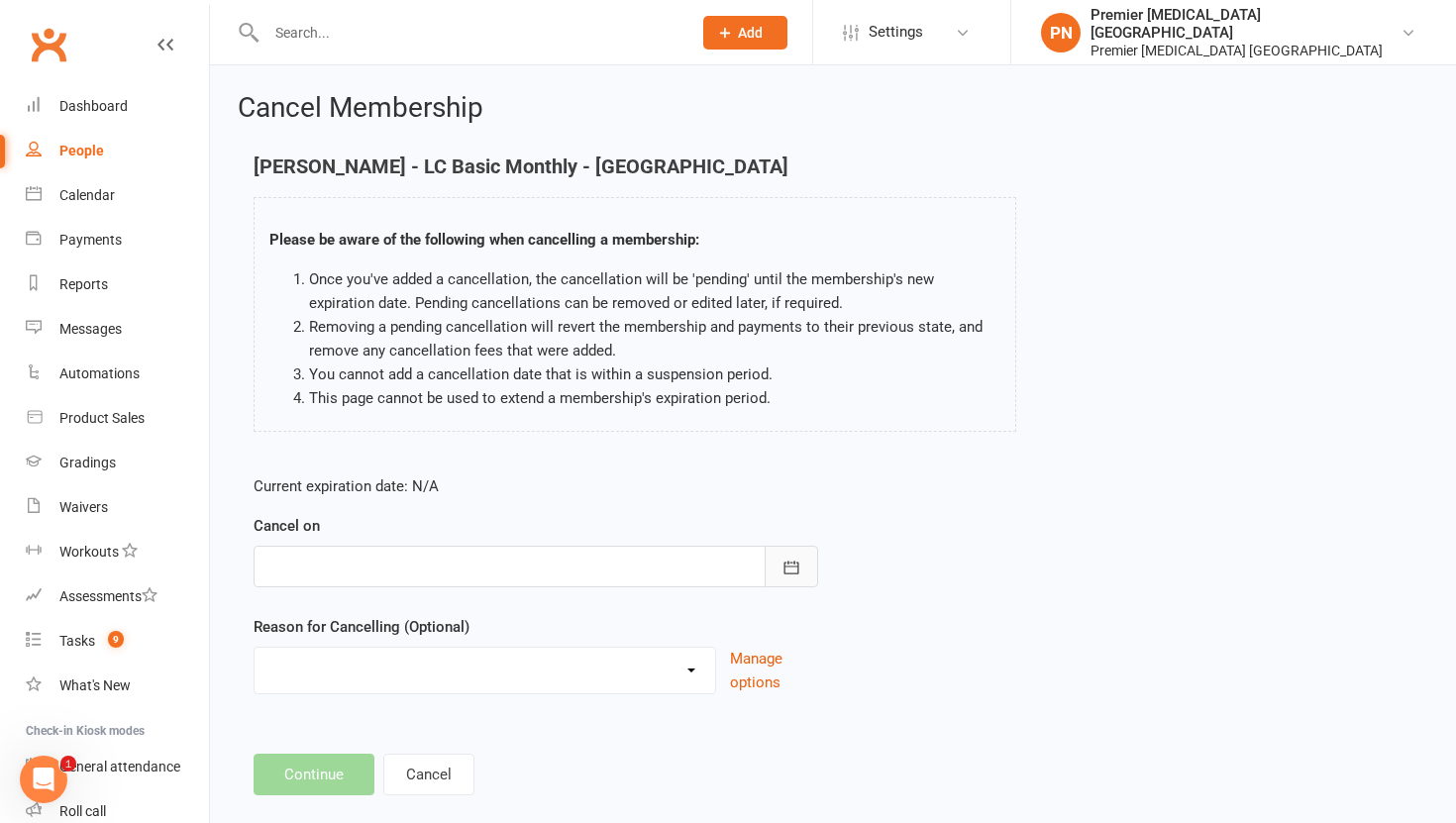 click at bounding box center [791, 566] 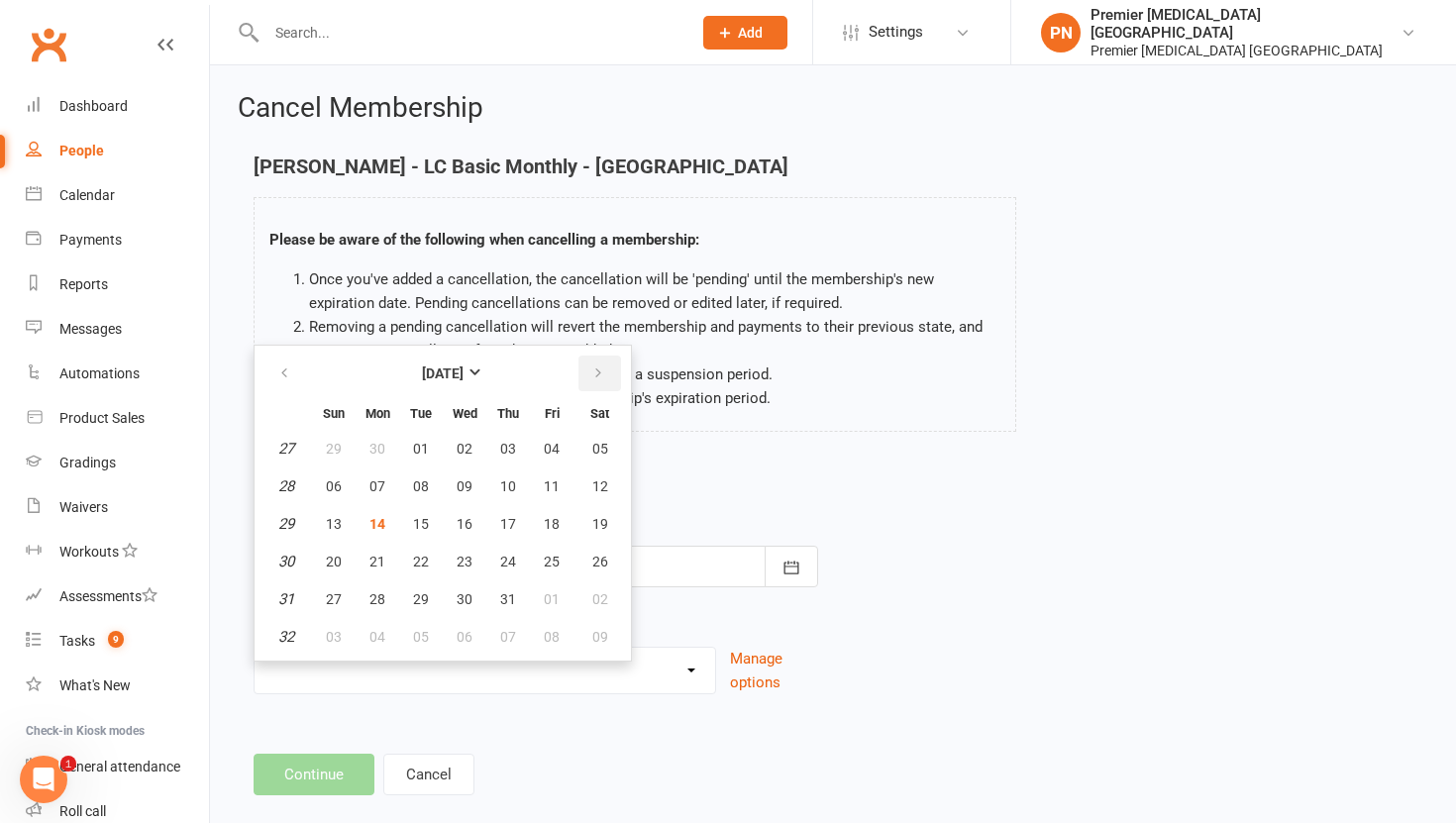 click at bounding box center [599, 373] 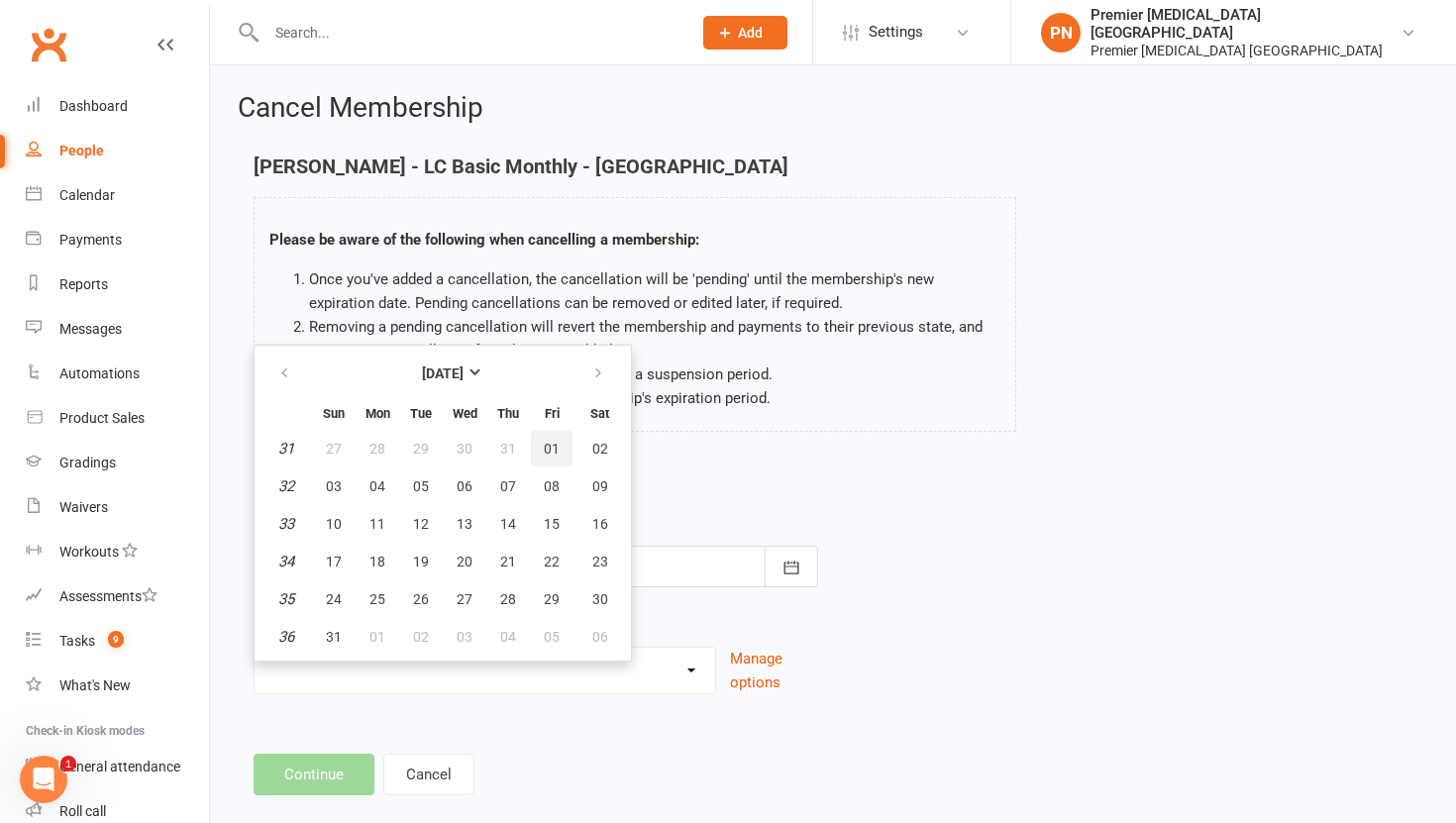 click on "01" at bounding box center (552, 449) 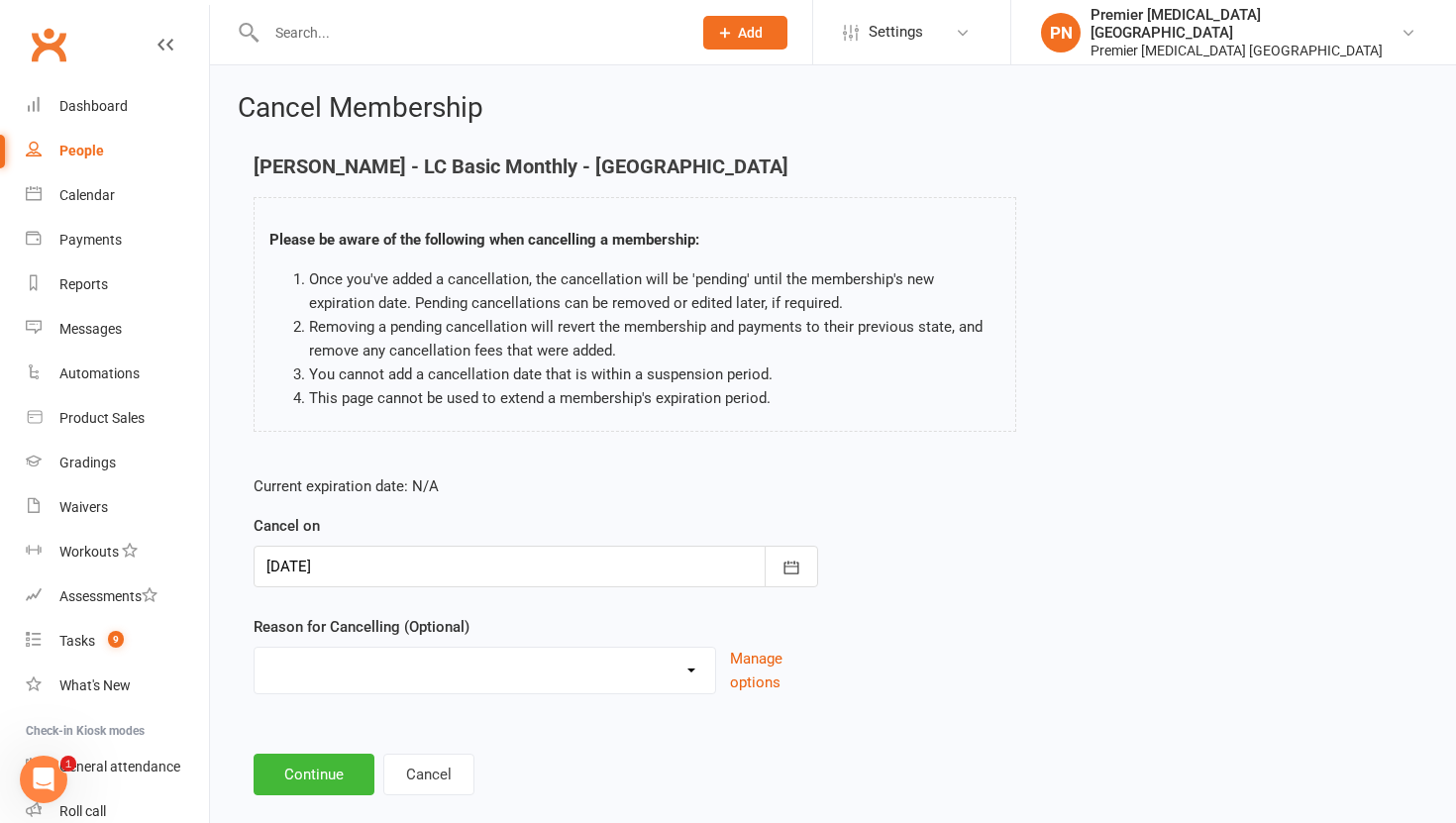 click on "Does not want to continue Holiday Injury Not attending Uni comitments Other reason" at bounding box center (484, 668) 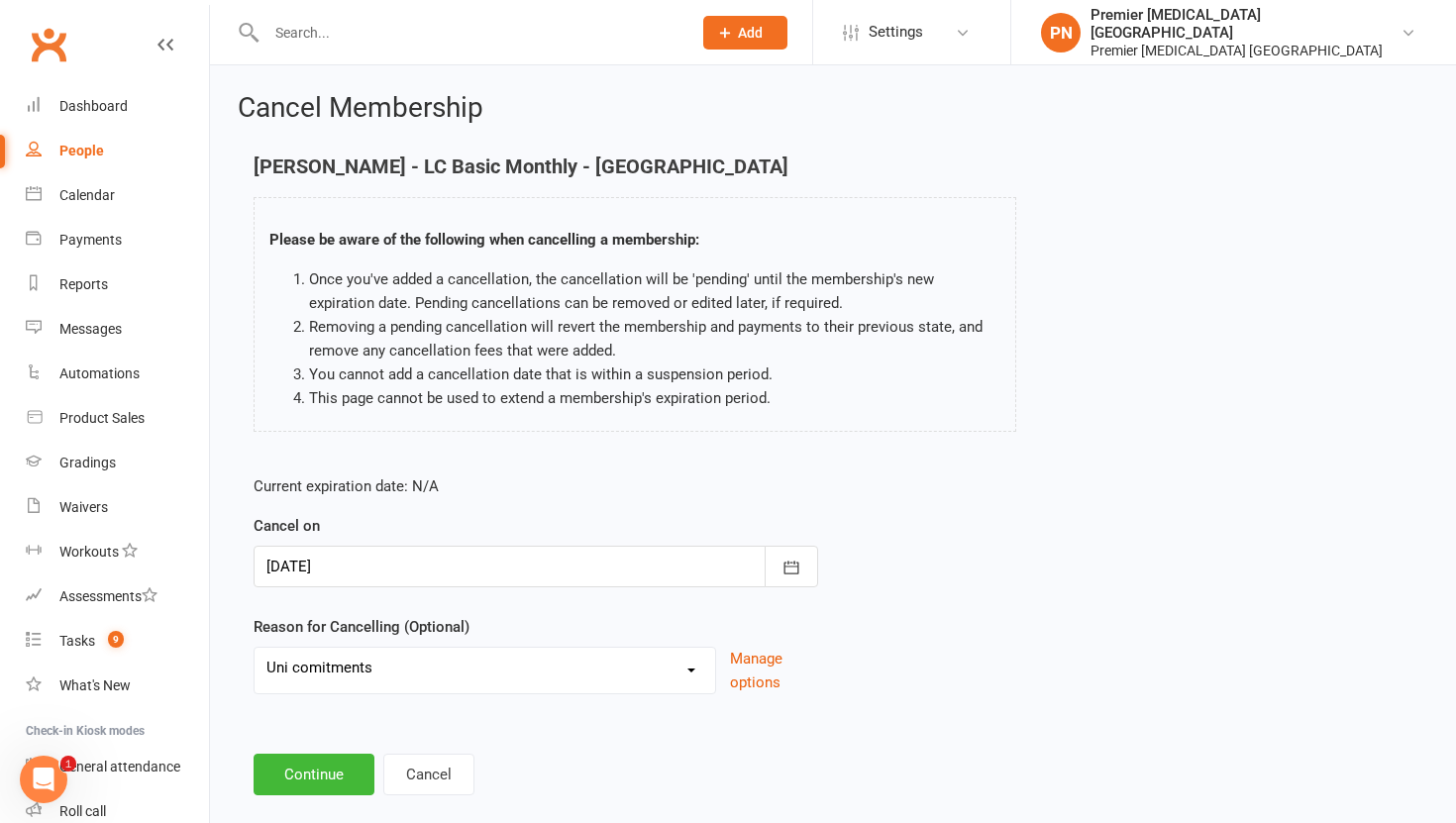 click on "Does not want to continue Holiday Injury Not attending Uni comitments Other reason" at bounding box center [484, 668] 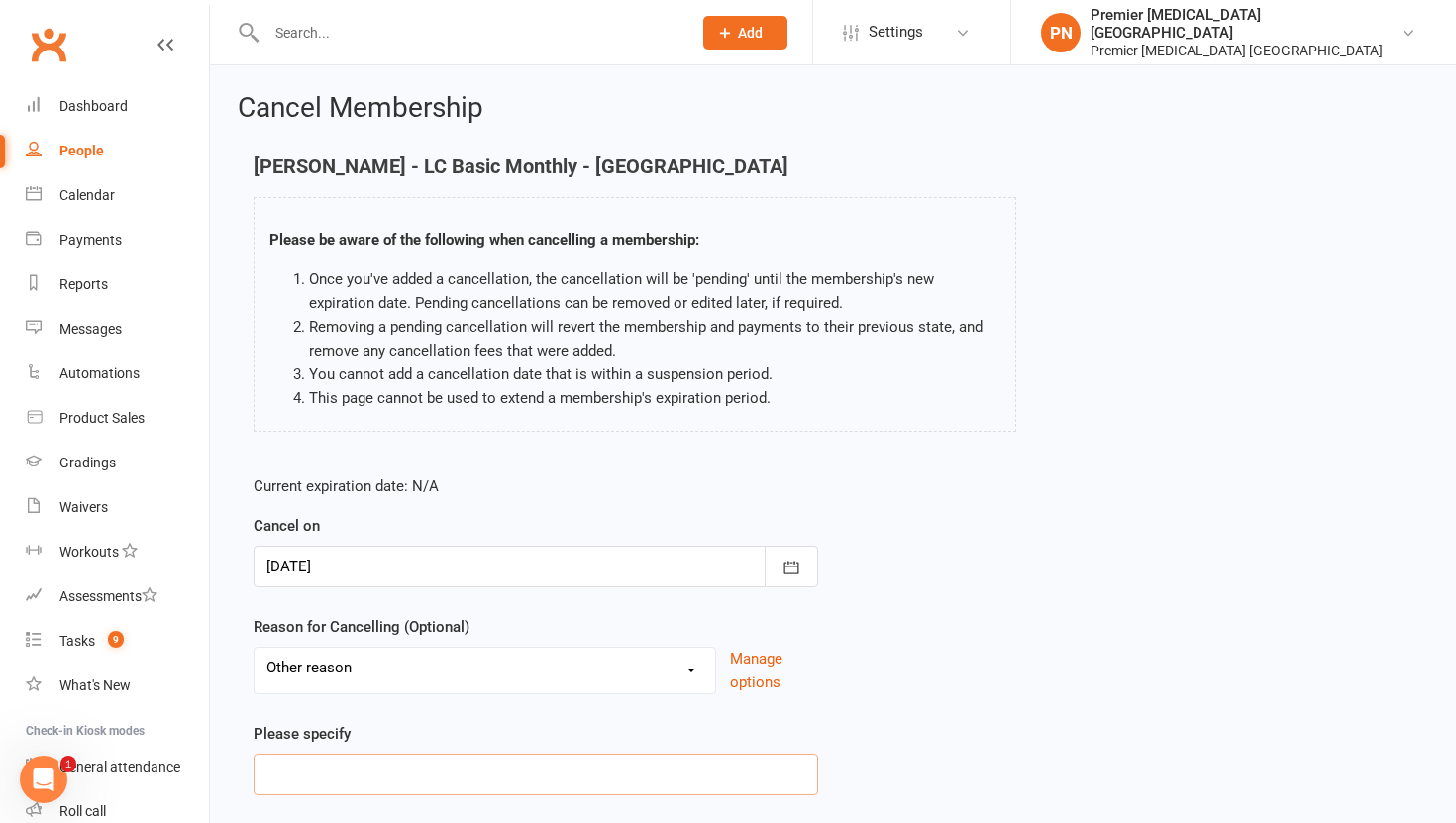 click at bounding box center (536, 774) 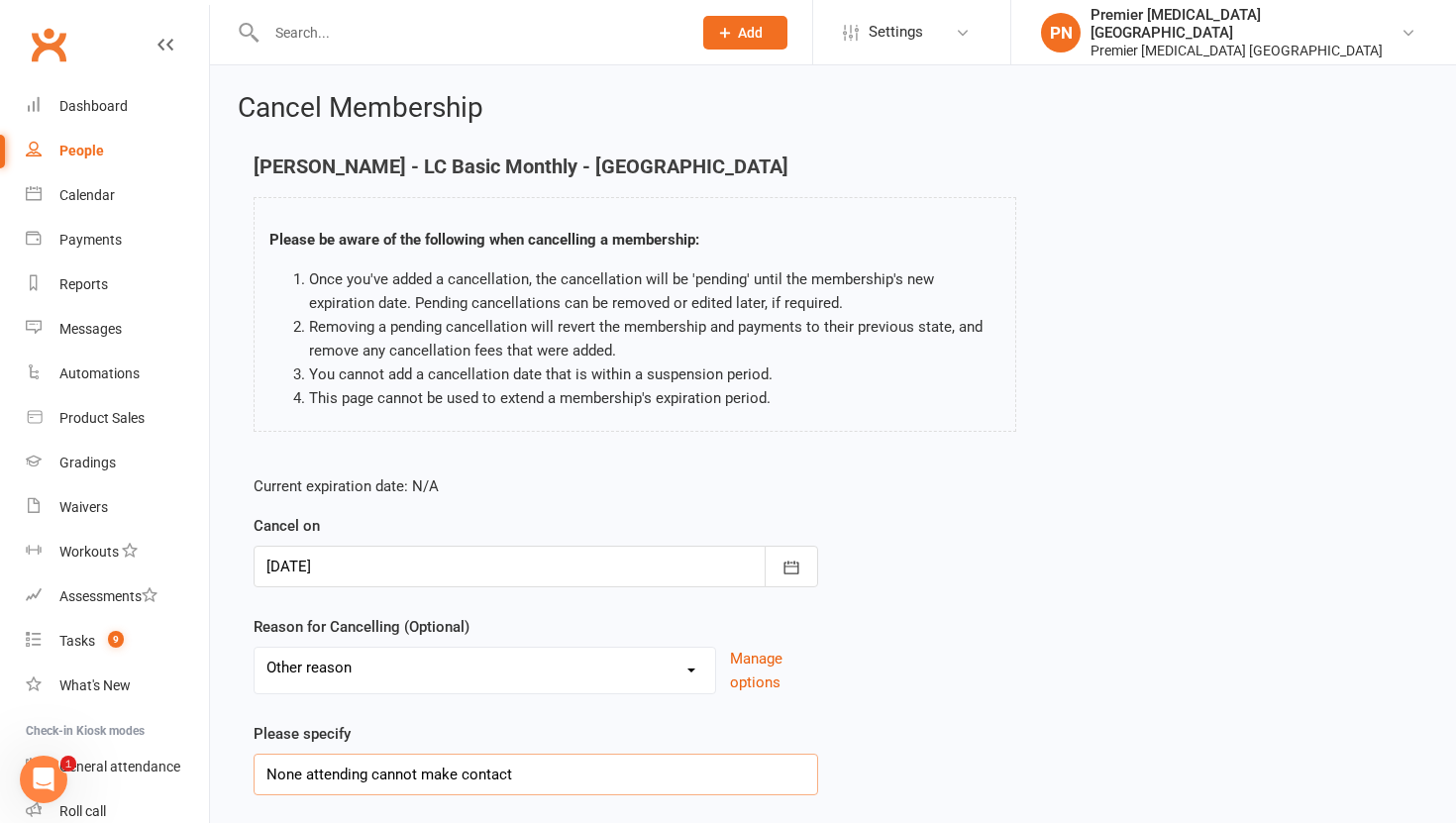 type on "None attending cannot make contact" 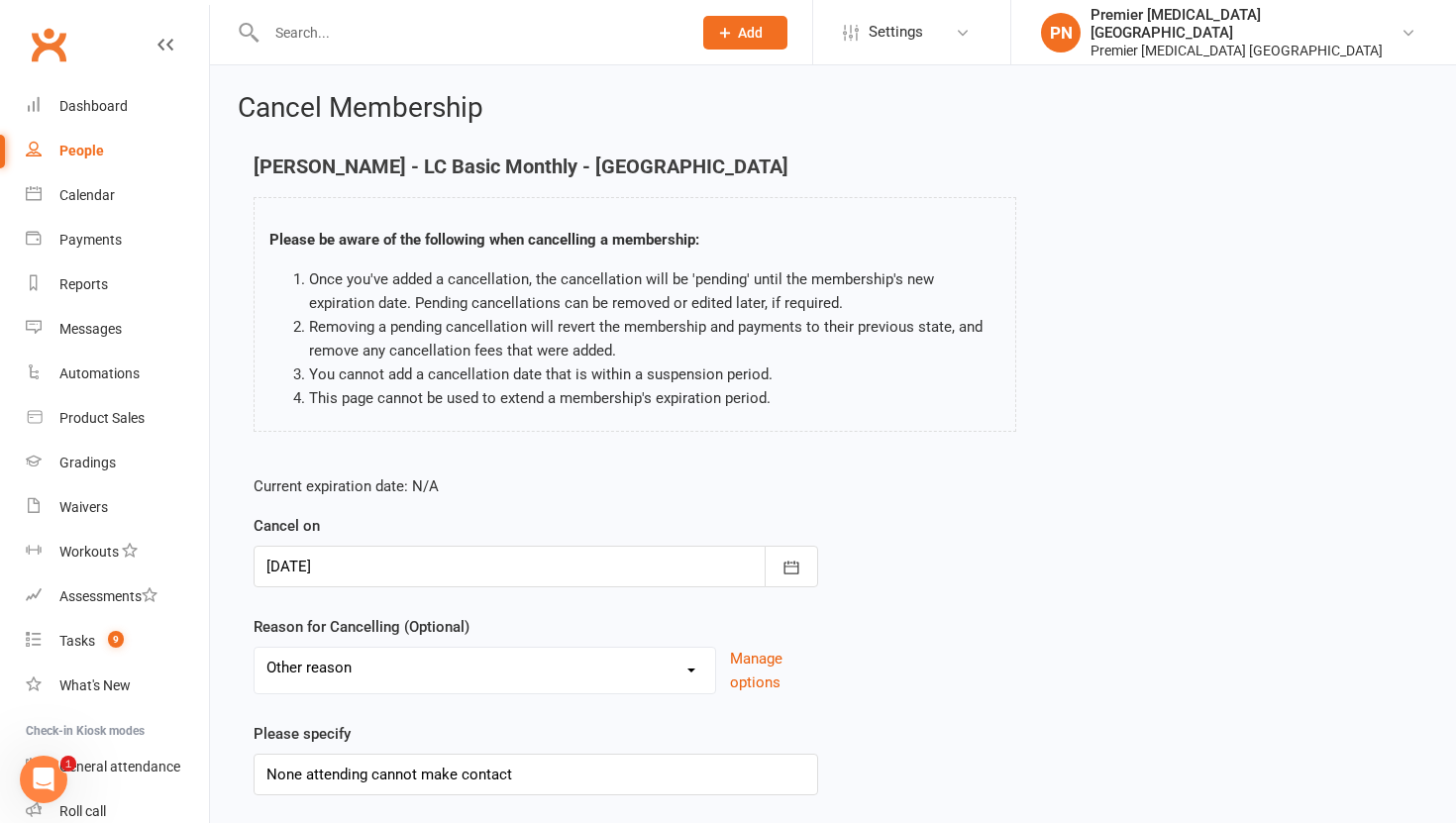 click on "Current expiration date: N/A Cancel on 01 Aug 2025
August 2025
Sun Mon Tue Wed Thu Fri Sat
31
27
28
29
30
31
01
02
32
03
04
05
06
07
08
09
33
10
11
12
13
14
15
16
34
17
18
19
20
21
22
23
35
24
25
26
27
28
29" at bounding box center [833, 641] 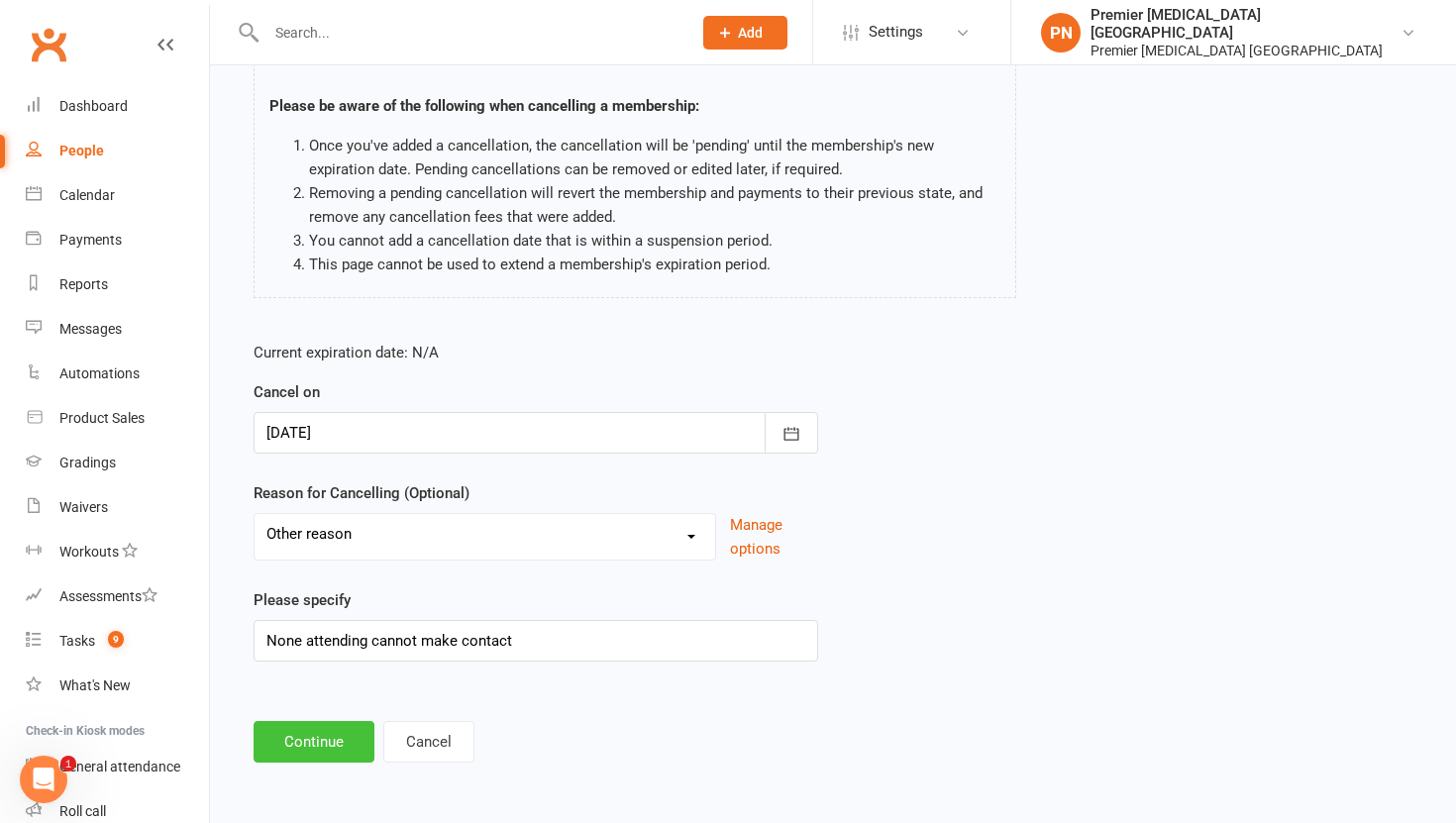 click on "Continue" at bounding box center [314, 742] 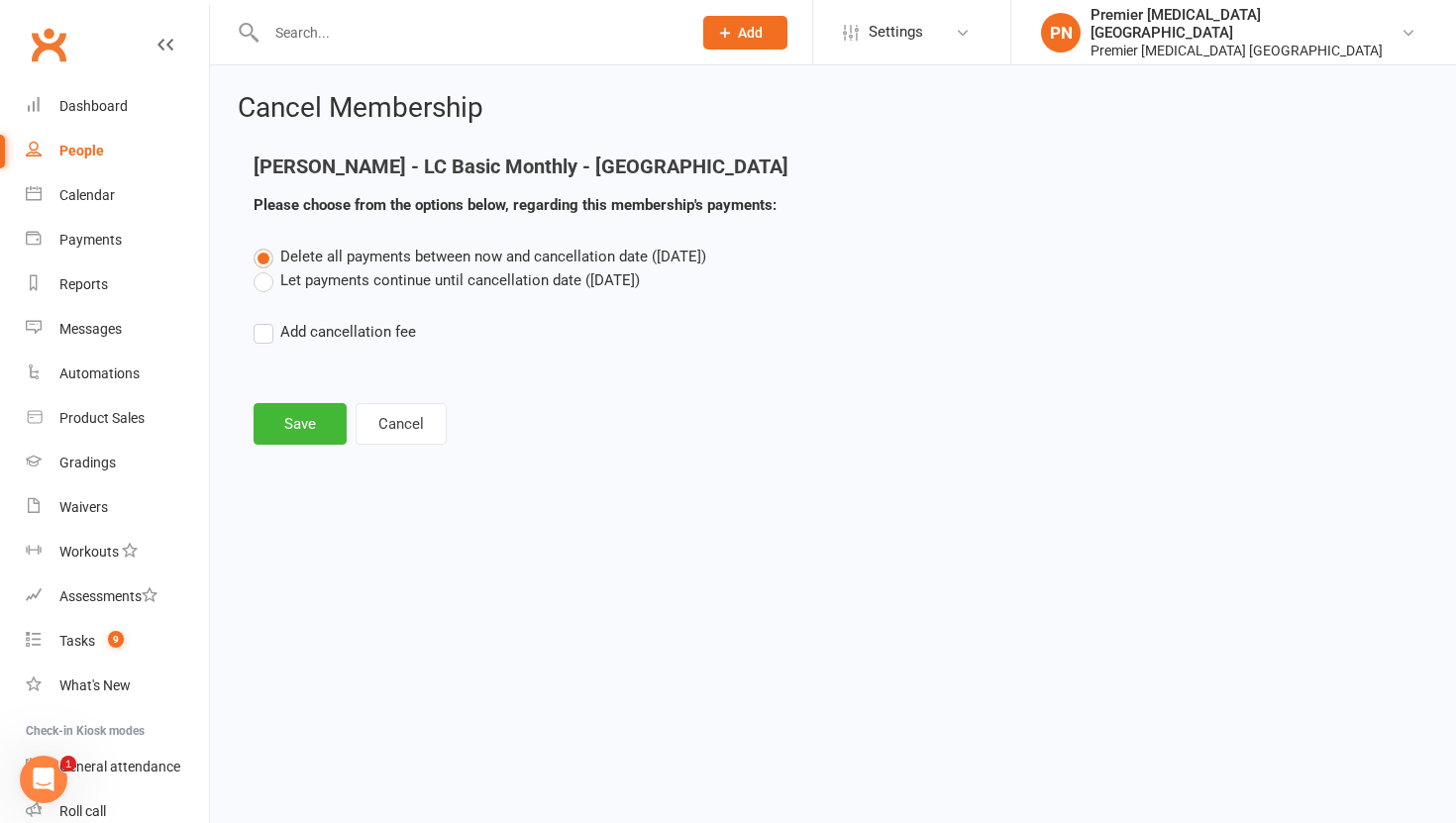 scroll, scrollTop: 0, scrollLeft: 0, axis: both 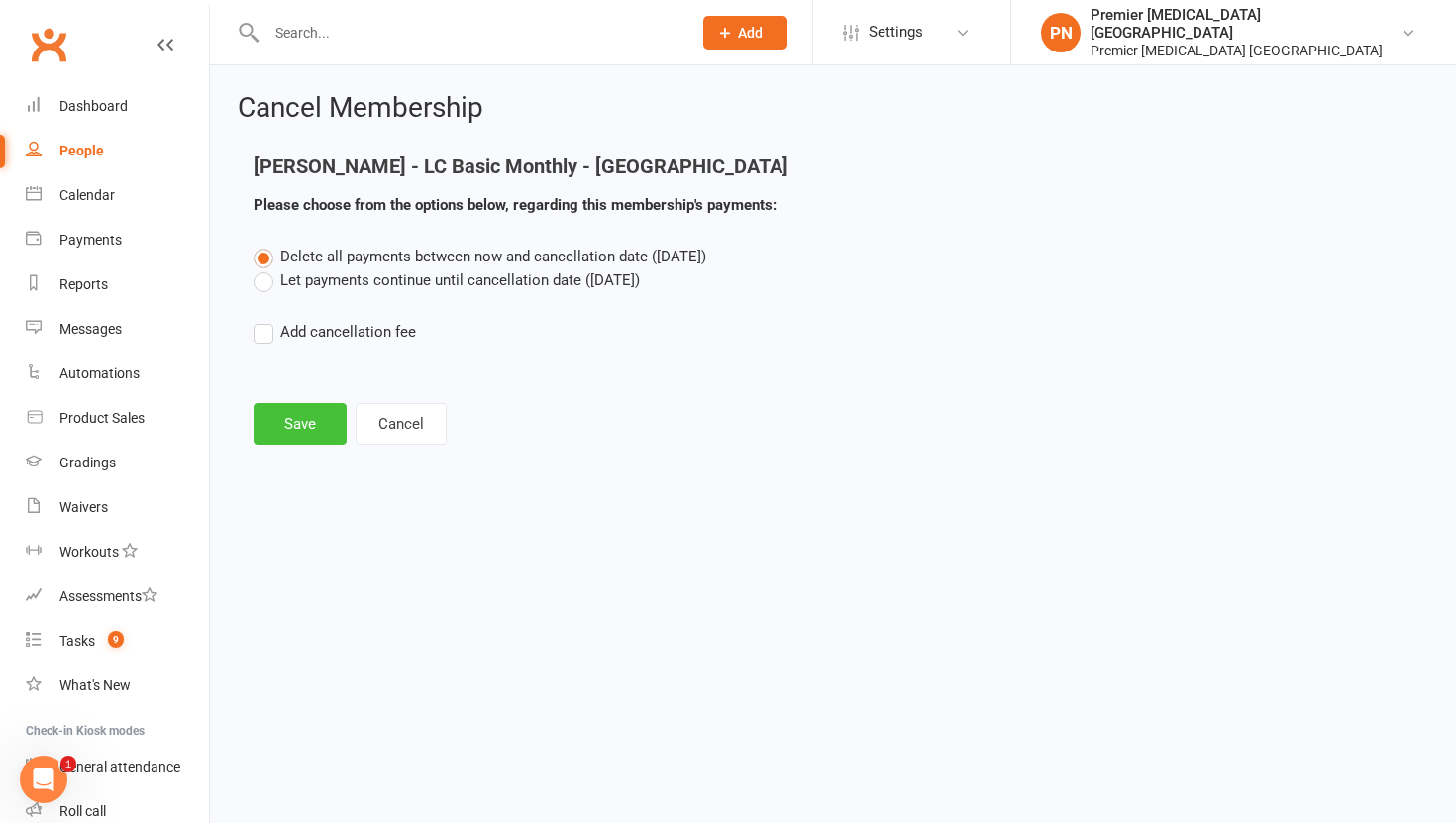 click on "Save" at bounding box center (300, 424) 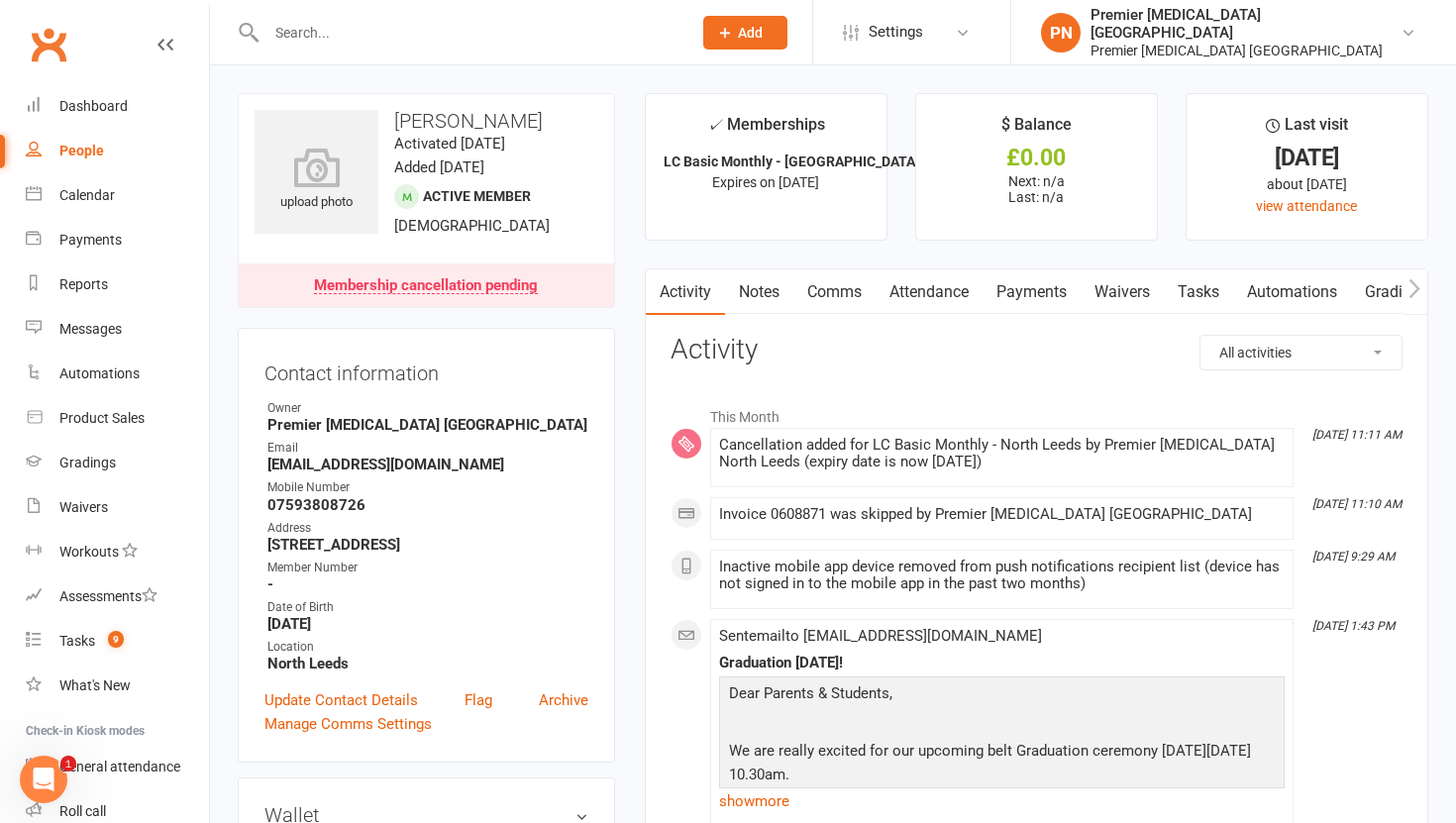 click at bounding box center [468, 33] 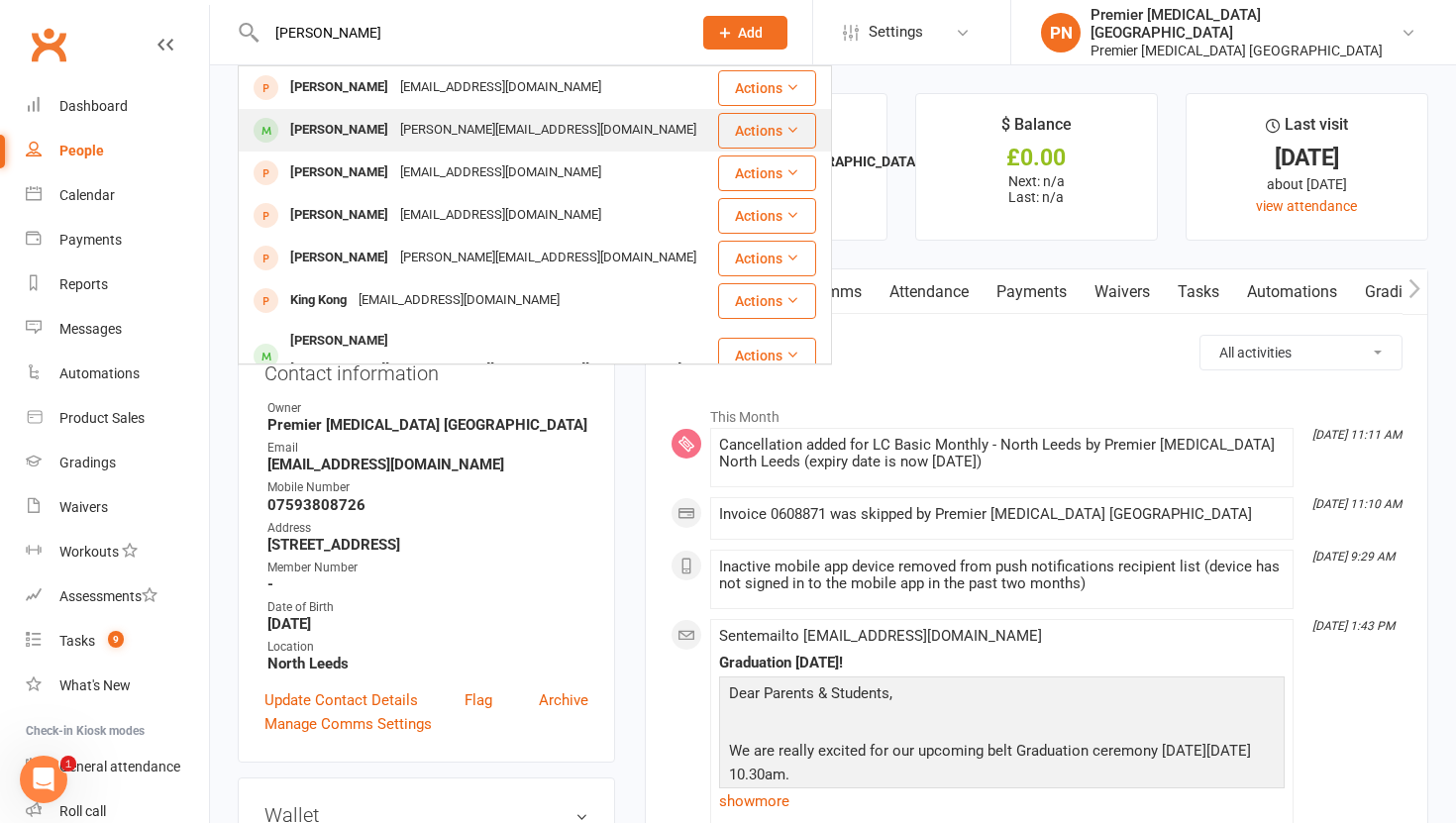 type on "thompson" 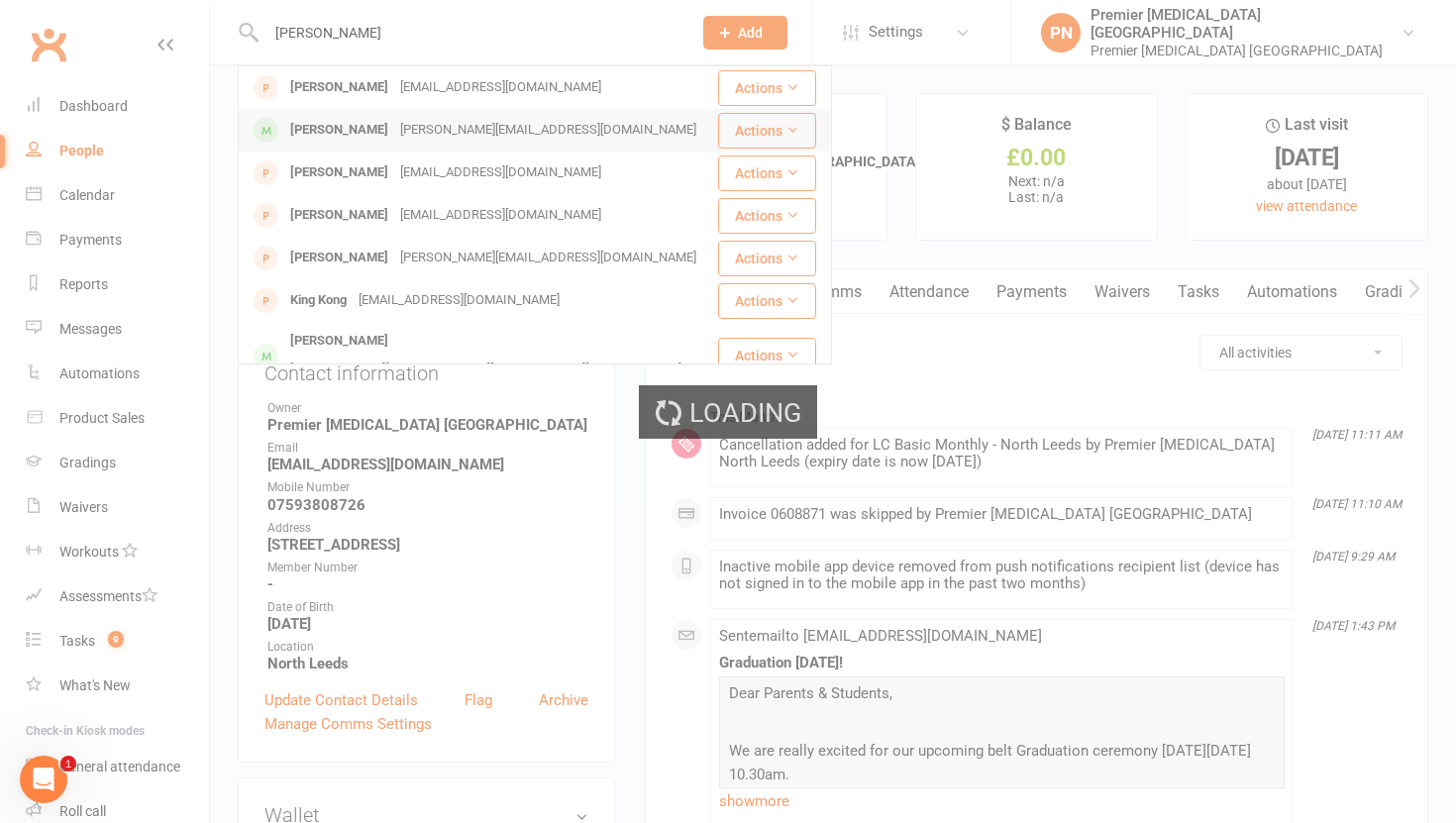type 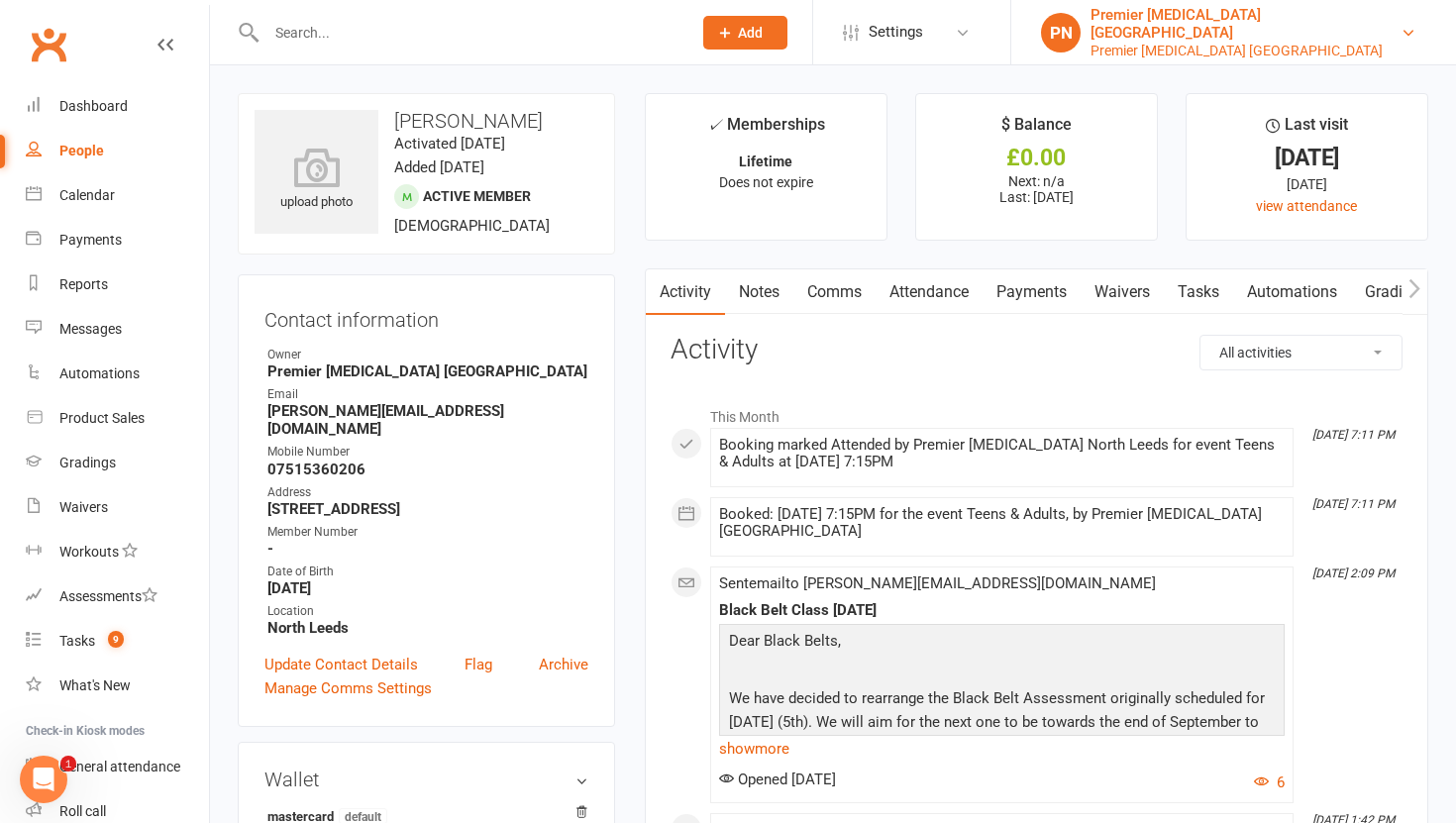 click on "Premier Martial Arts North Leeds" at bounding box center (1245, 51) 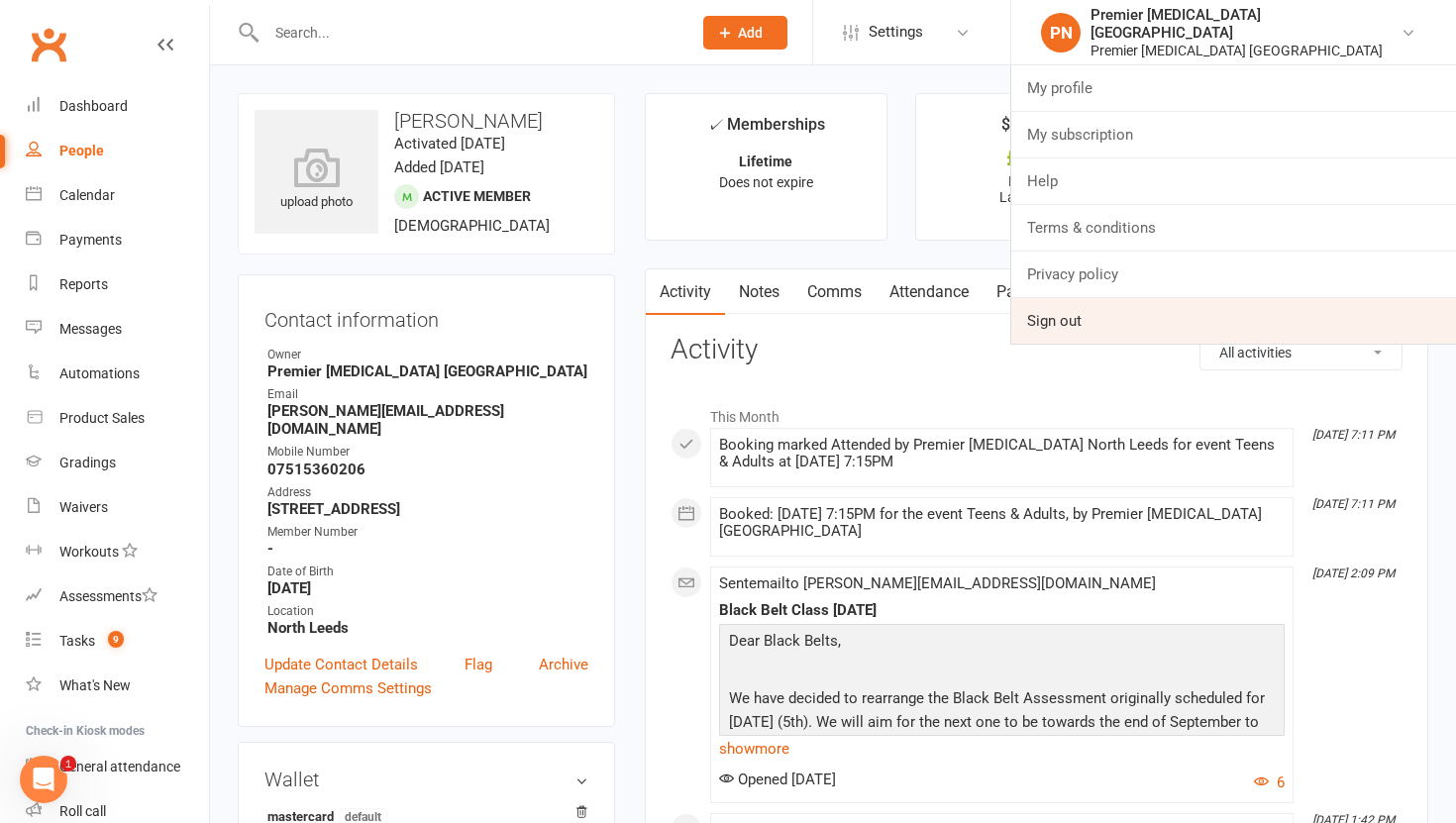 click on "Sign out" at bounding box center (1233, 321) 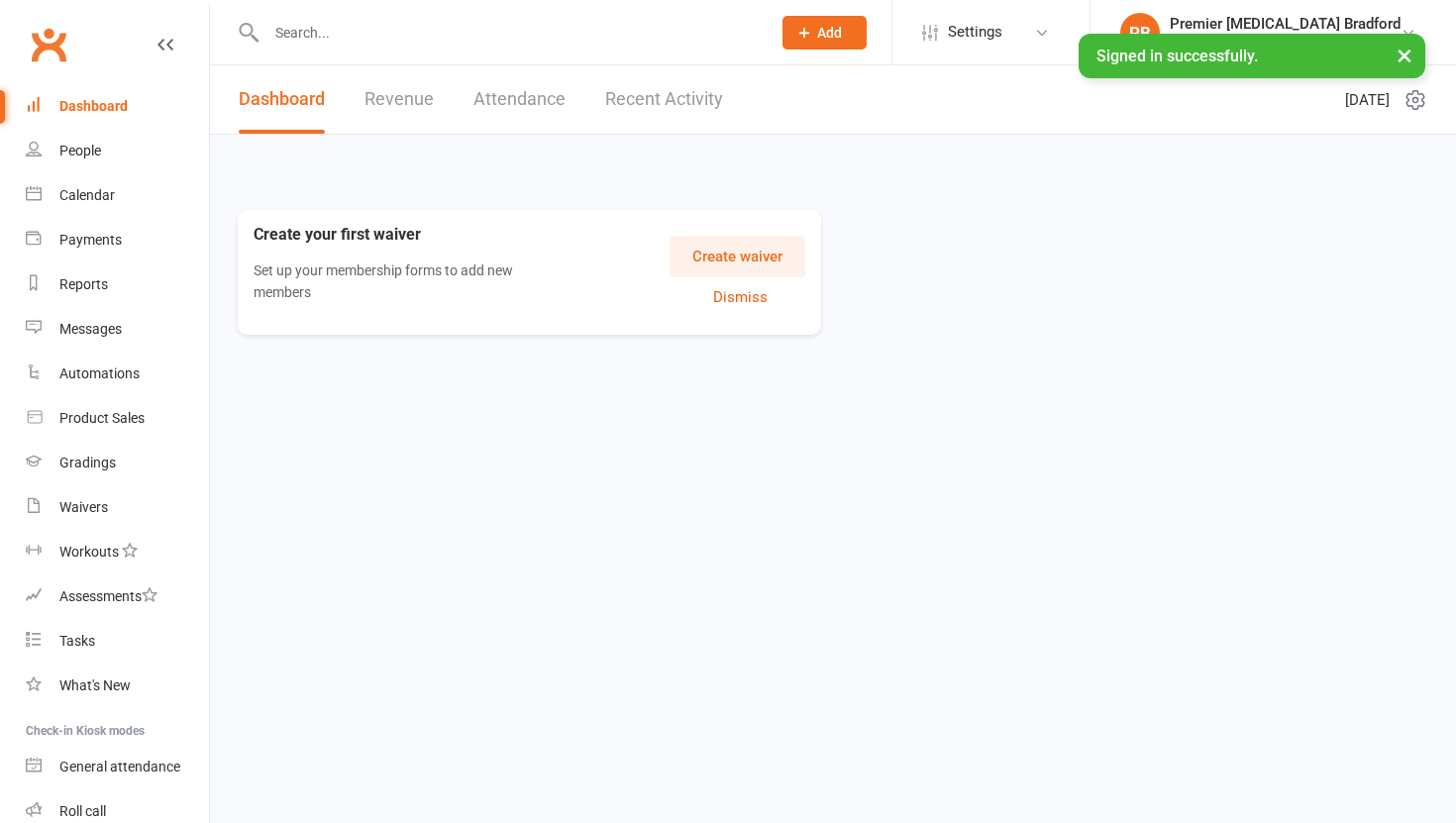 scroll, scrollTop: 0, scrollLeft: 0, axis: both 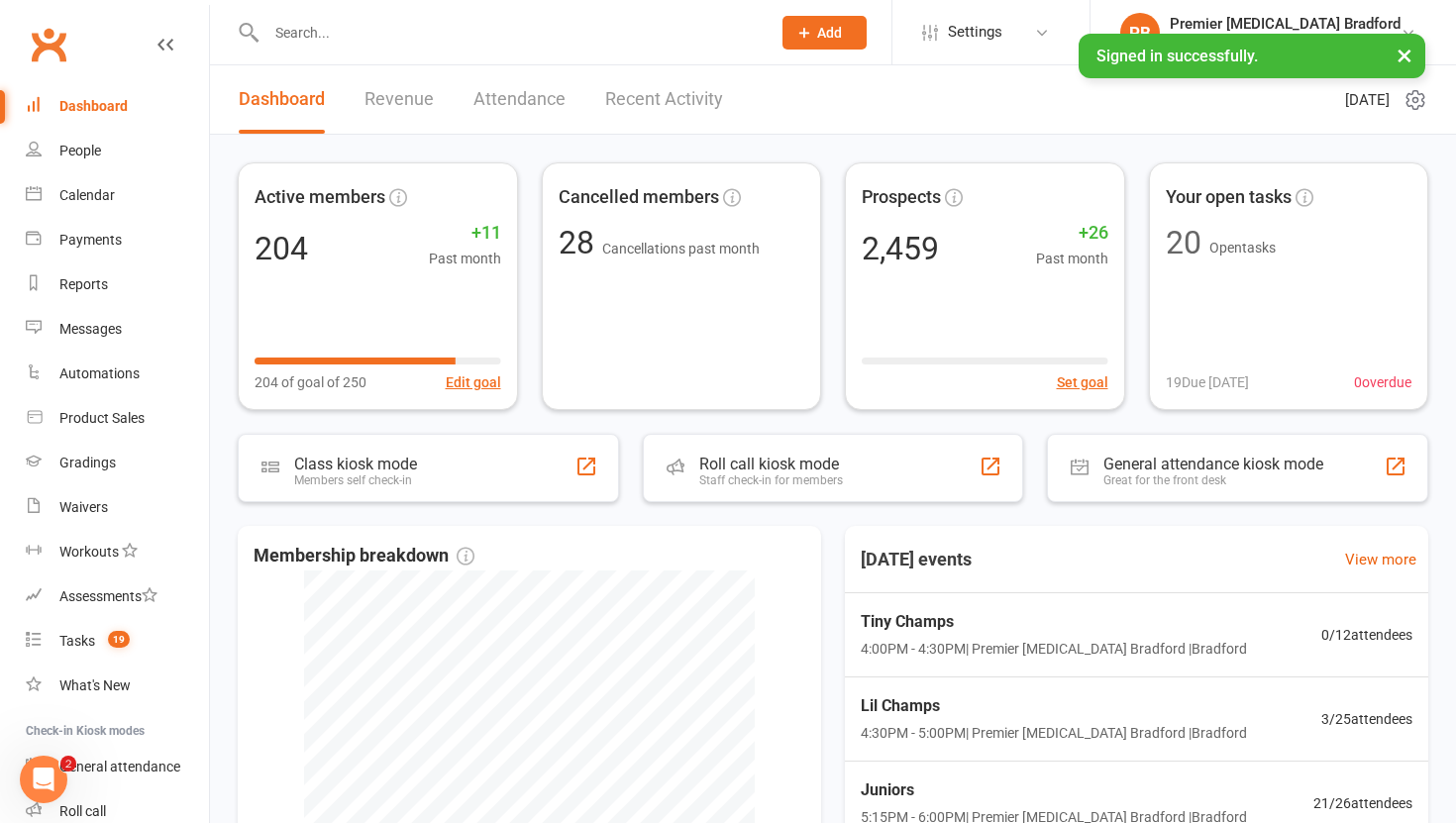 click at bounding box center [508, 33] 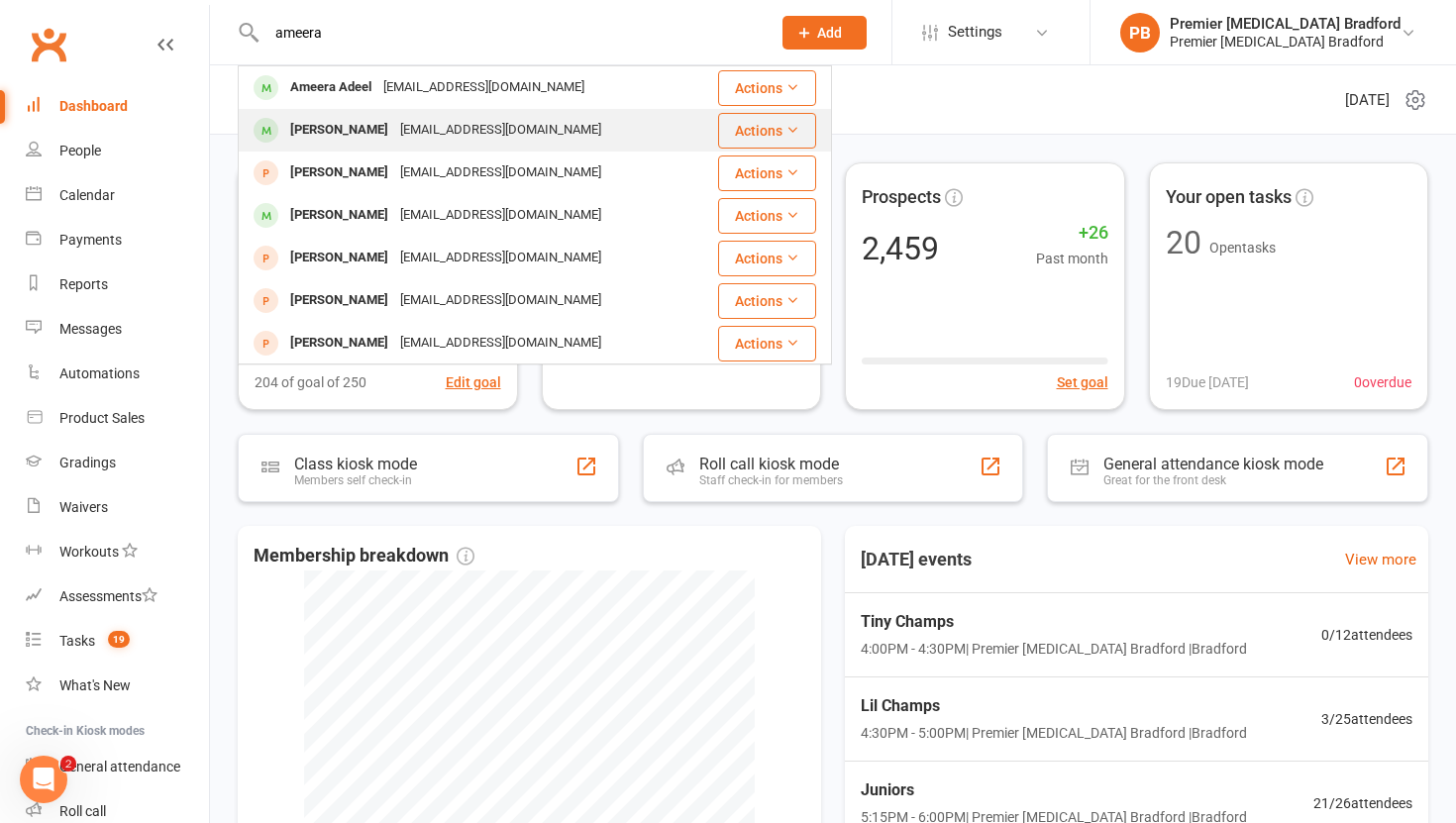 type on "ameera" 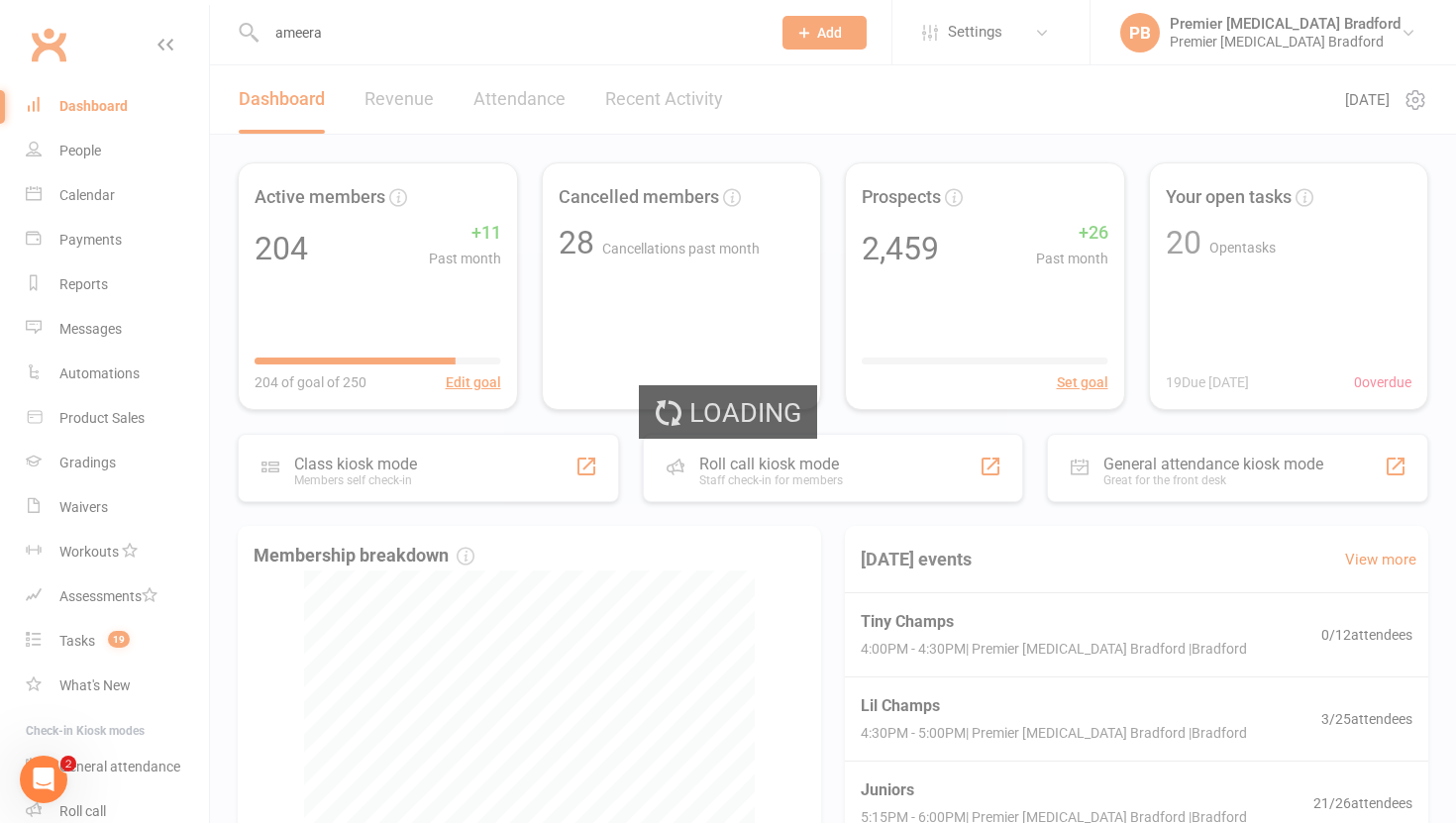 type 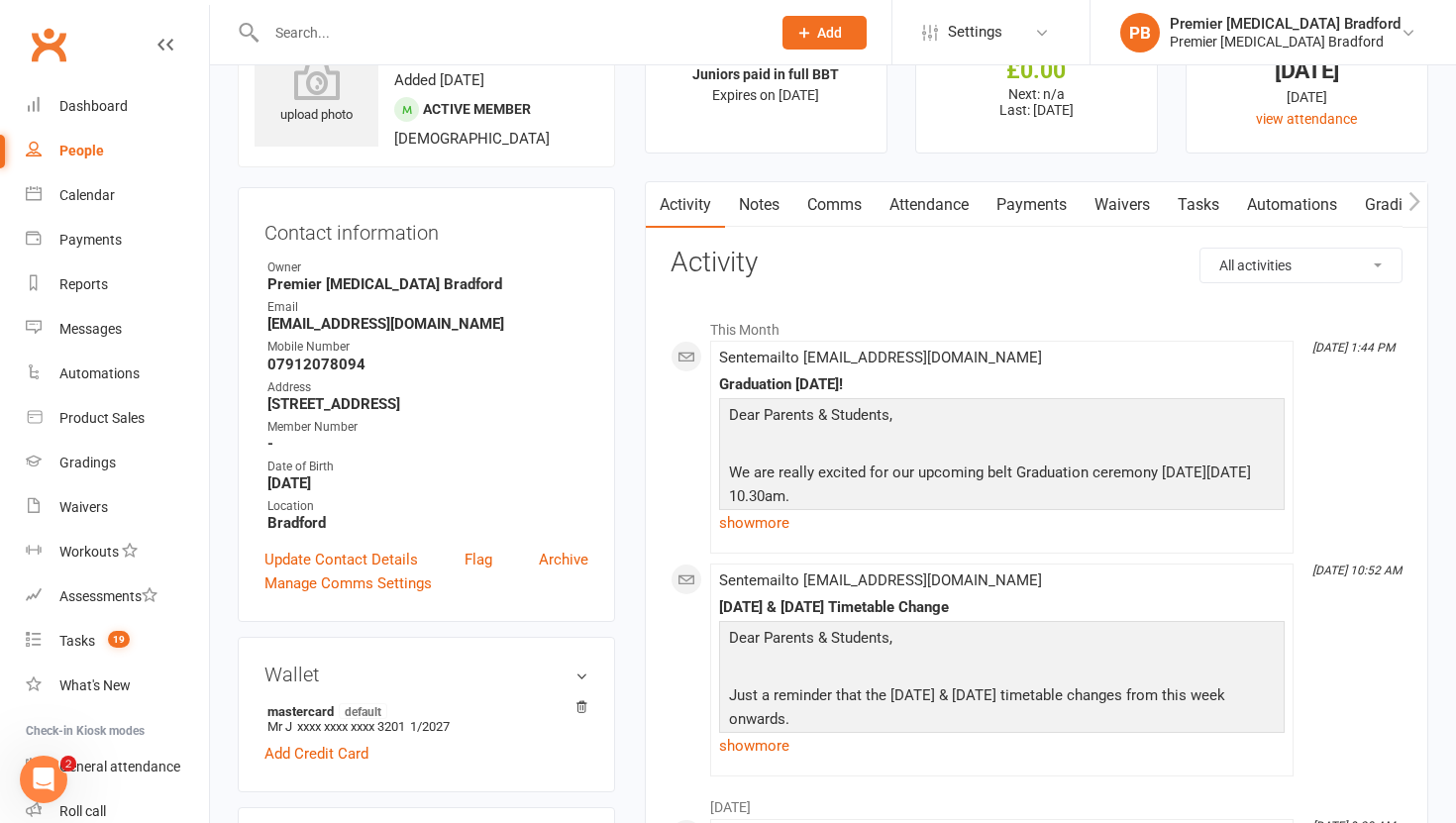scroll, scrollTop: 0, scrollLeft: 0, axis: both 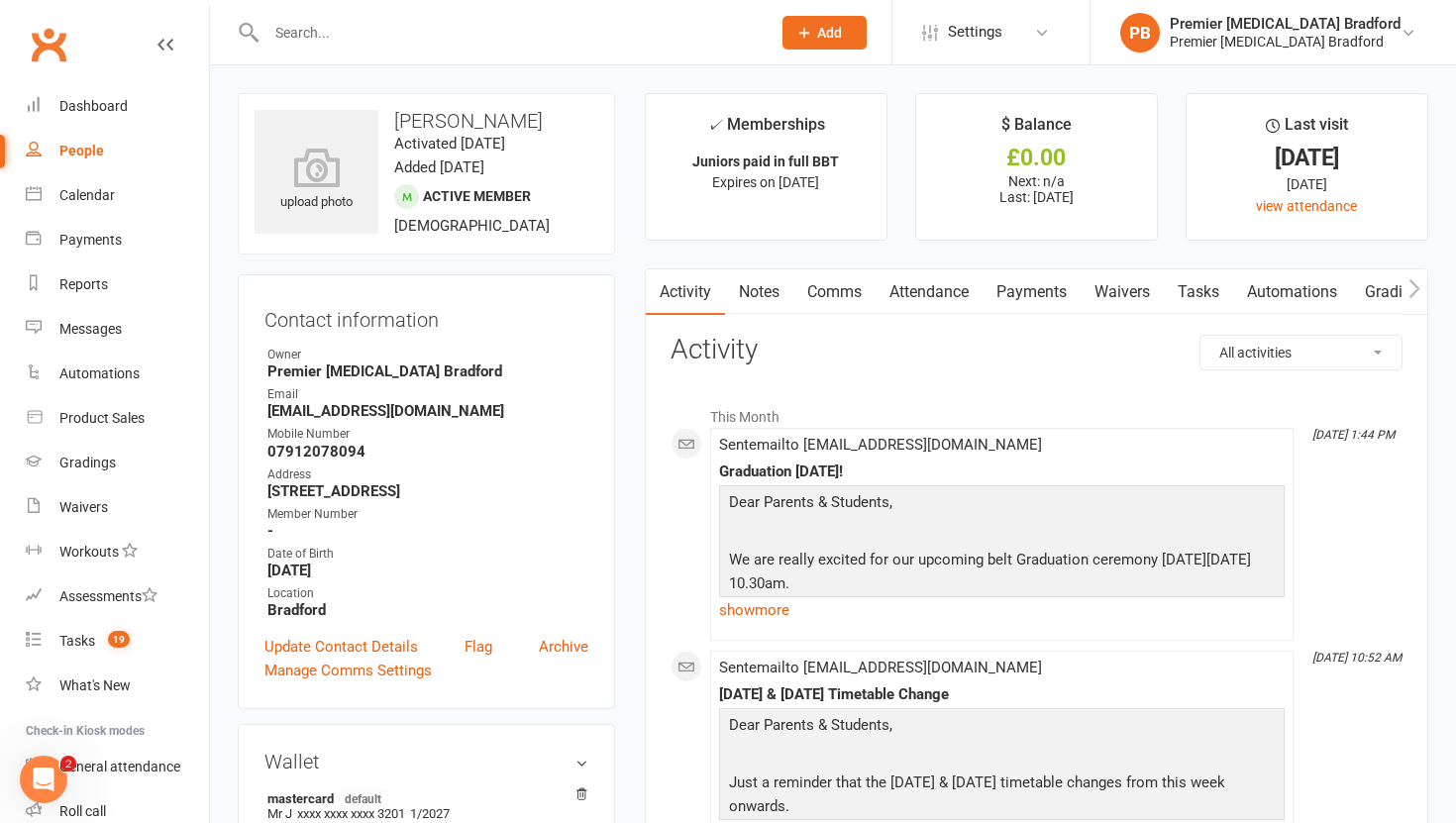 click on "Attendance" at bounding box center (929, 292) 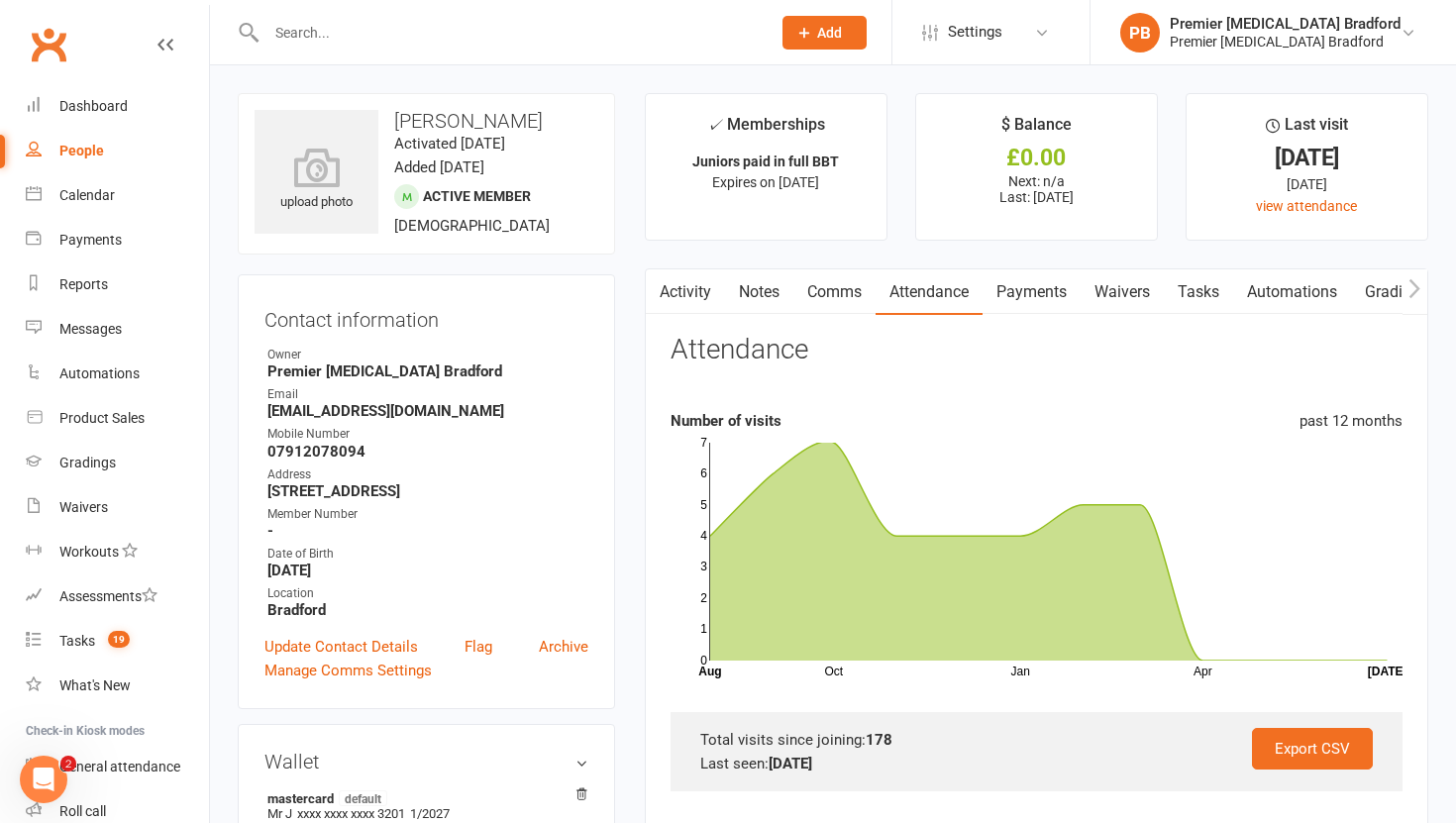 click on "✓ Memberships Juniors paid in full BBT Expires on [DATE] $ Balance £0.00 Next: n/a Last: [DATE] Last visit [DATE] [DATE] view attendance
Activity Notes Comms Attendance Payments Waivers Tasks Automations Gradings / Promotions Mobile App Consent Credit balance
Attendance Number of visits past 12 months Oct Jan Apr Month Aug [DATE]  0  1  2  3  4  5  6  7 Export CSV Total visits since joining:  178 Last seen:  [DATE] Bookings Gen. Attendance On Waitlist Make-ups + Add Book Event Add Appointment Book a Friend Classes / Bookings
[DATE]
Sun Mon Tue Wed Thu Fri Sat
27
29
30
01
02
03
04
05
28
06
07
08
09
10
11
12 29" at bounding box center (1036, 719) 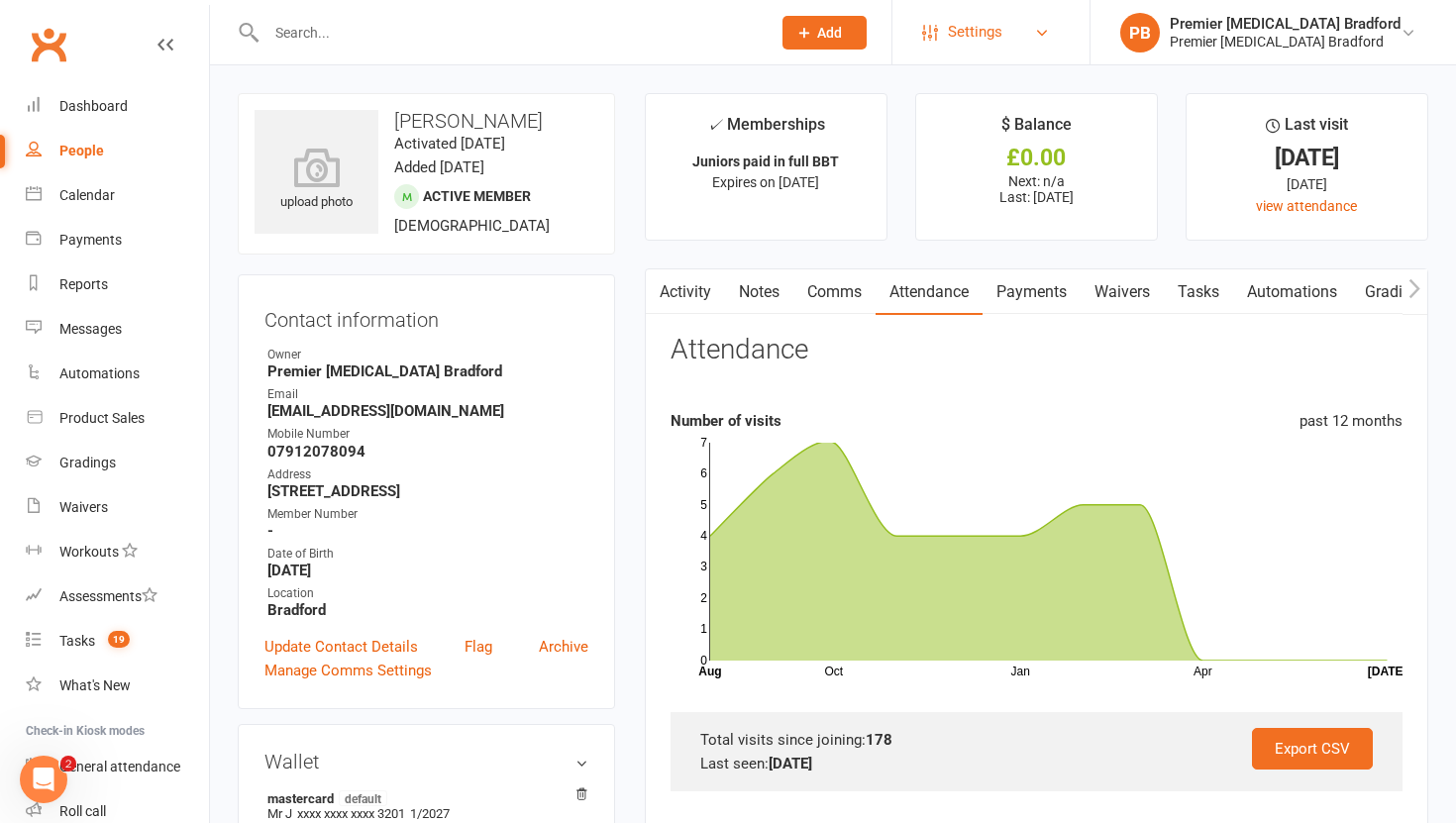 click on "Settings" at bounding box center (990, 32) 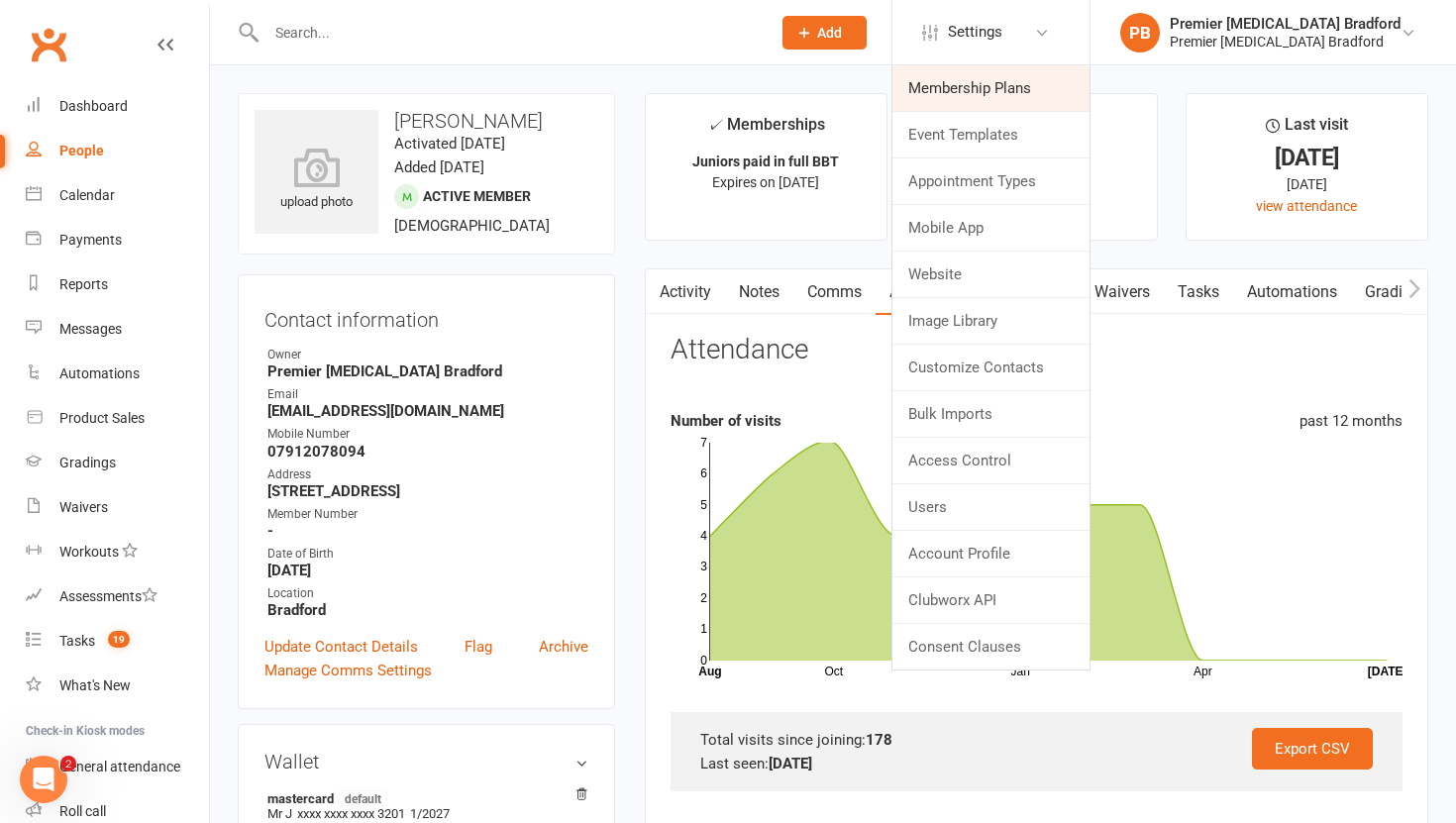 click on "Membership Plans" at bounding box center (990, 88) 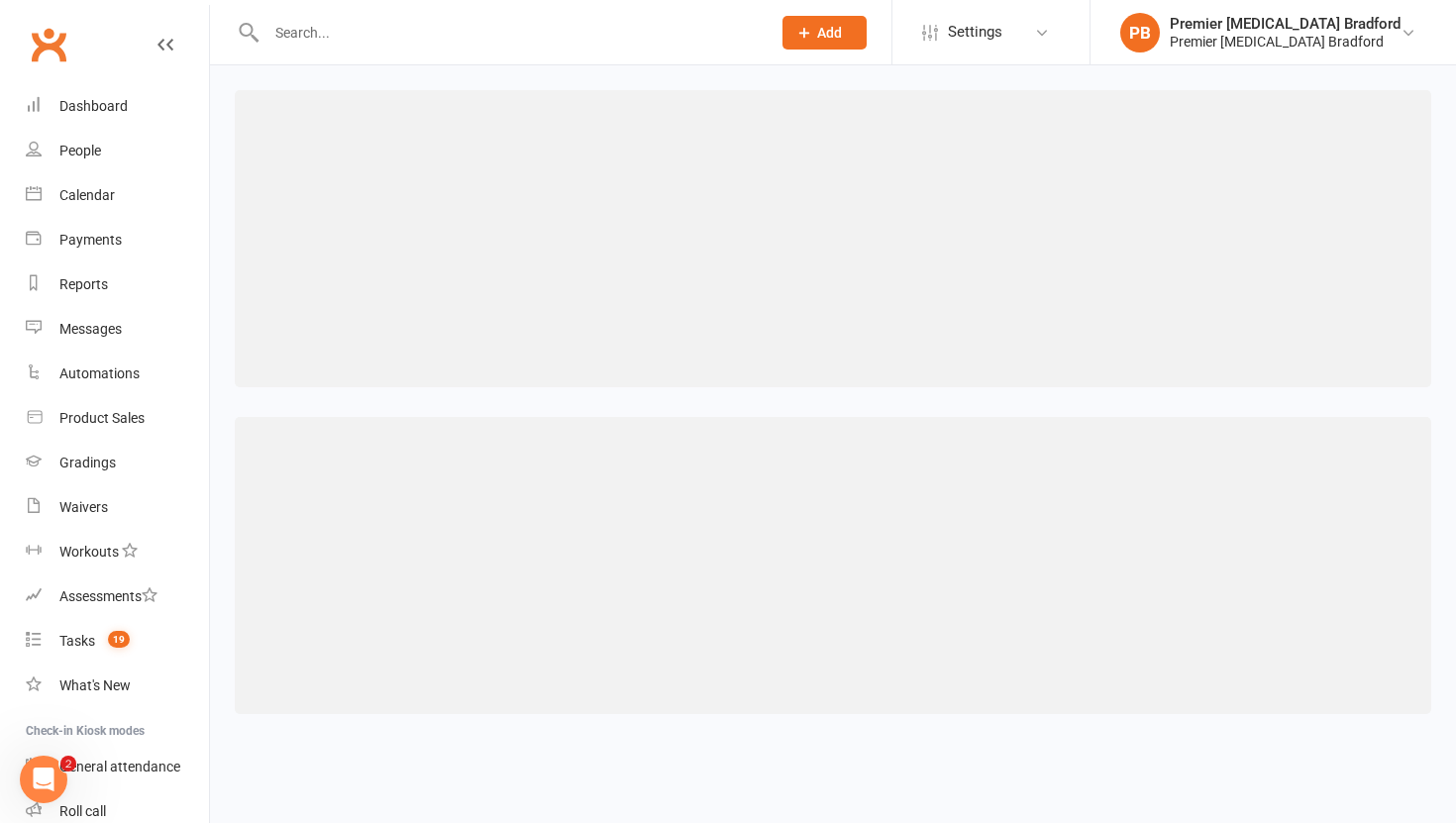 select on "100" 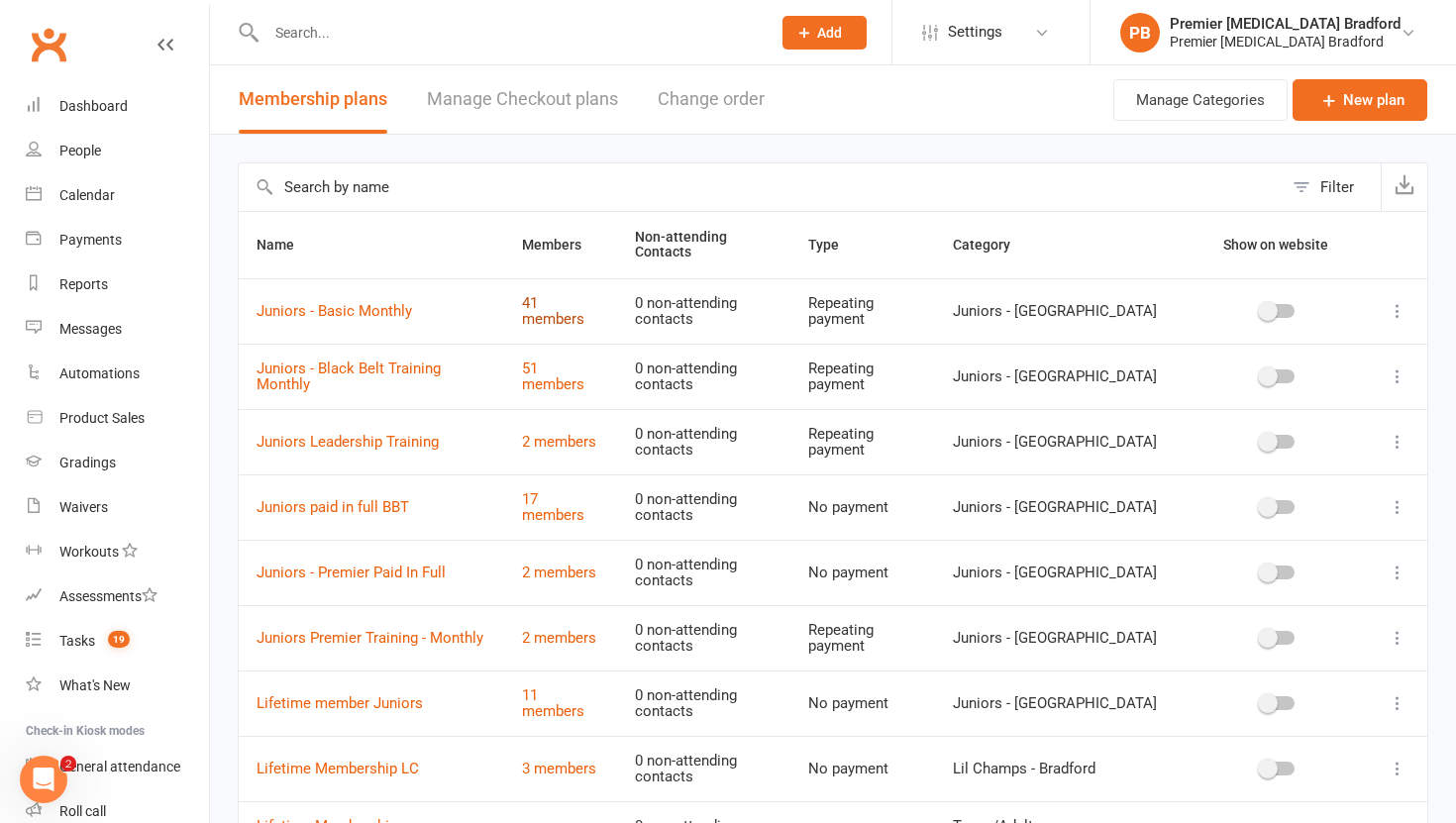 click on "41 members" at bounding box center [553, 311] 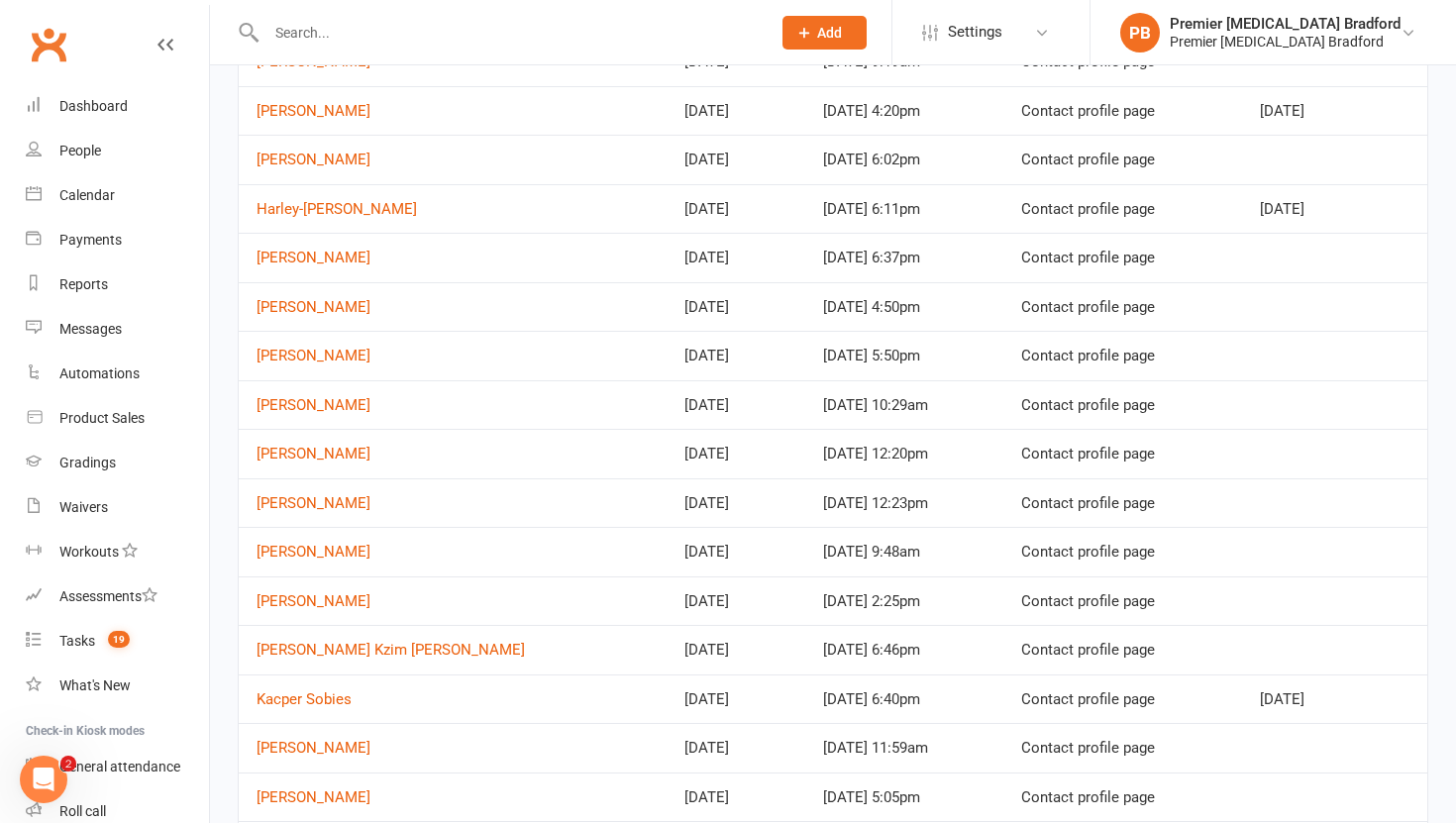 scroll, scrollTop: 811, scrollLeft: 0, axis: vertical 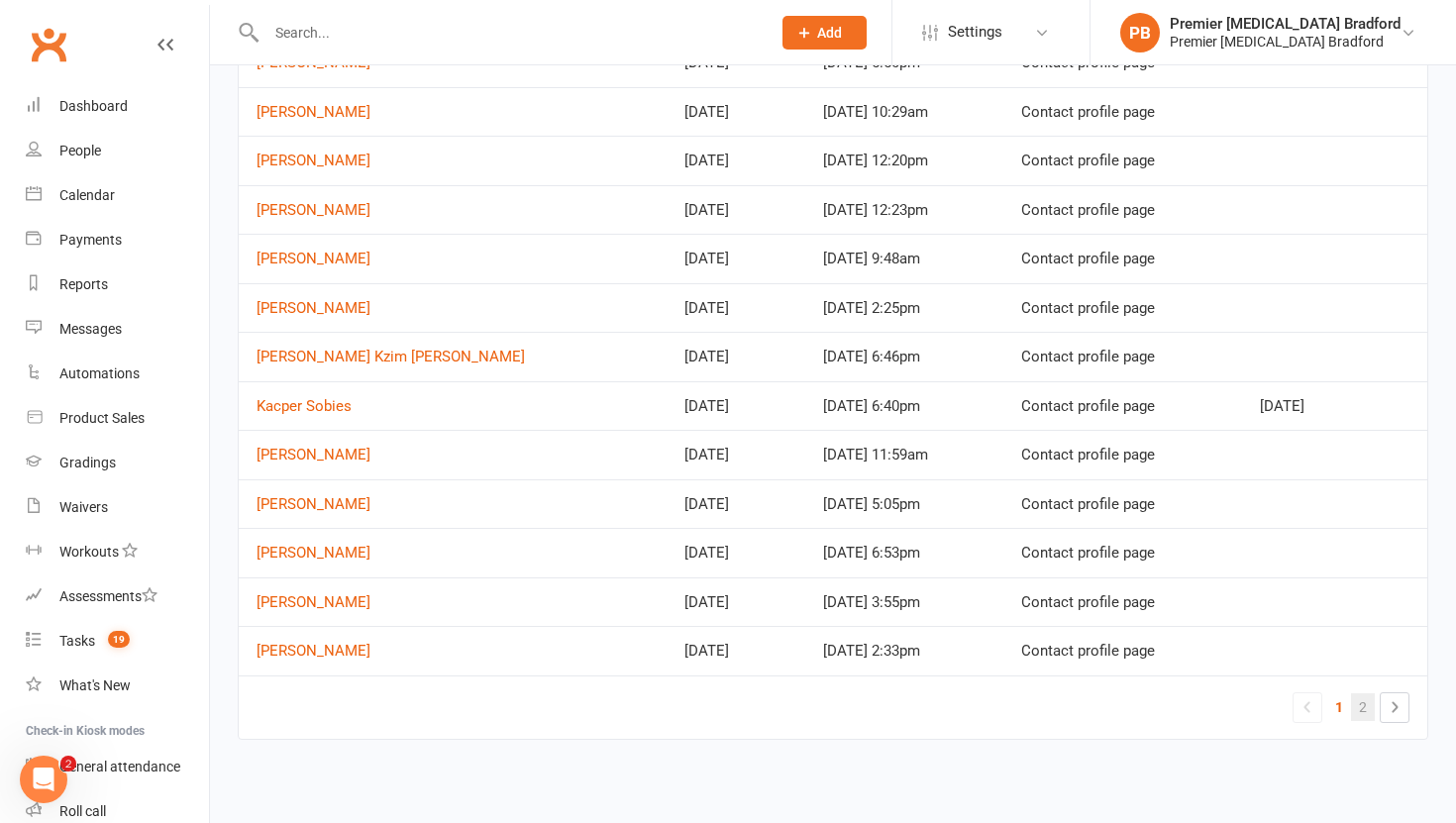 click on "2" at bounding box center (1363, 707) 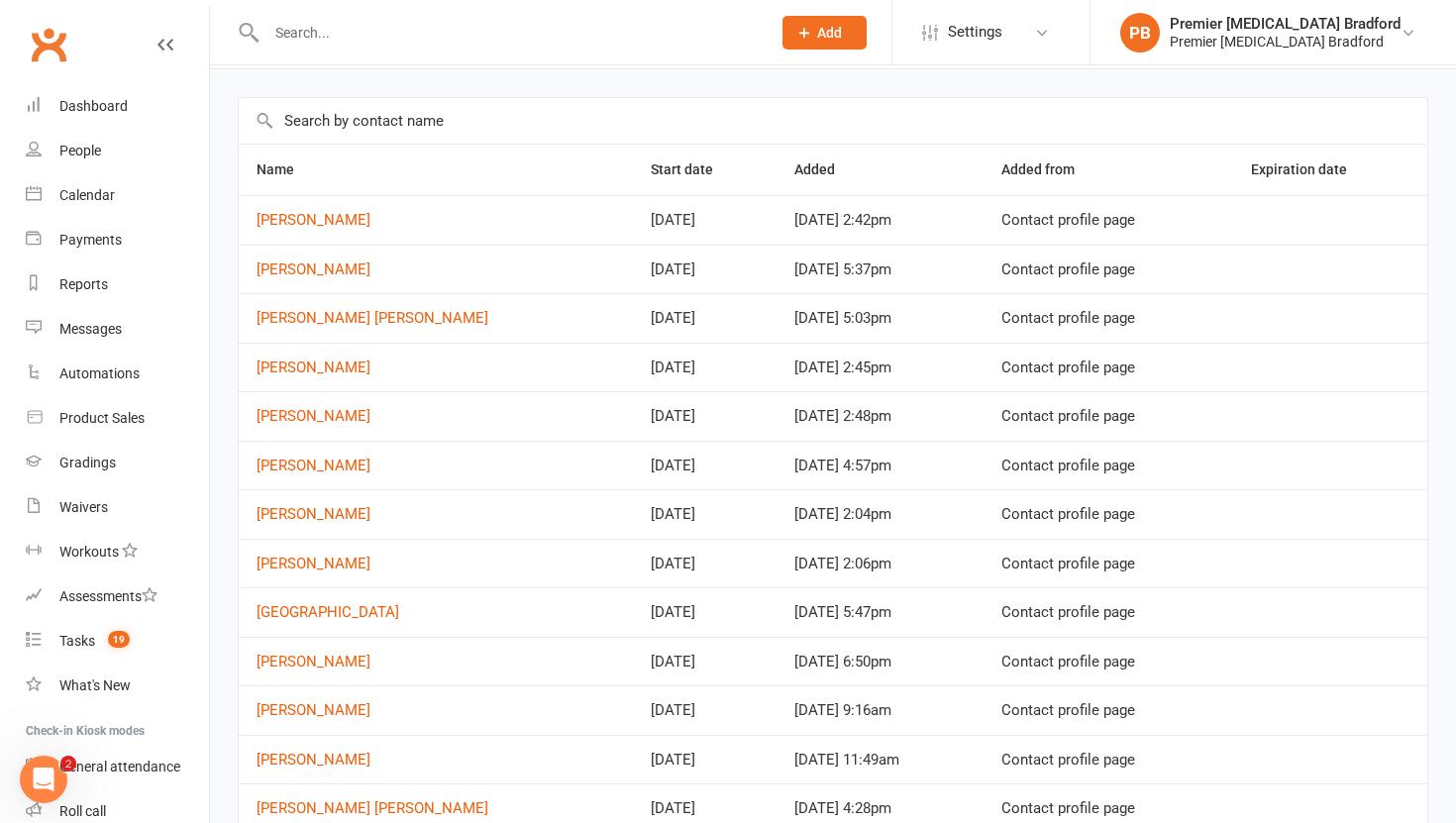 scroll, scrollTop: 370, scrollLeft: 0, axis: vertical 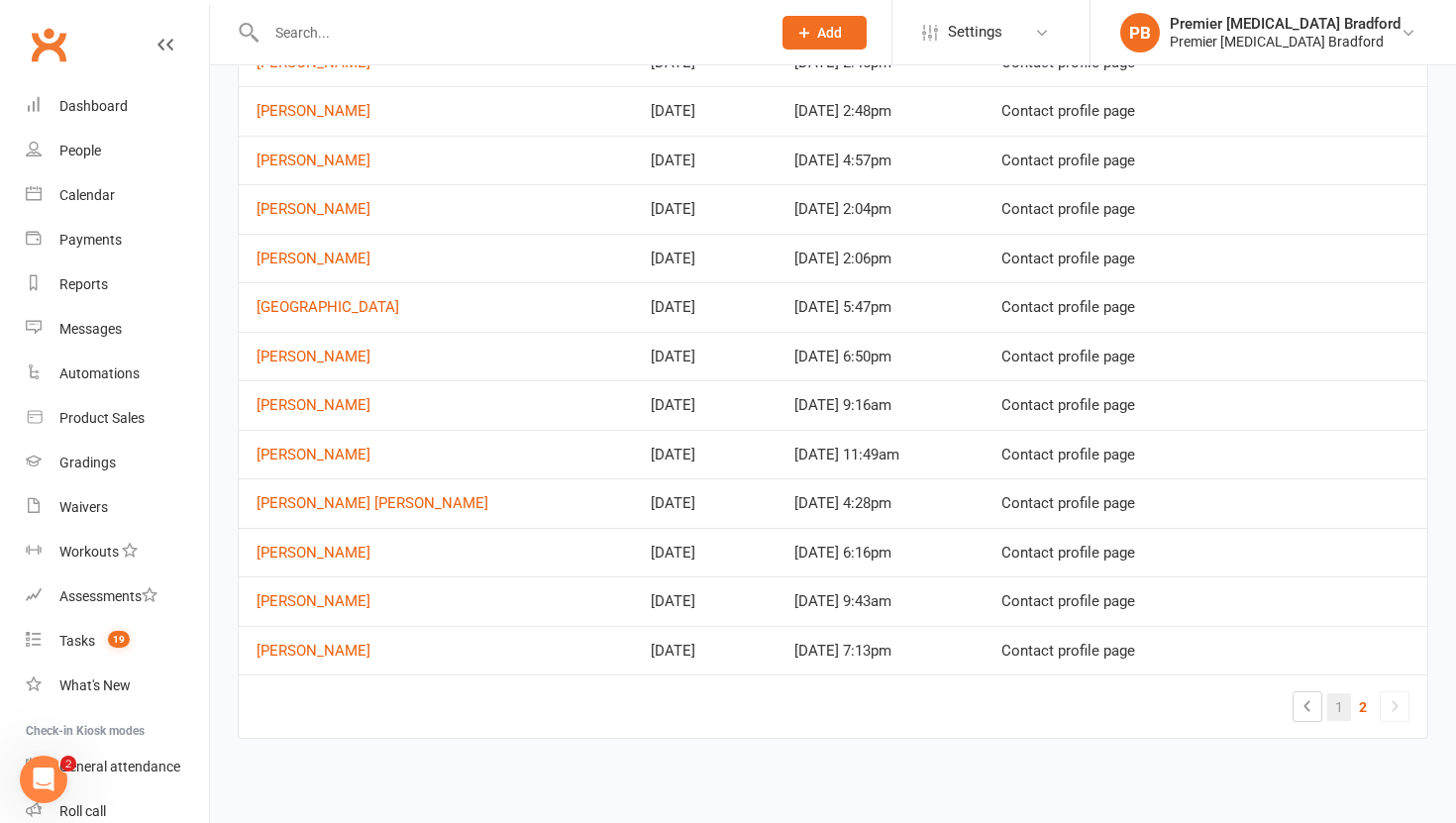 click on "1" at bounding box center (1339, 707) 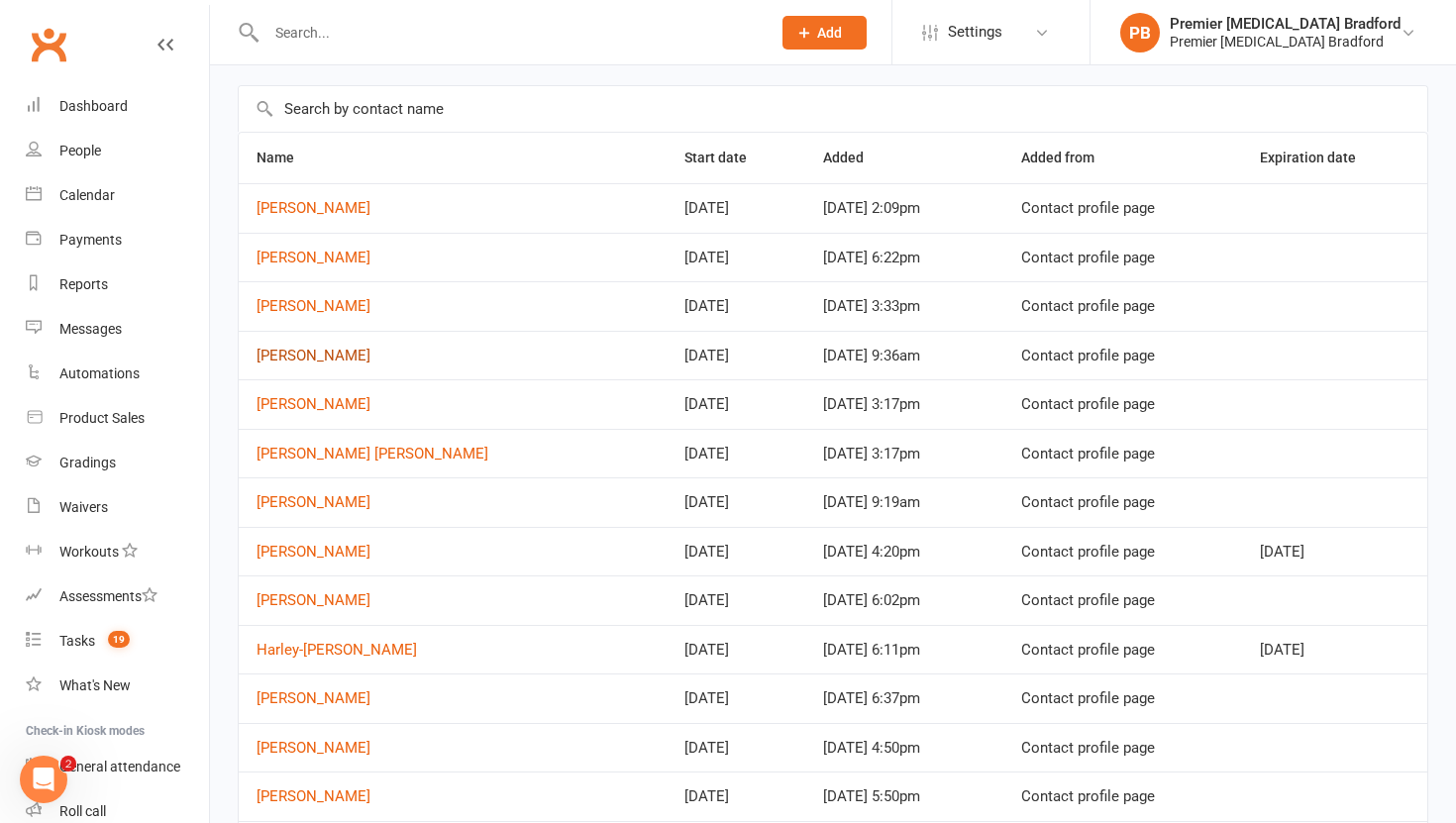 scroll, scrollTop: 0, scrollLeft: 0, axis: both 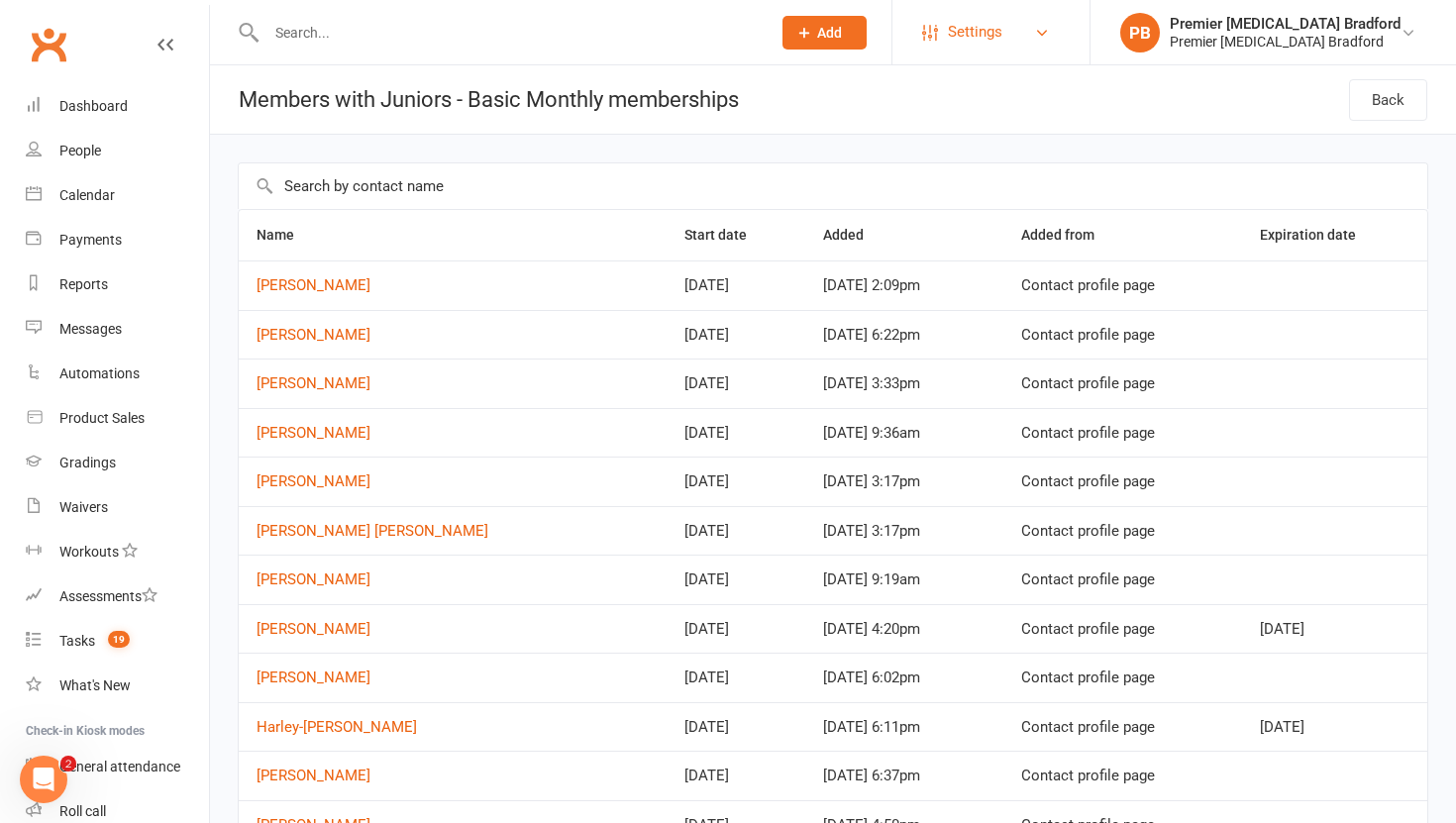 click on "Settings" at bounding box center [990, 32] 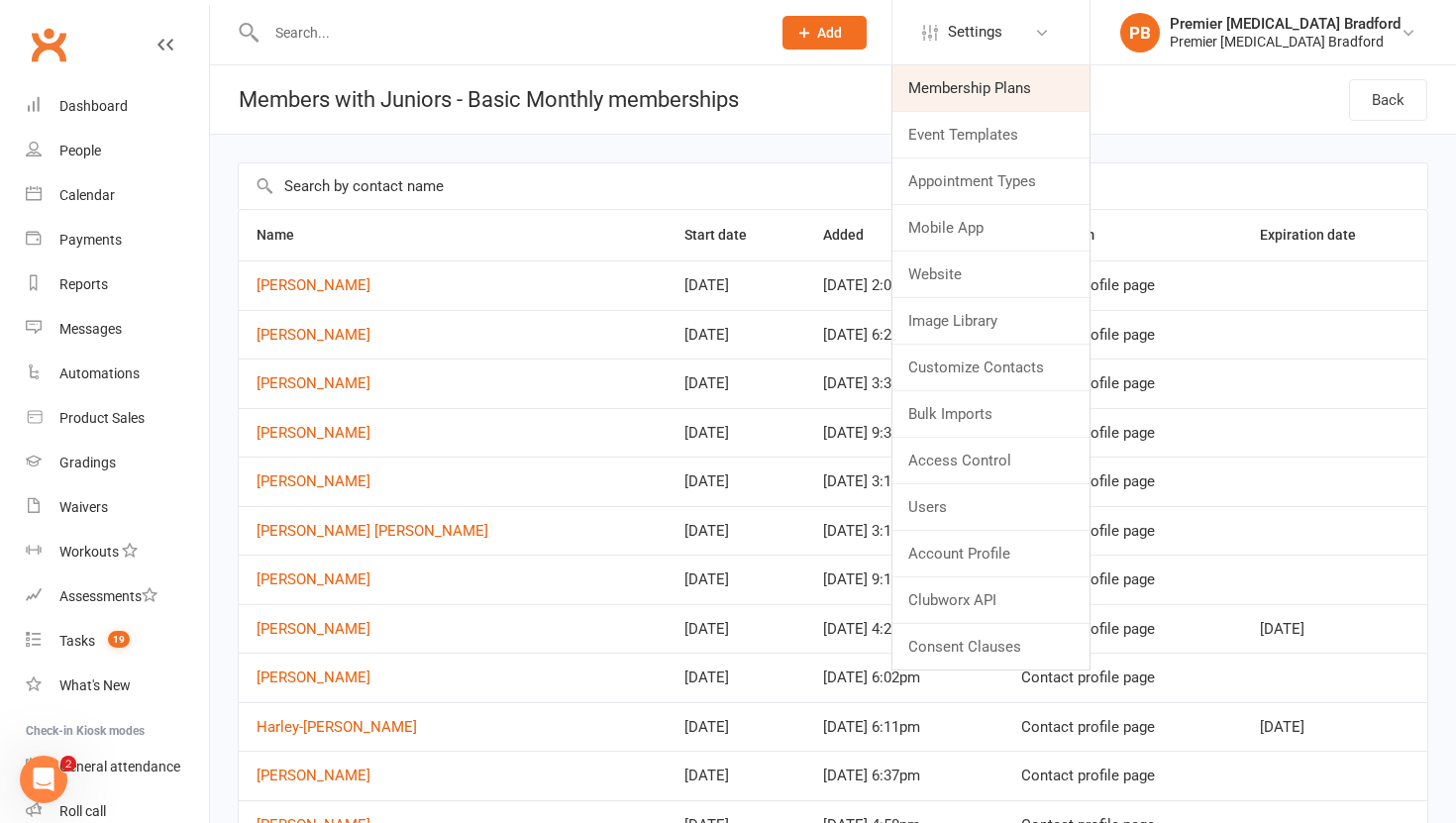 click on "Membership Plans" at bounding box center (990, 88) 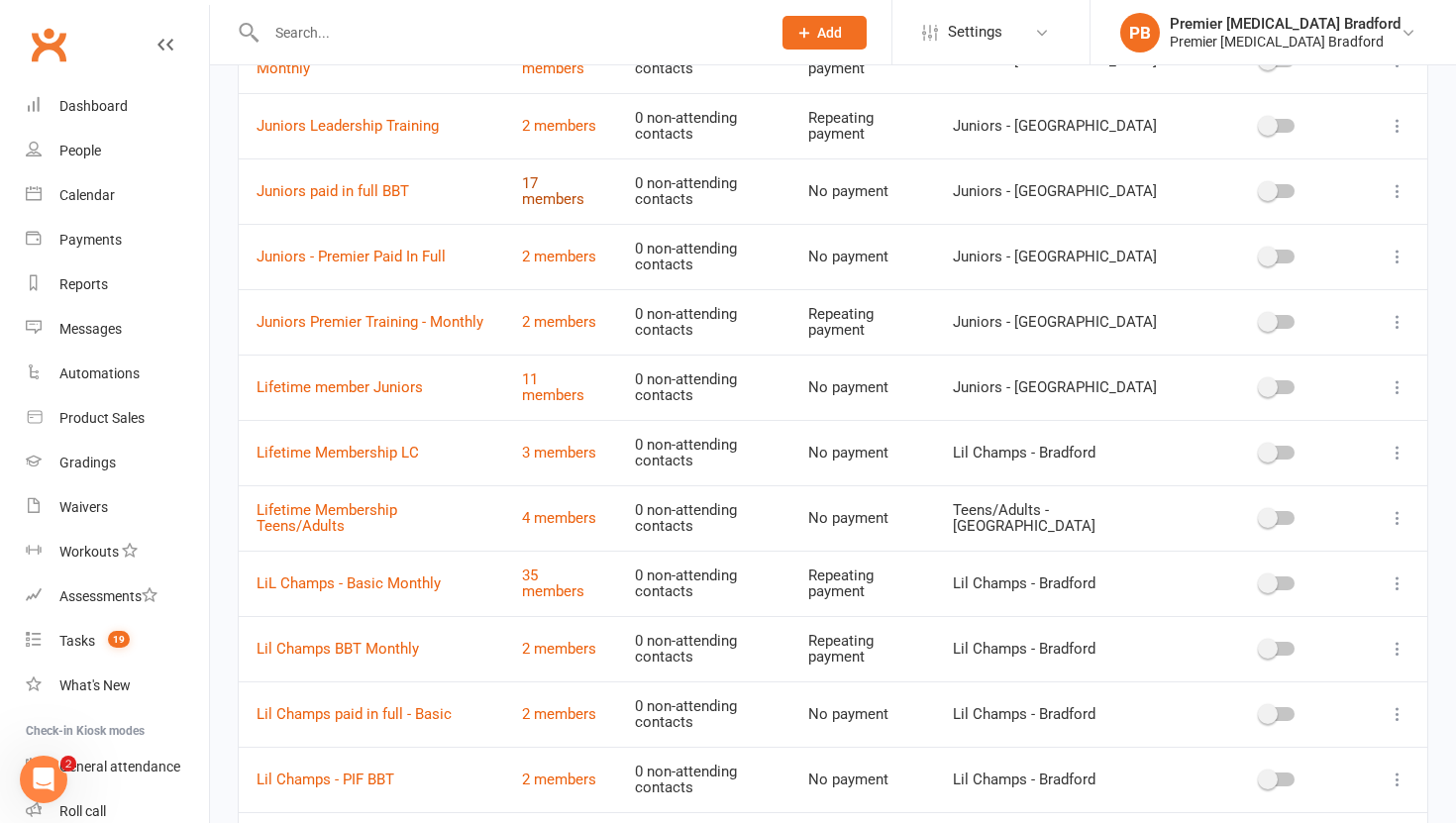 scroll, scrollTop: 319, scrollLeft: 0, axis: vertical 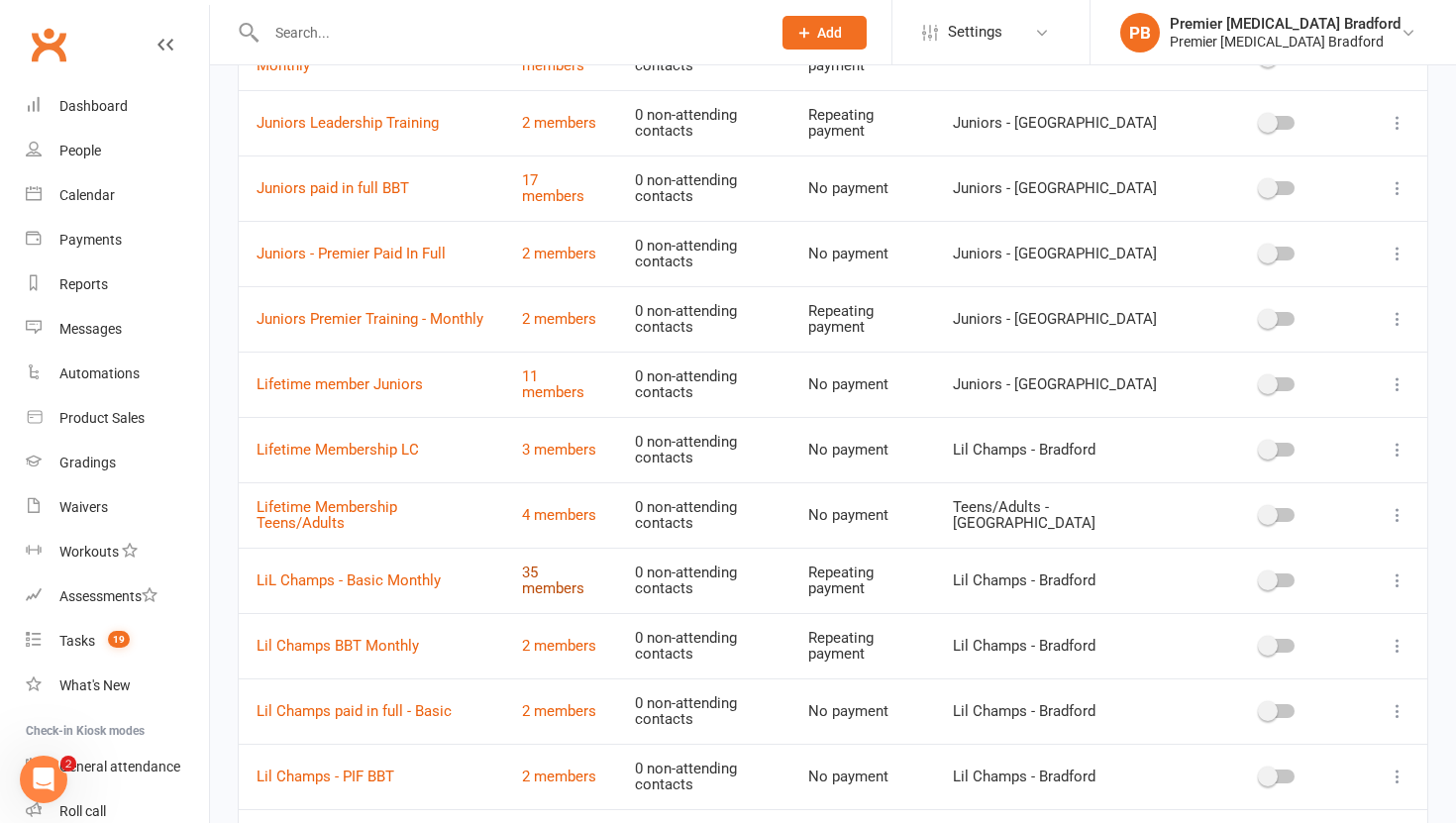 click on "35 members" at bounding box center (553, 580) 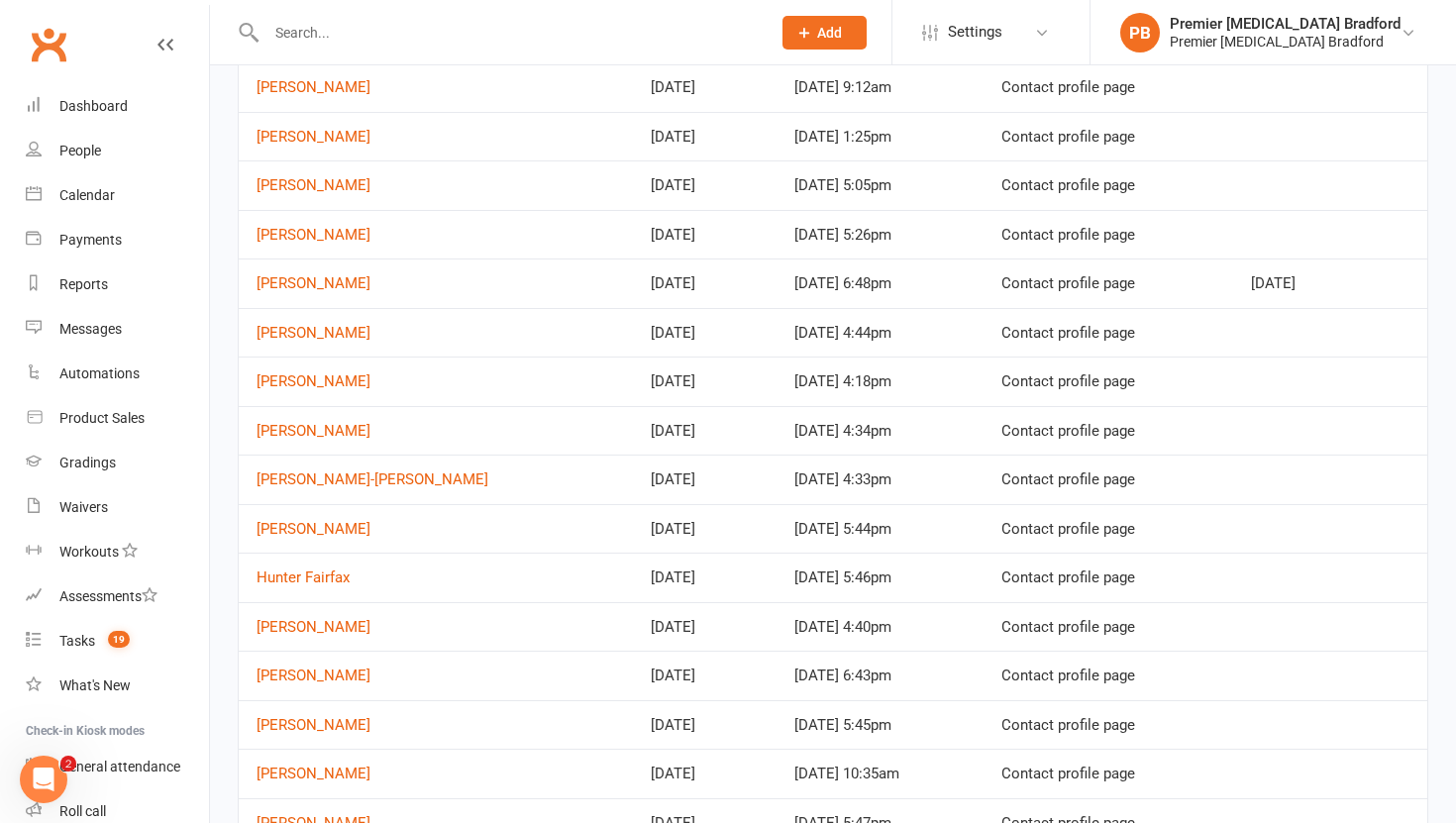 scroll, scrollTop: 811, scrollLeft: 0, axis: vertical 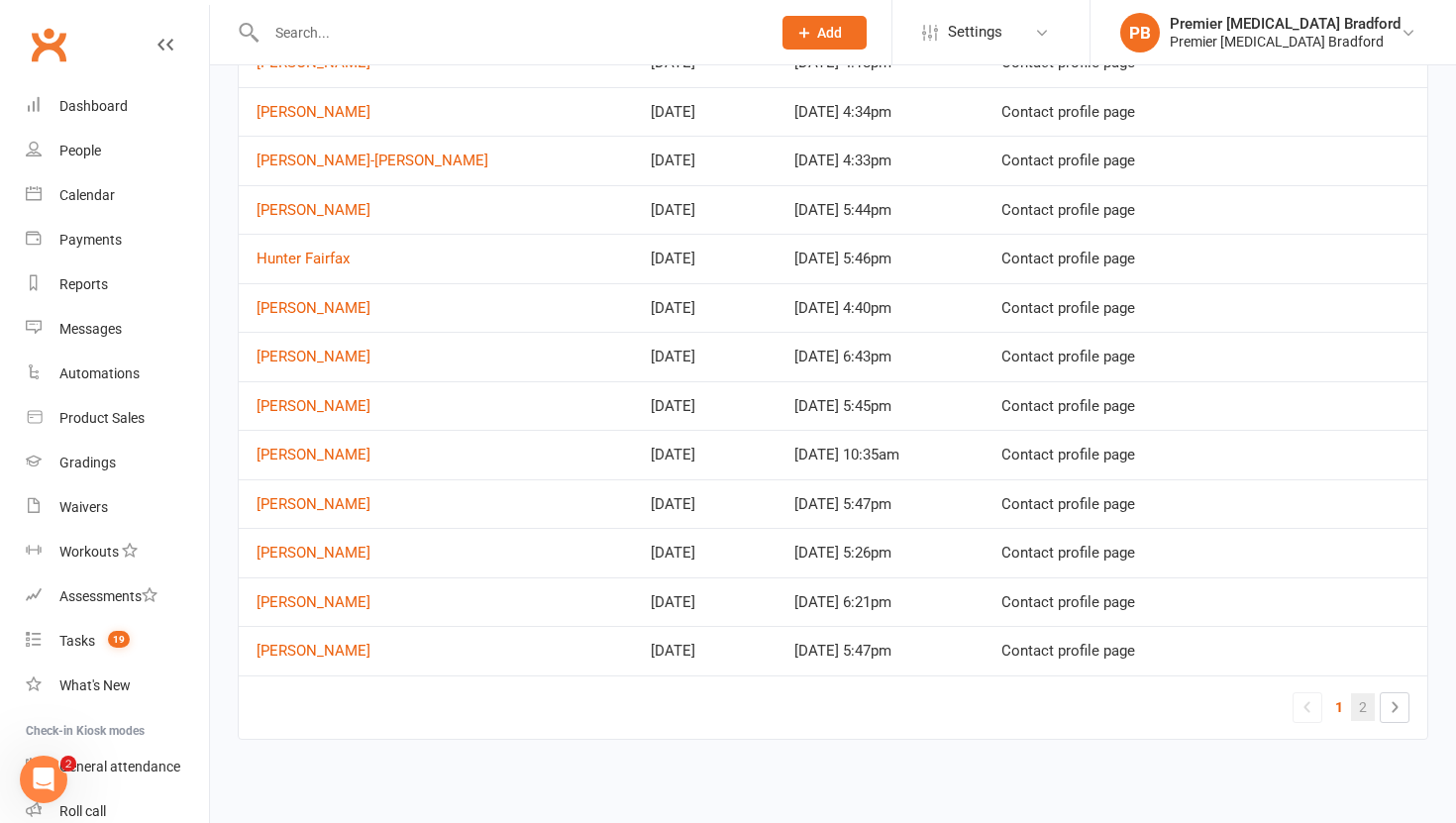 click on "2" at bounding box center [1363, 707] 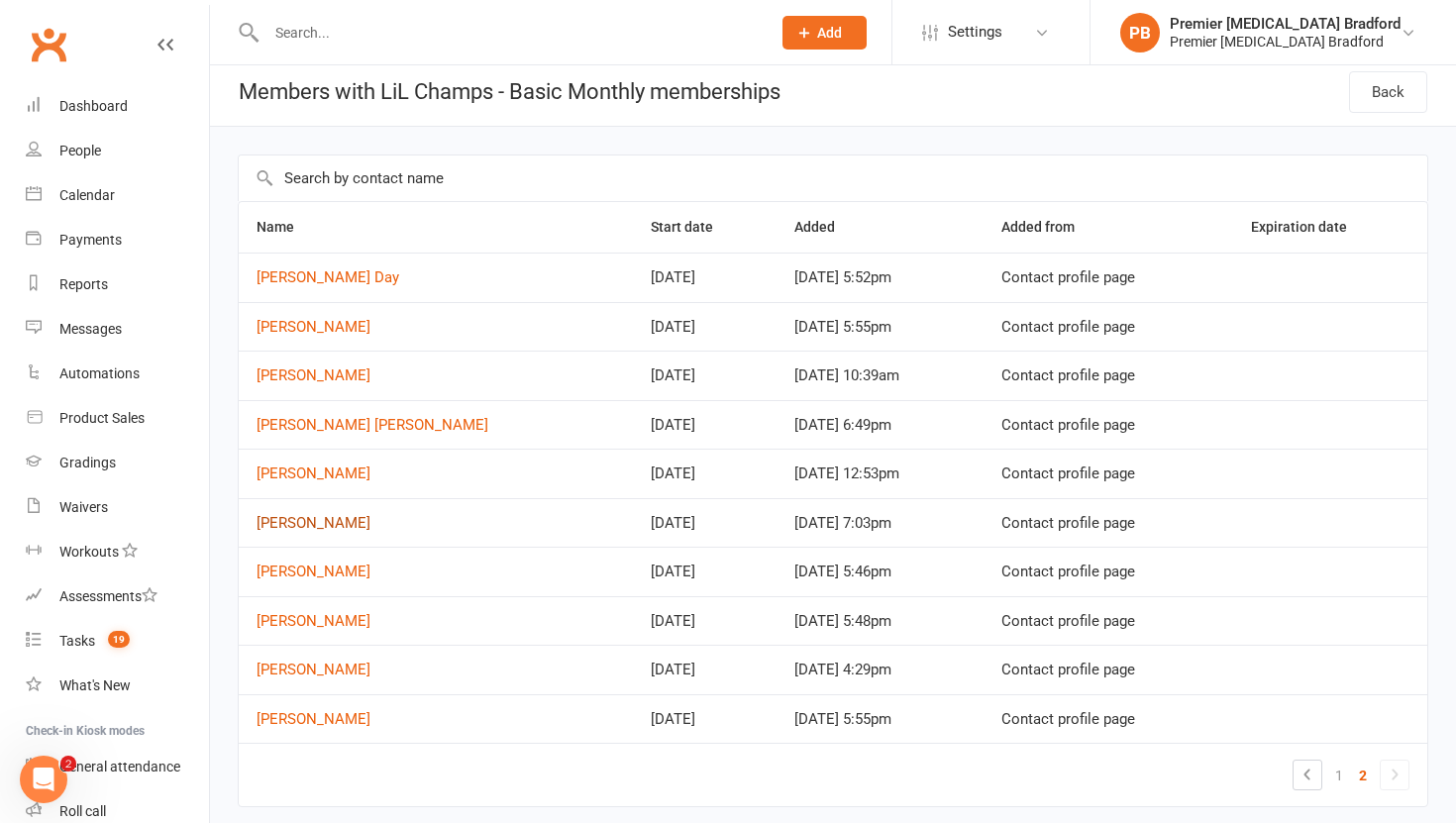 scroll, scrollTop: 0, scrollLeft: 0, axis: both 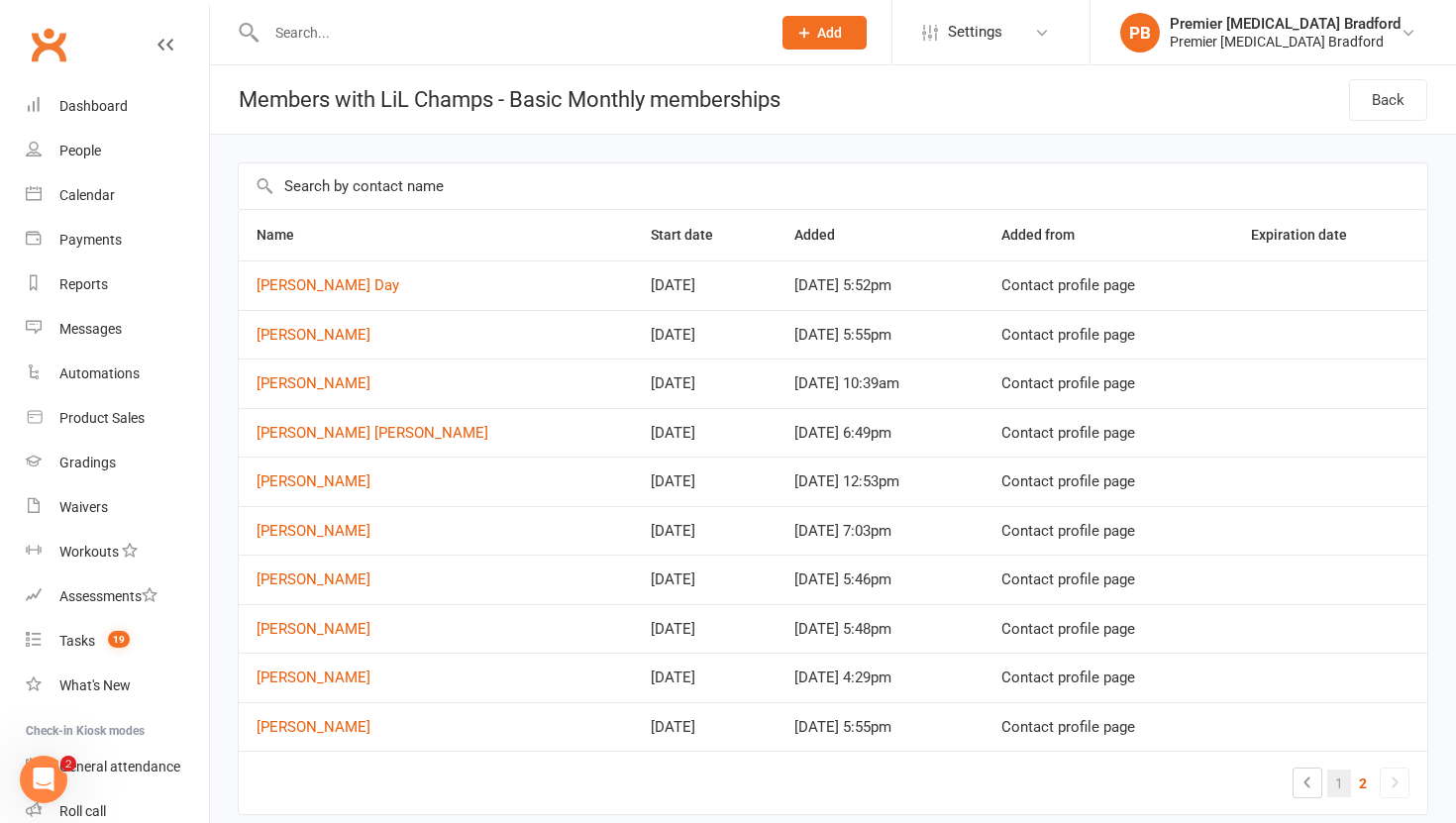 click on "1" at bounding box center [1339, 783] 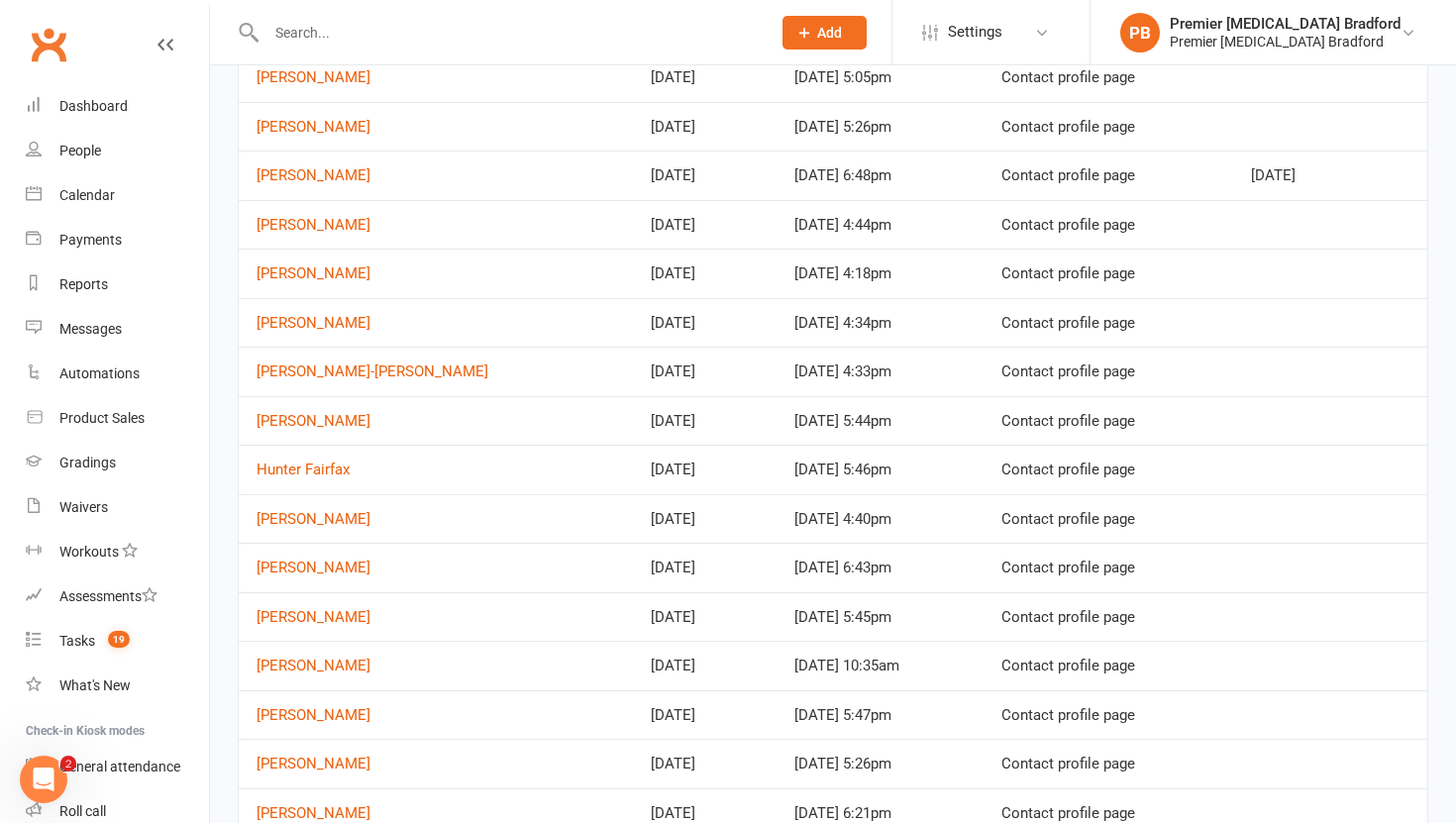 scroll, scrollTop: 0, scrollLeft: 0, axis: both 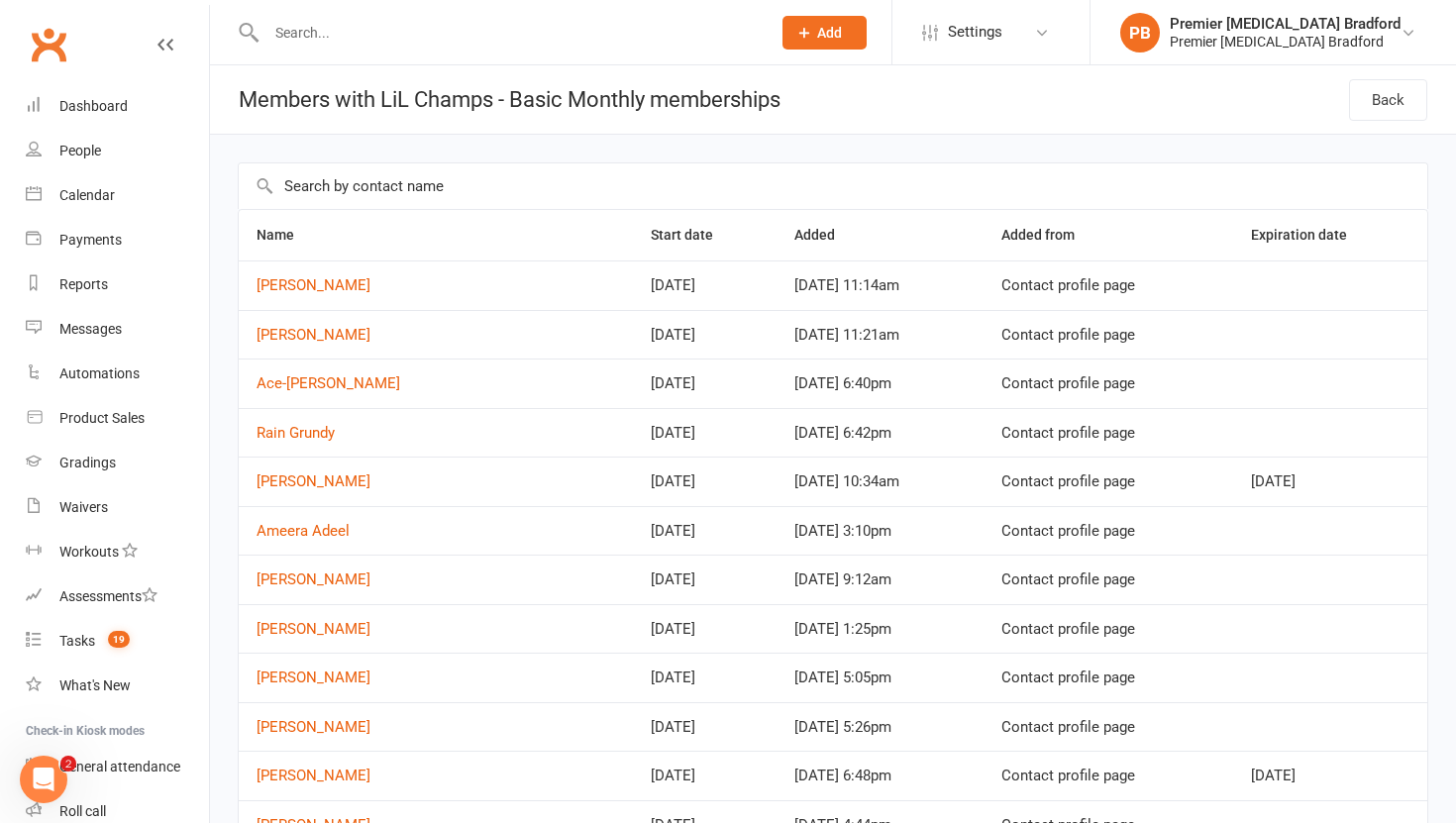 click at bounding box center (508, 33) 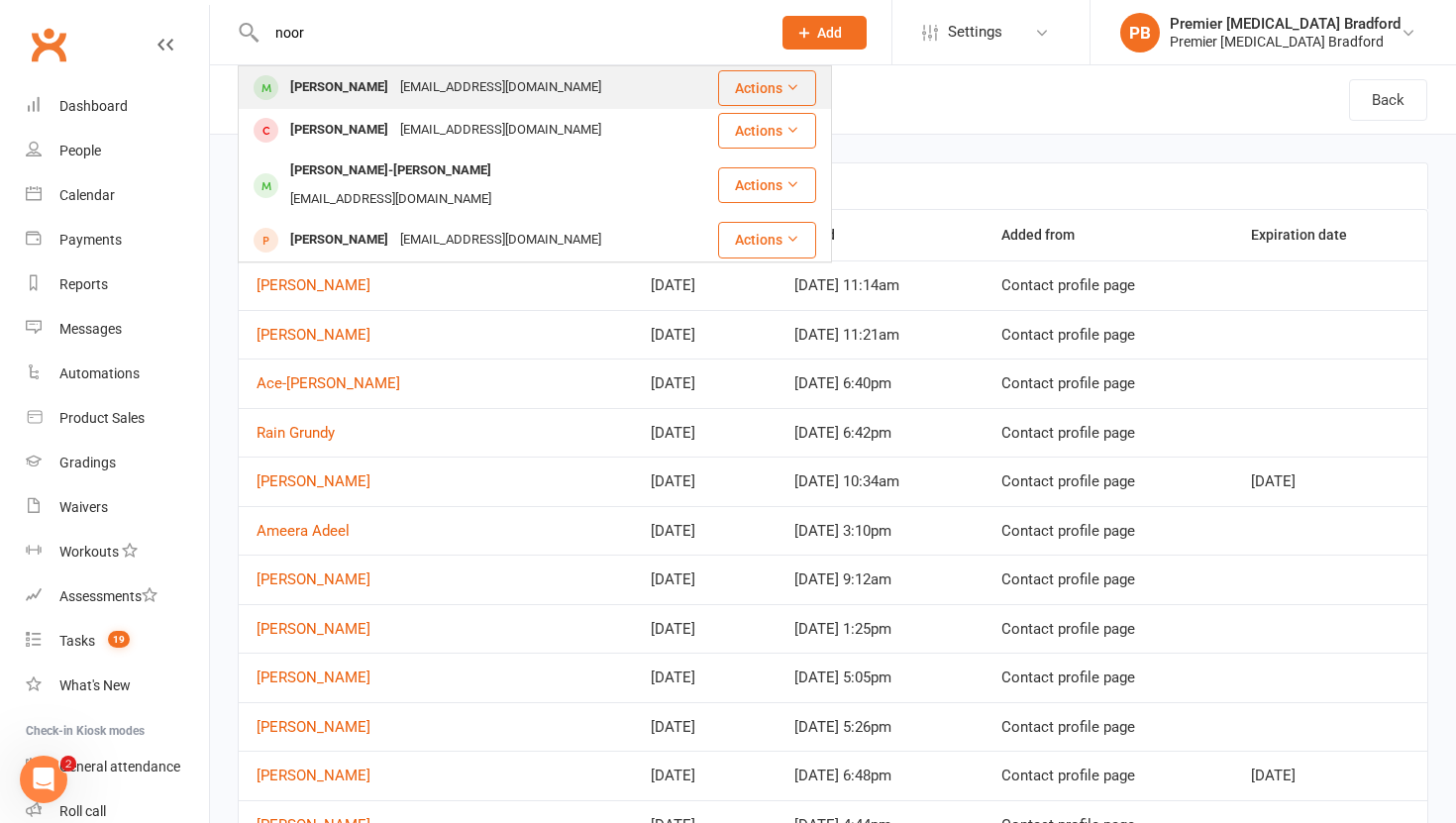 type on "noor" 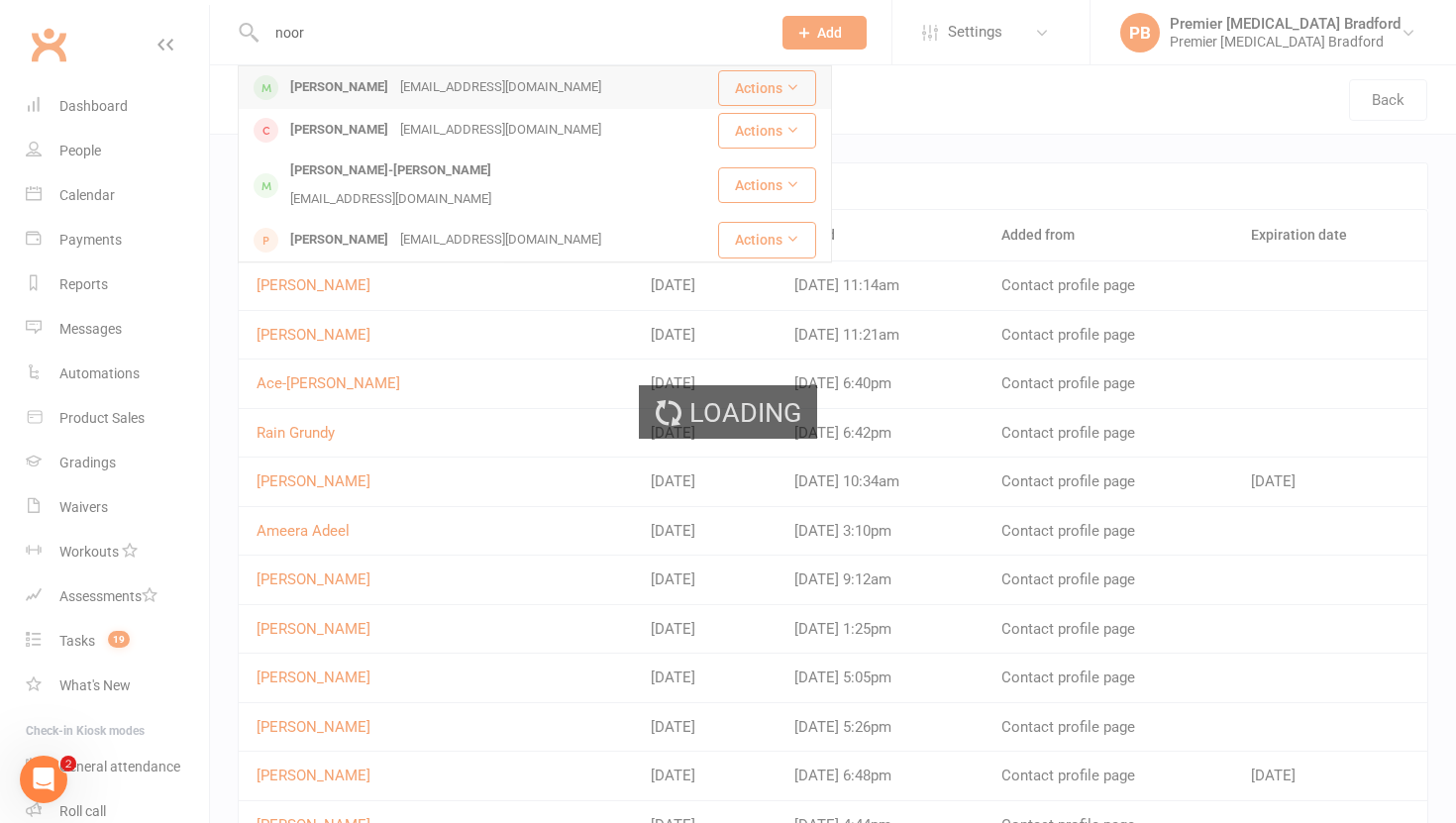 type 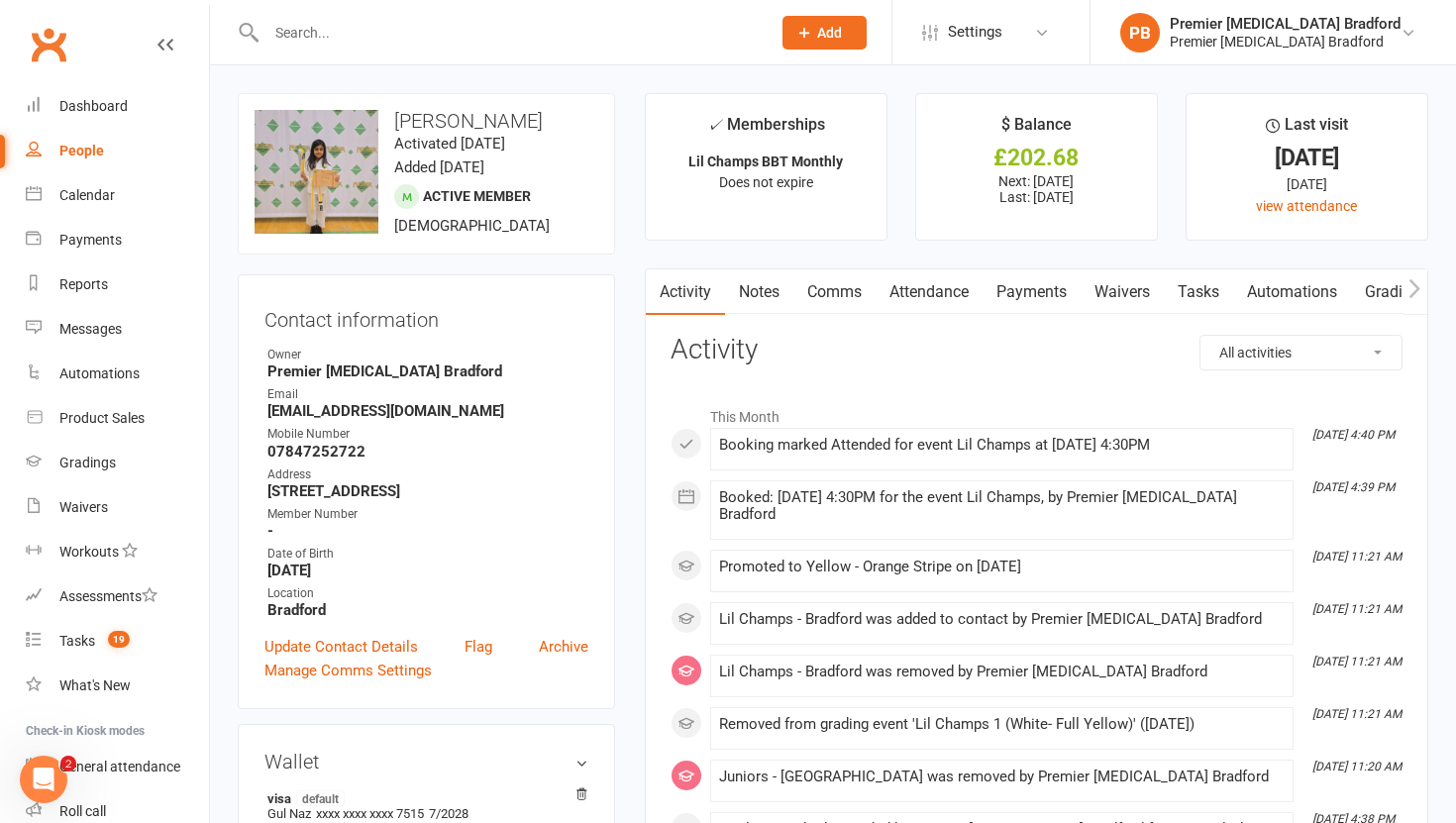 click on "Payments" at bounding box center [1031, 292] 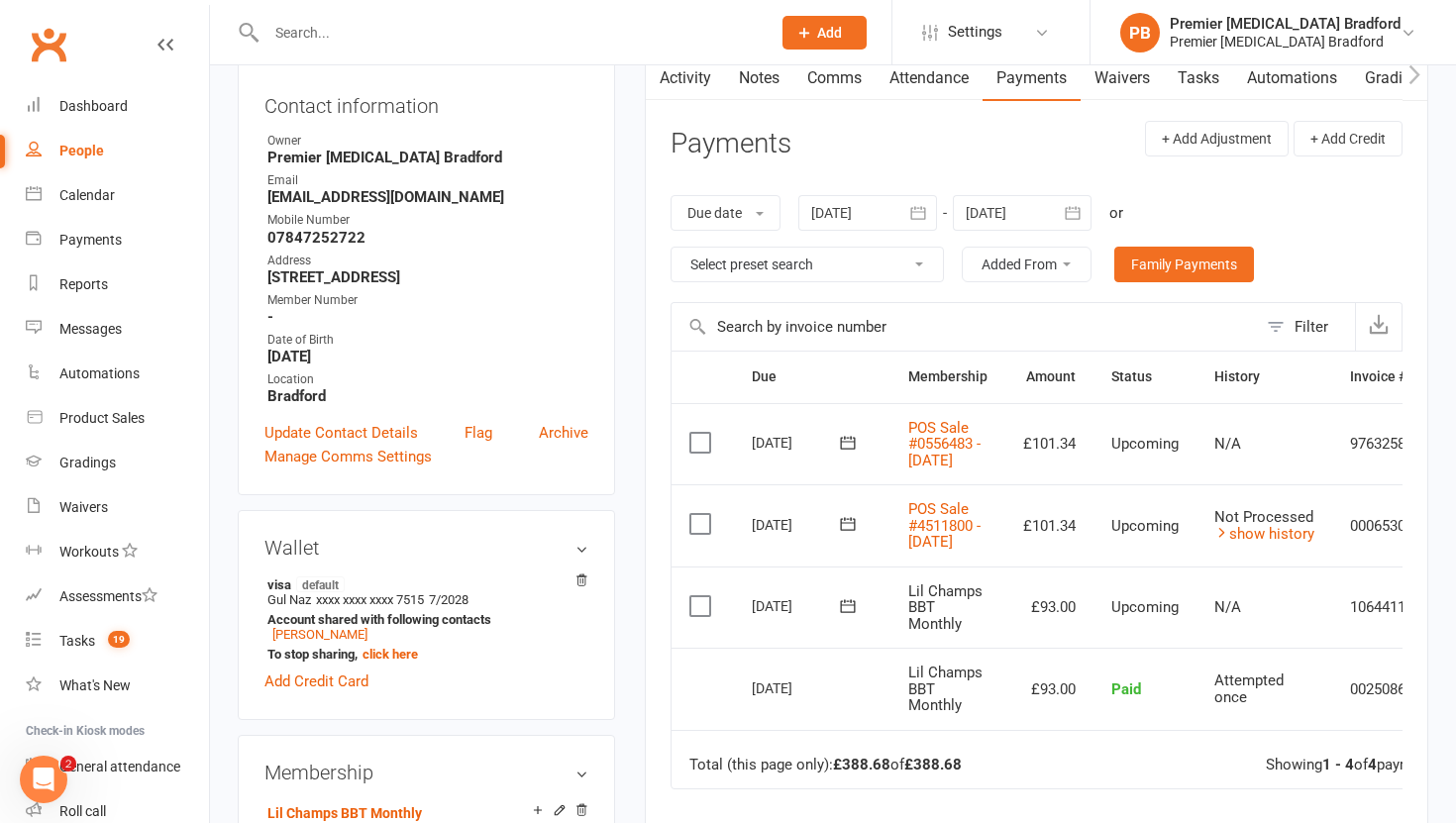 scroll, scrollTop: 218, scrollLeft: 0, axis: vertical 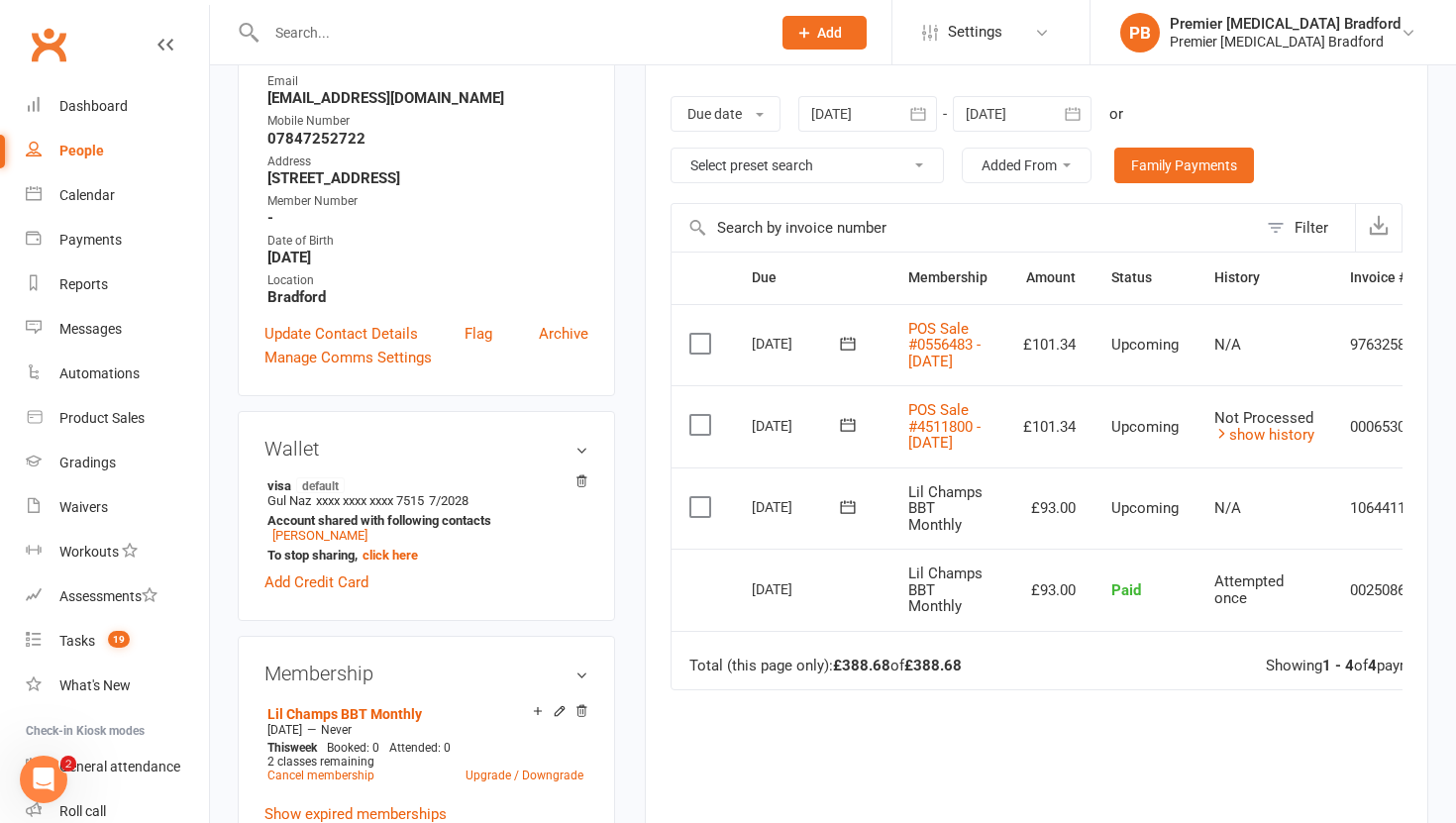 click 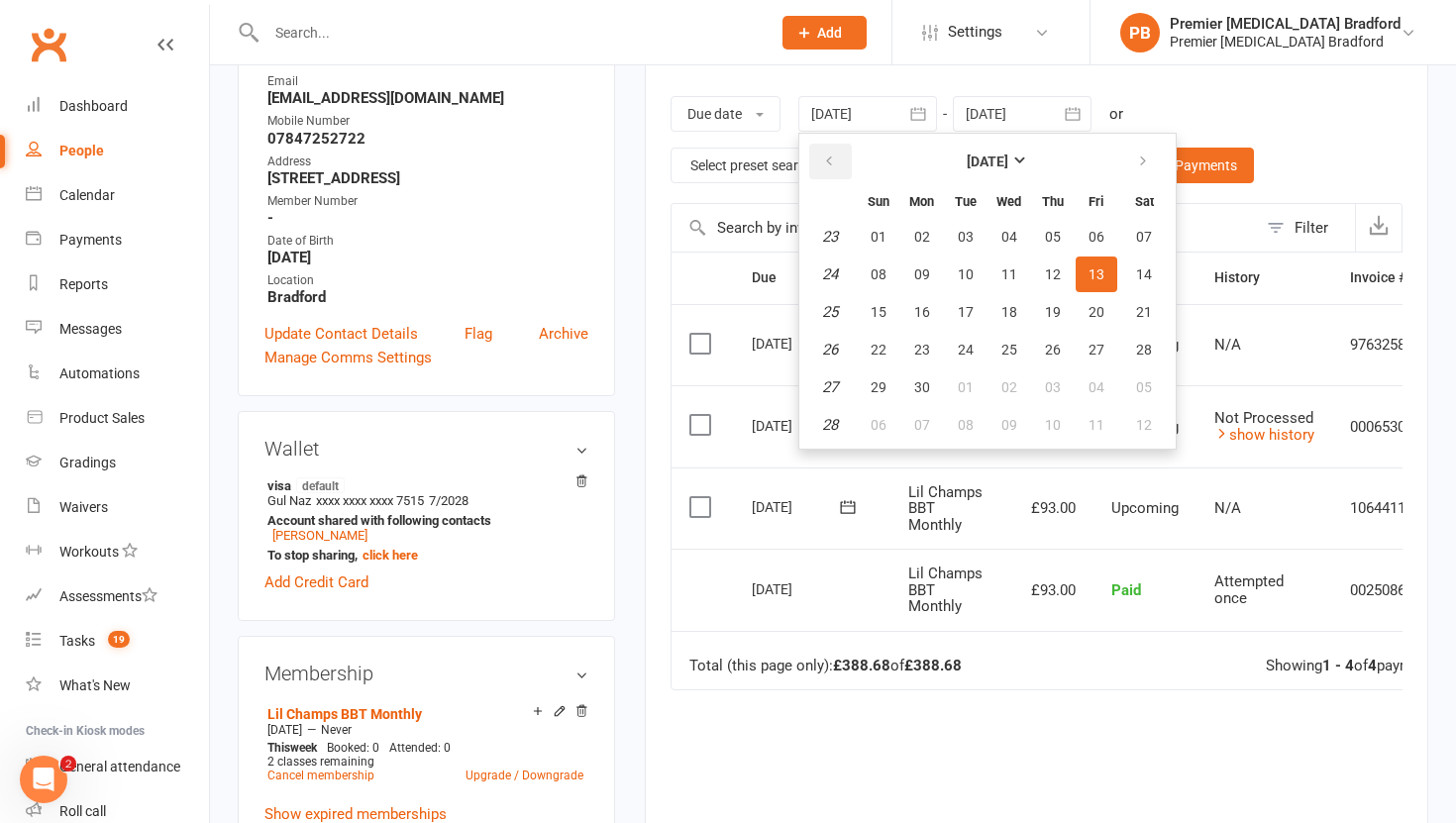 click at bounding box center (829, 161) 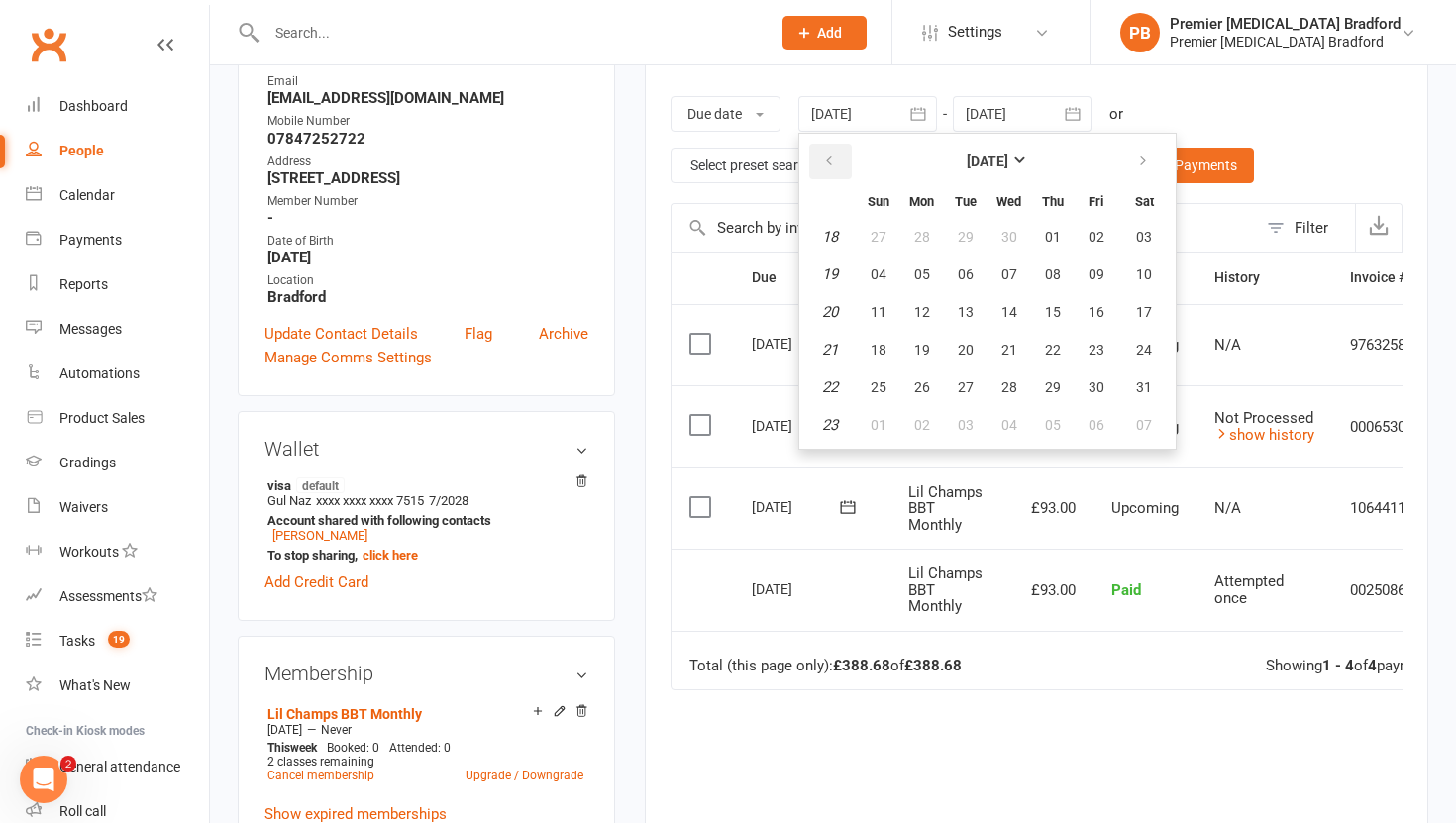 click at bounding box center [829, 161] 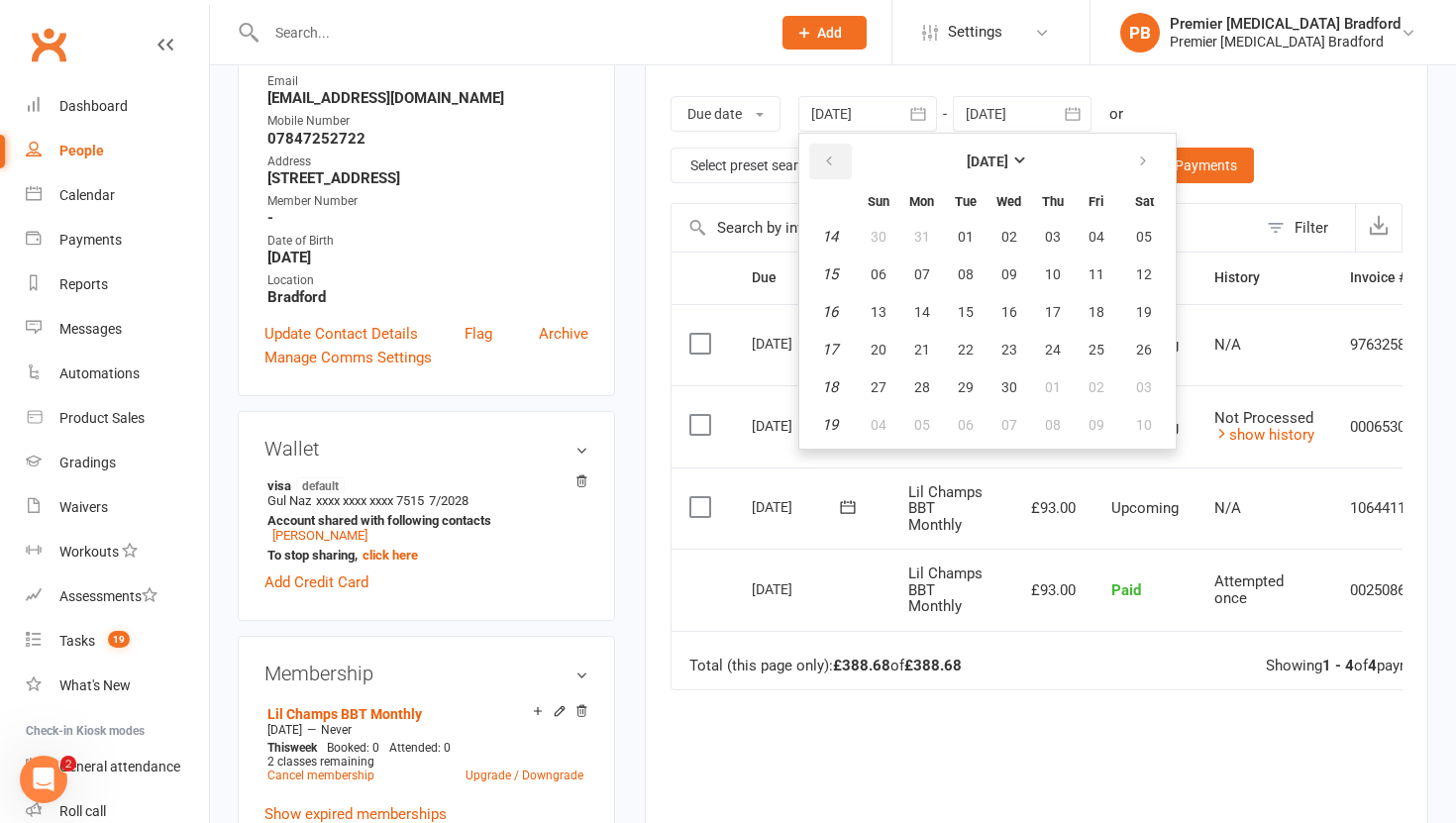 click at bounding box center [829, 161] 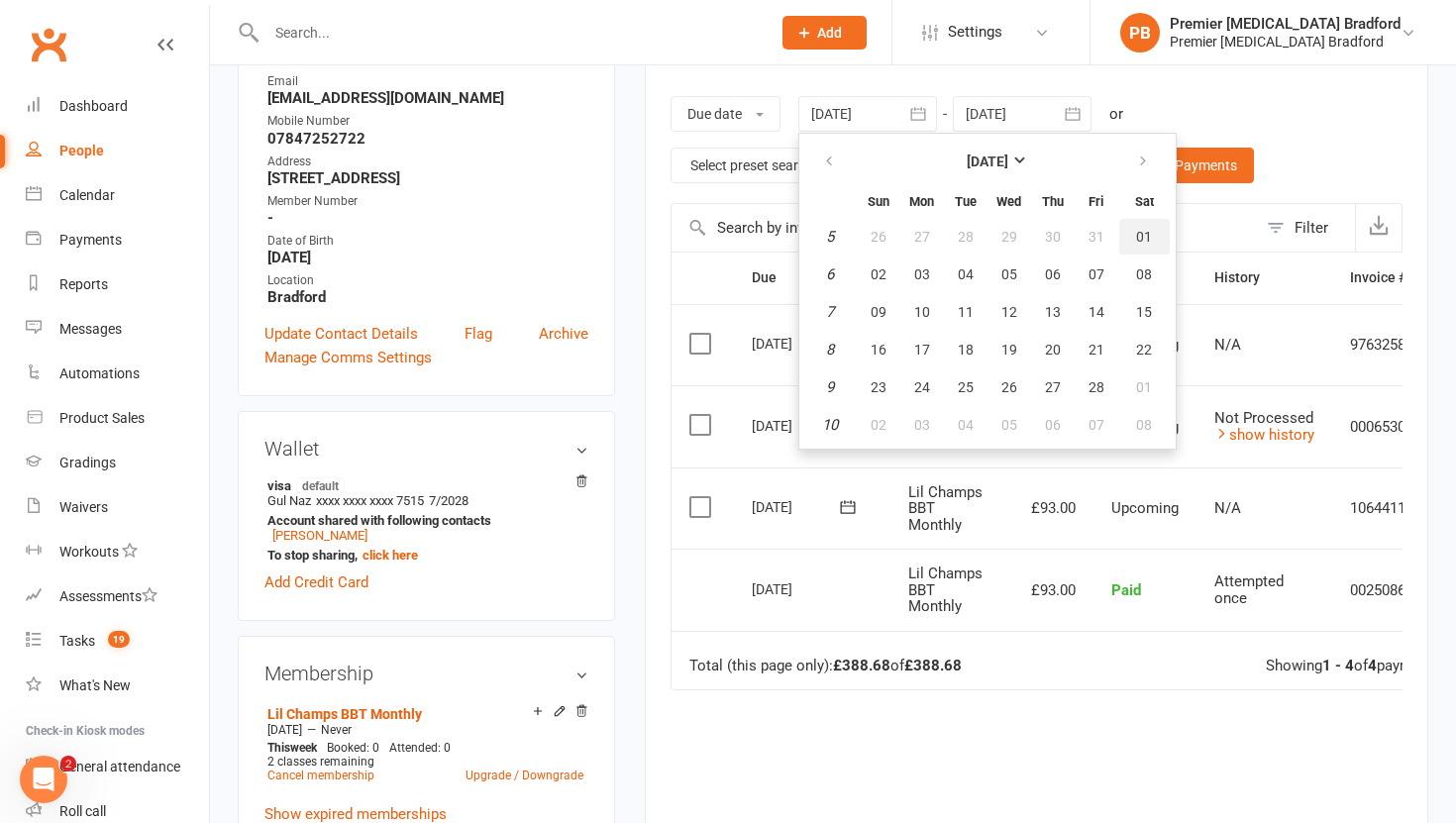 click on "01" at bounding box center (1144, 237) 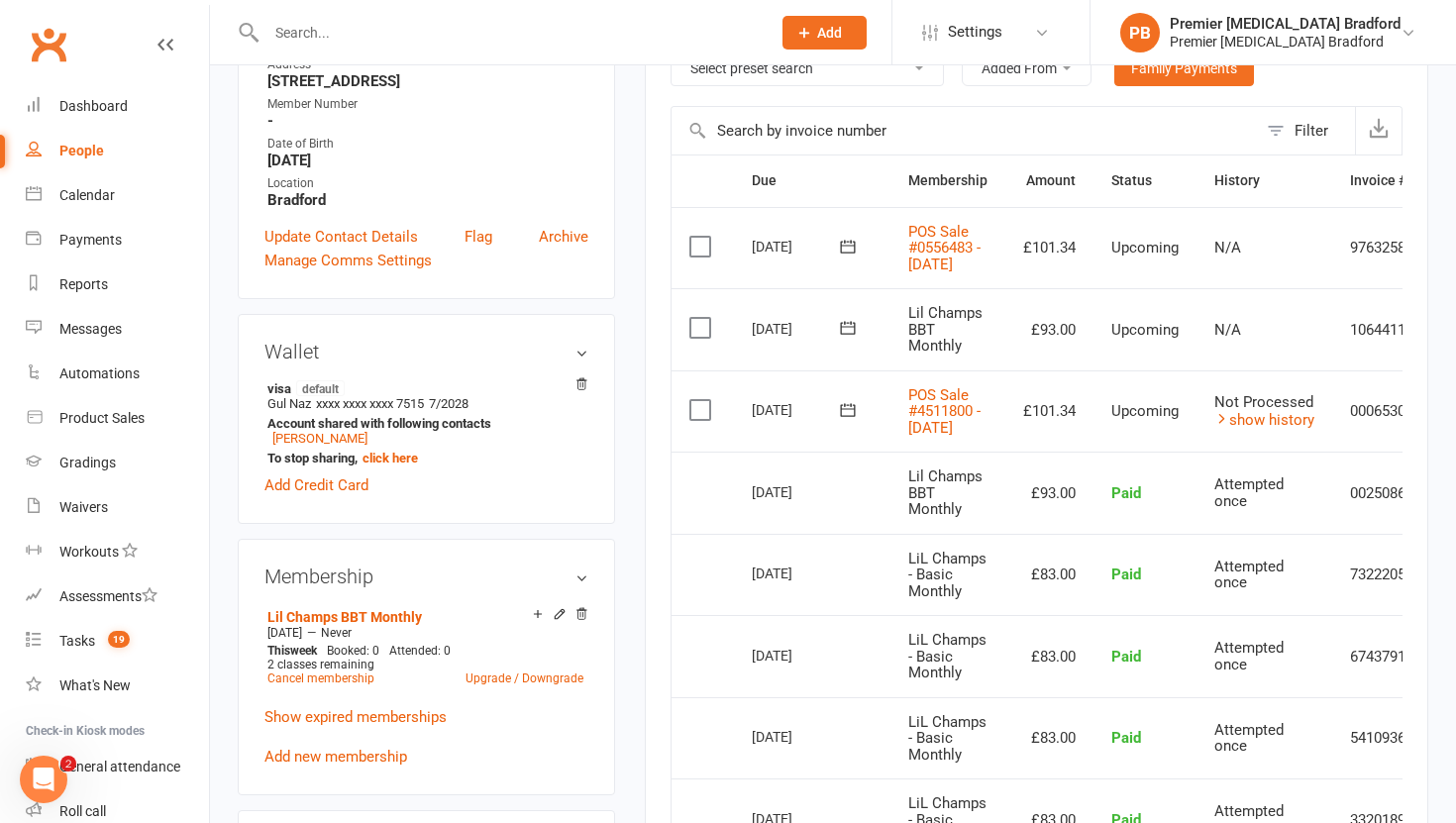 scroll, scrollTop: 409, scrollLeft: 0, axis: vertical 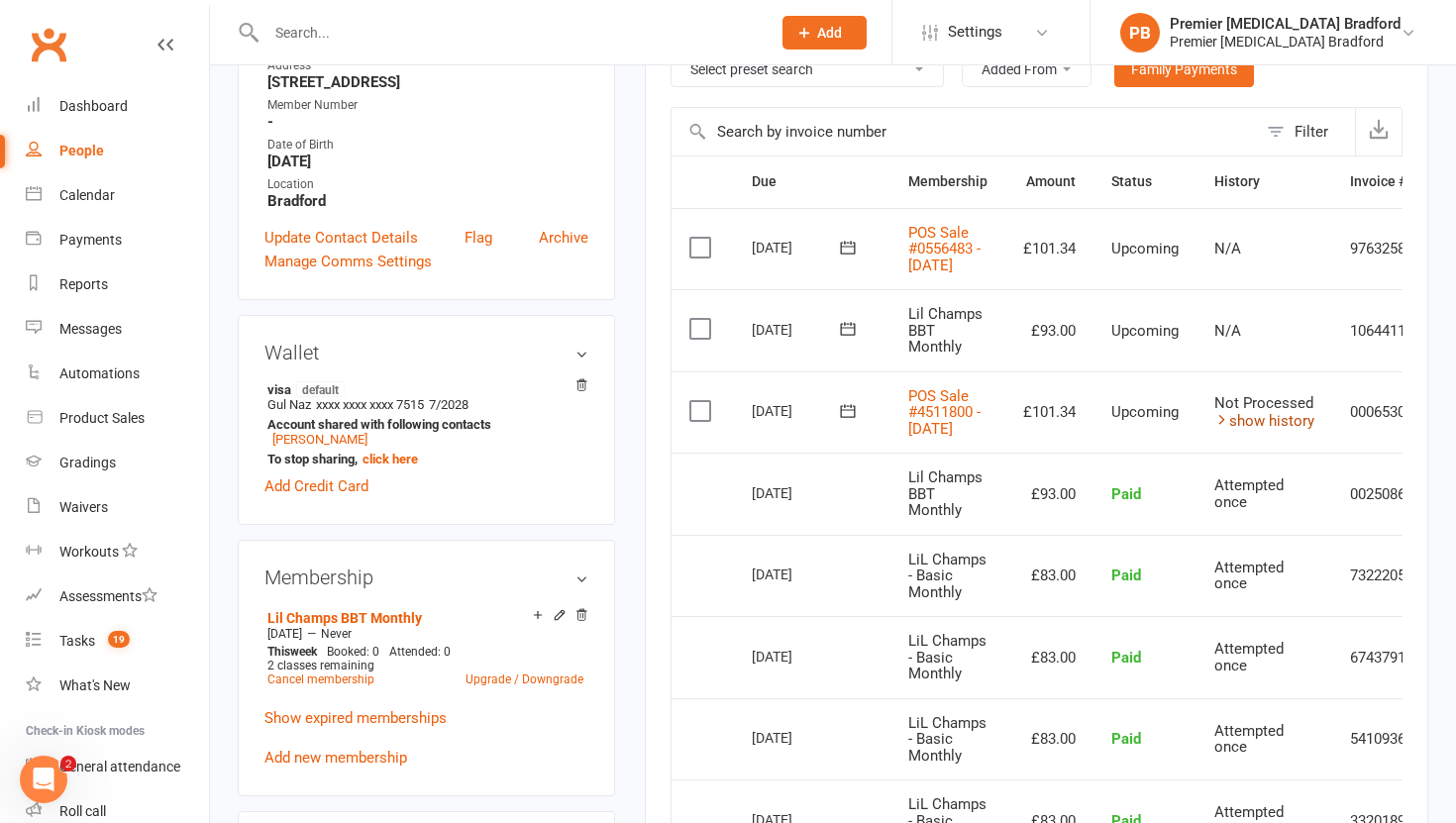 click on "show history" at bounding box center (1264, 421) 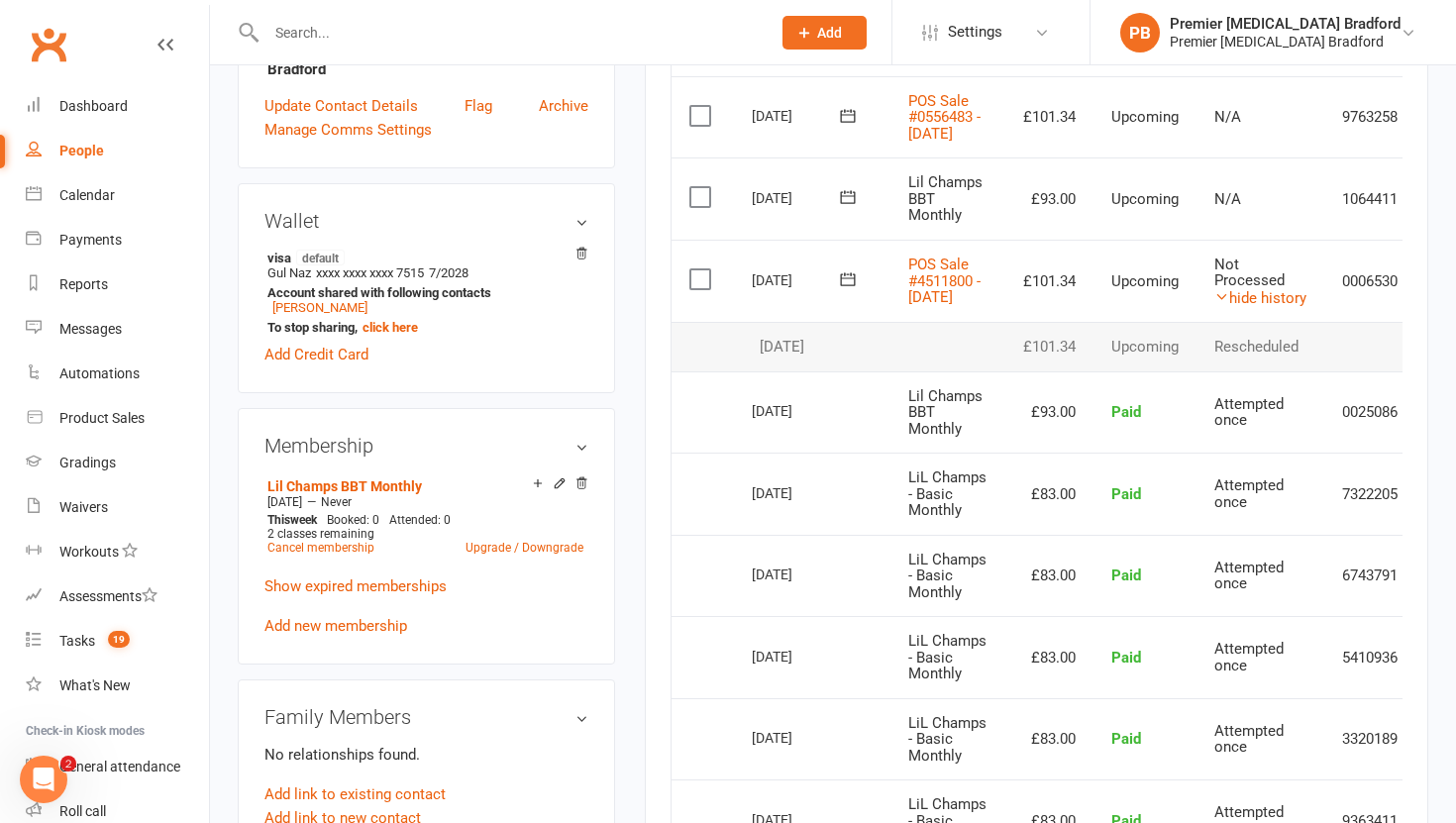 scroll, scrollTop: 598, scrollLeft: 0, axis: vertical 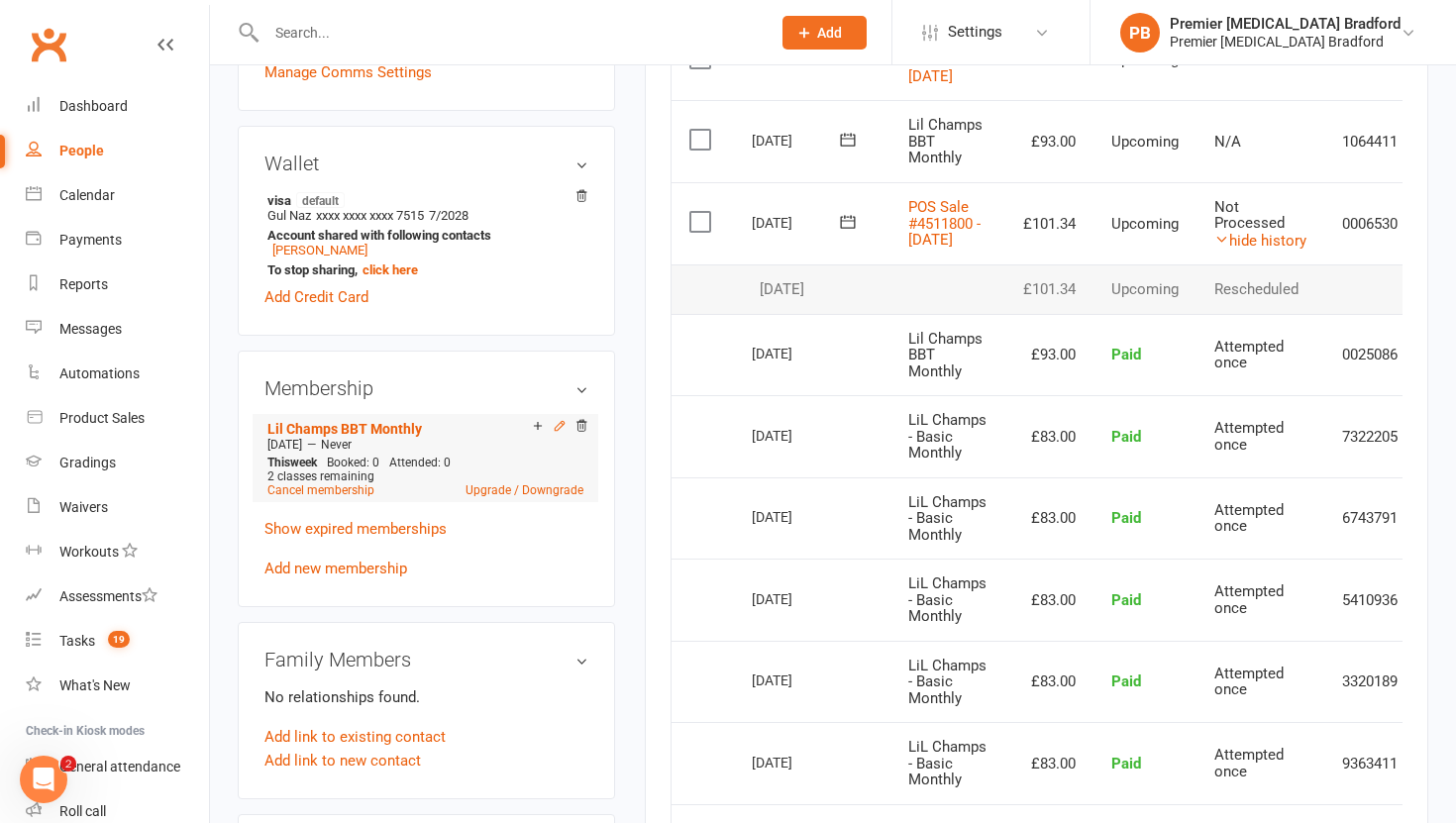 click 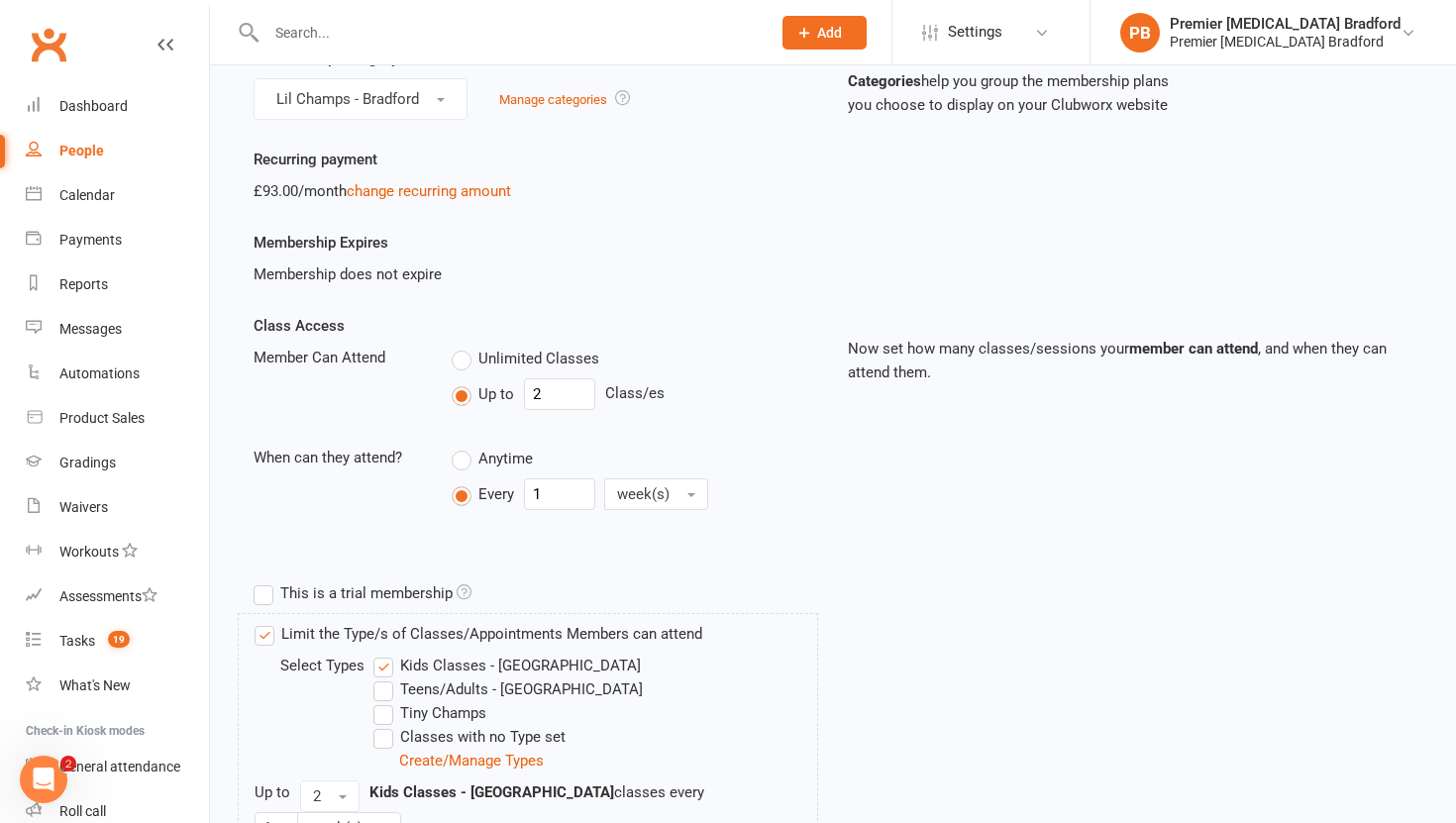 scroll, scrollTop: 289, scrollLeft: 0, axis: vertical 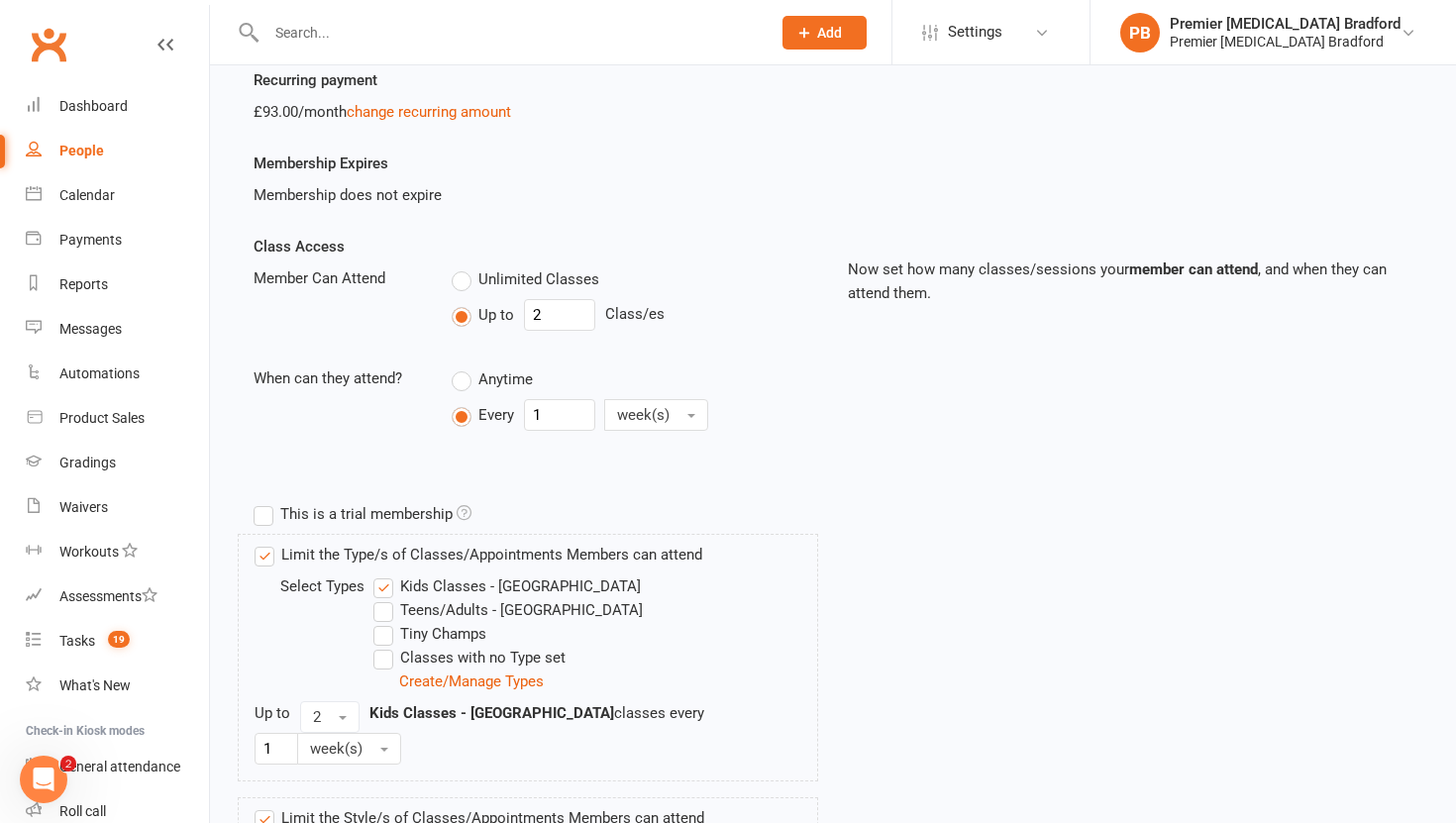 click at bounding box center (464, 512) 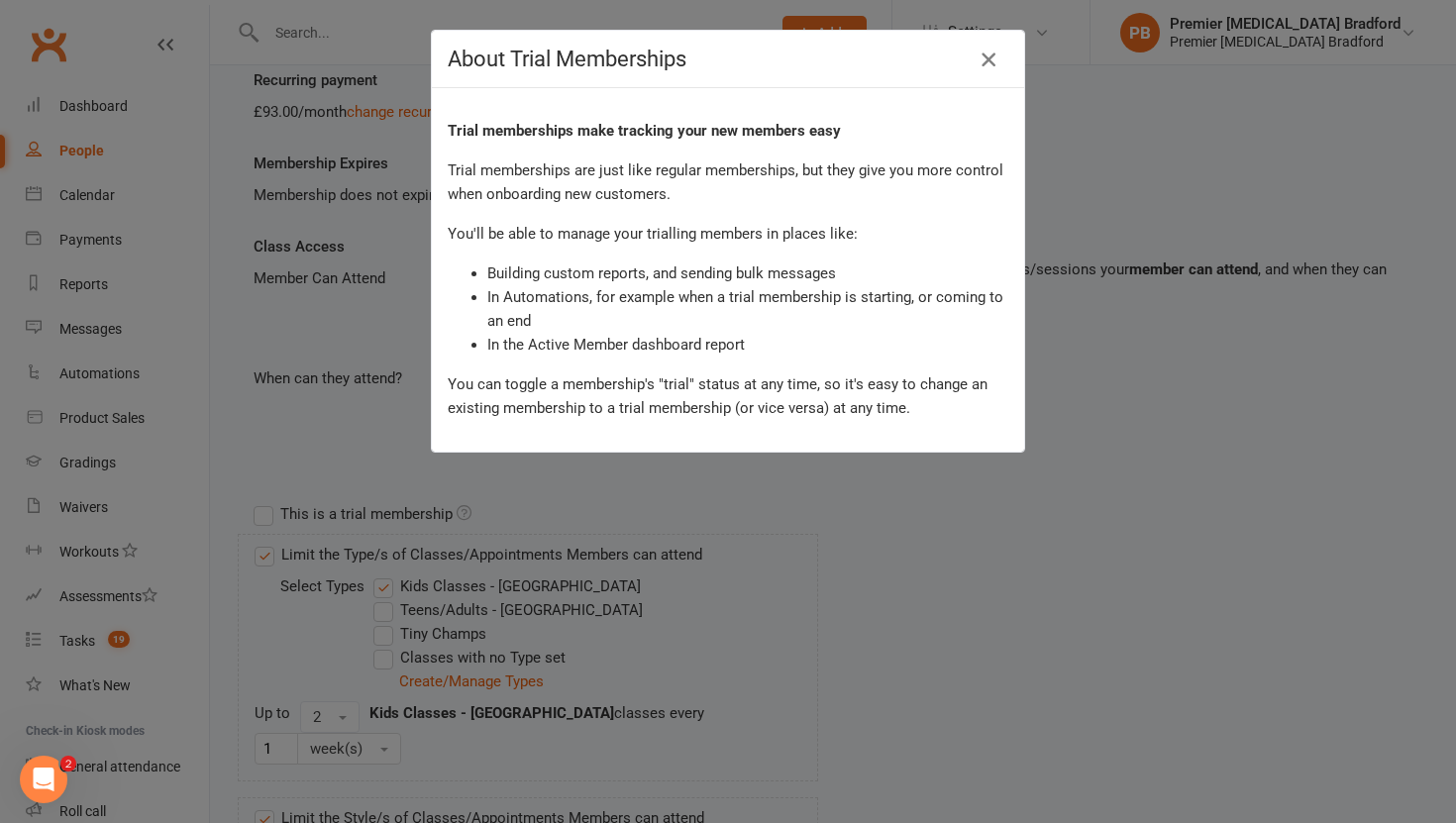 click at bounding box center [988, 59] 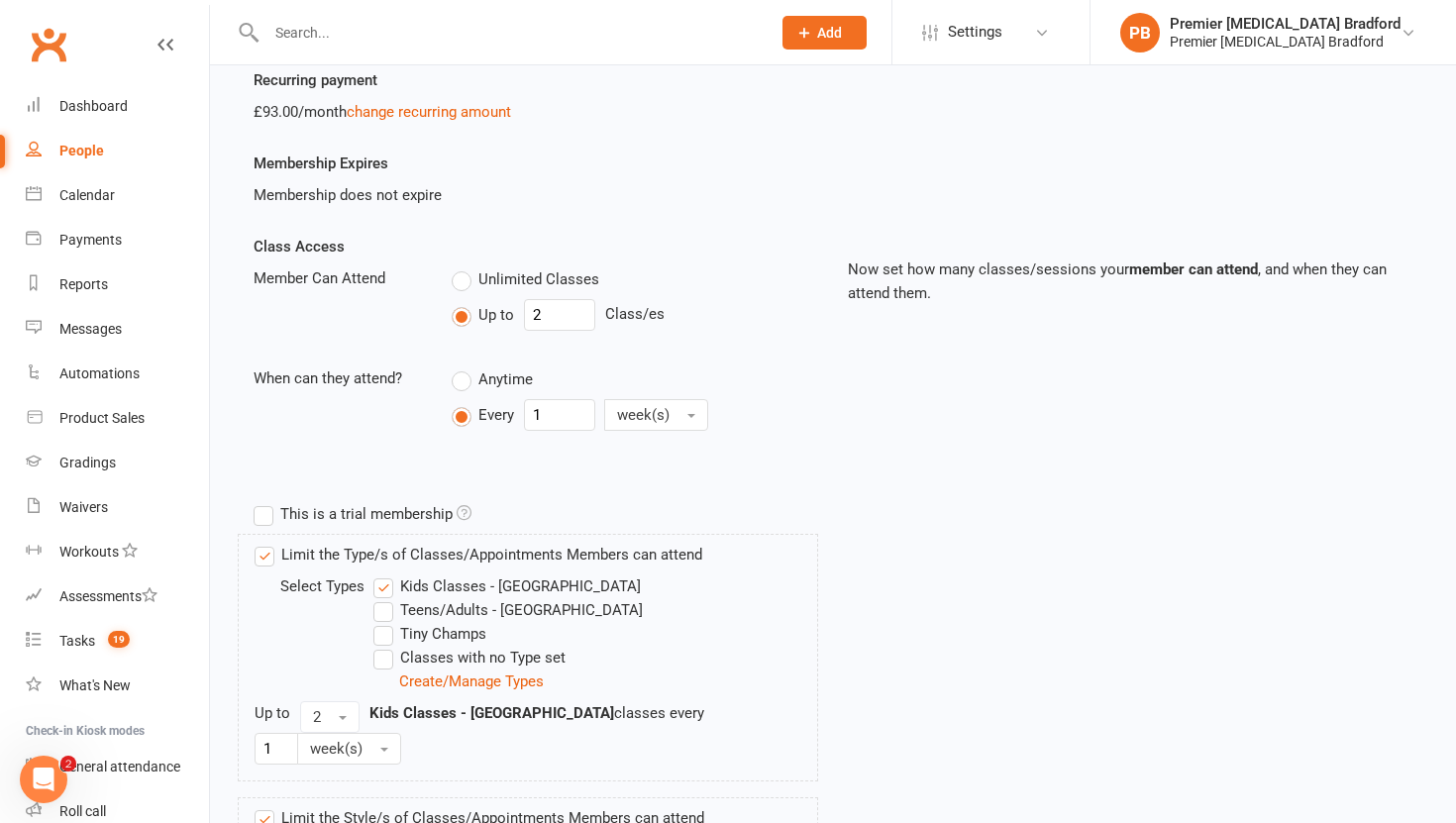 click on "This is a trial membership" at bounding box center (363, 514) 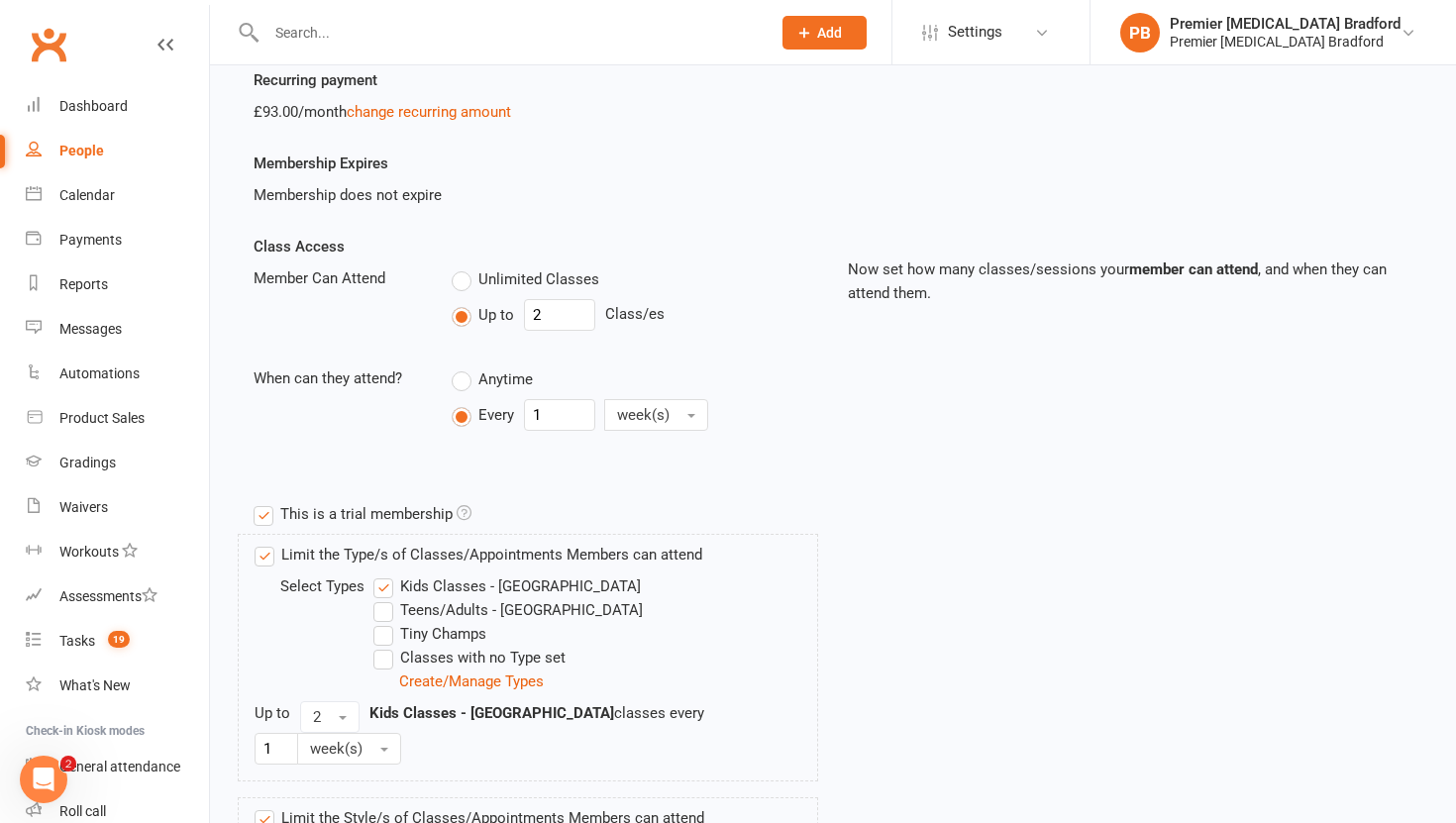 click on "This is a trial membership" at bounding box center (363, 514) 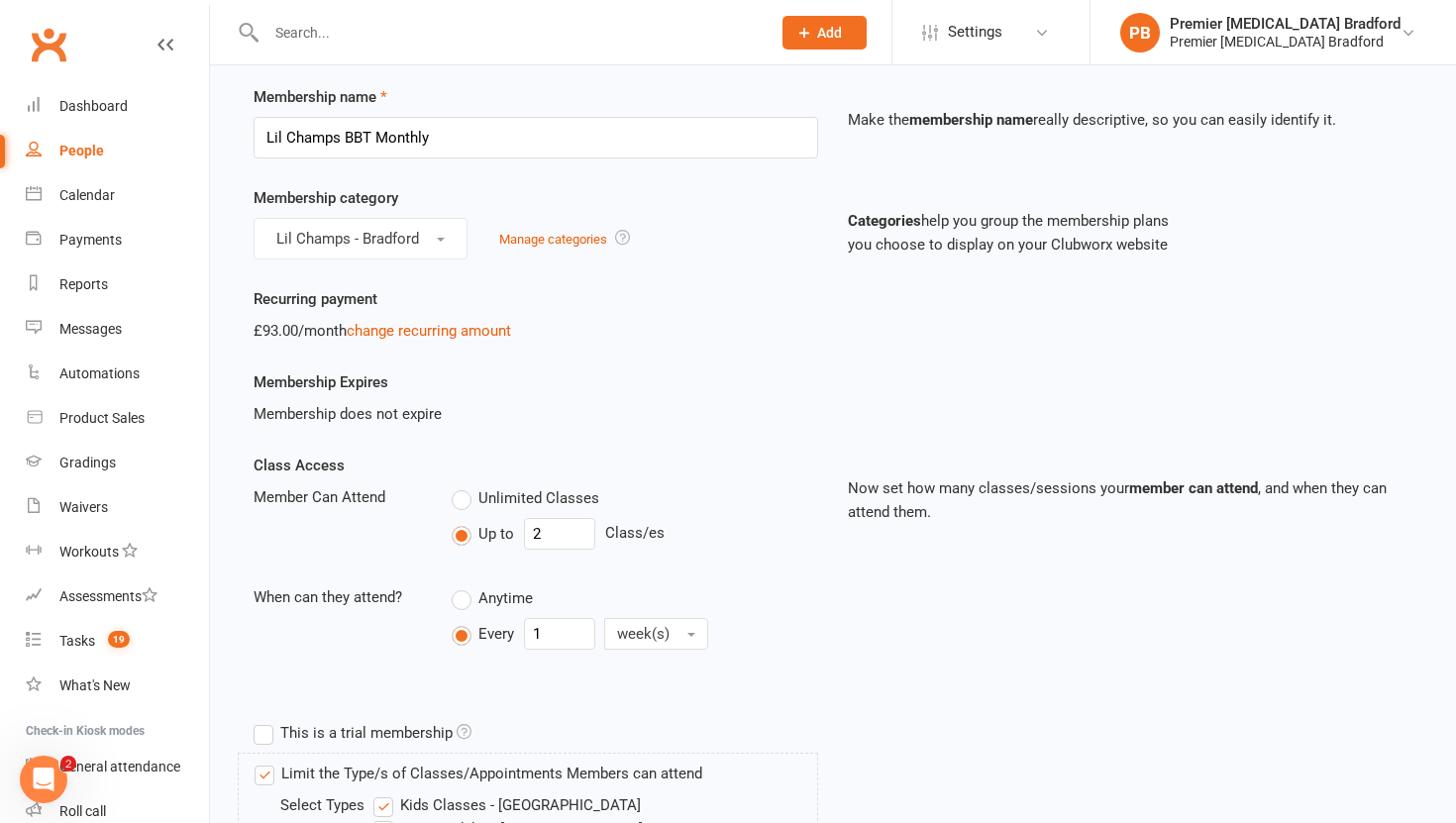 scroll, scrollTop: 0, scrollLeft: 0, axis: both 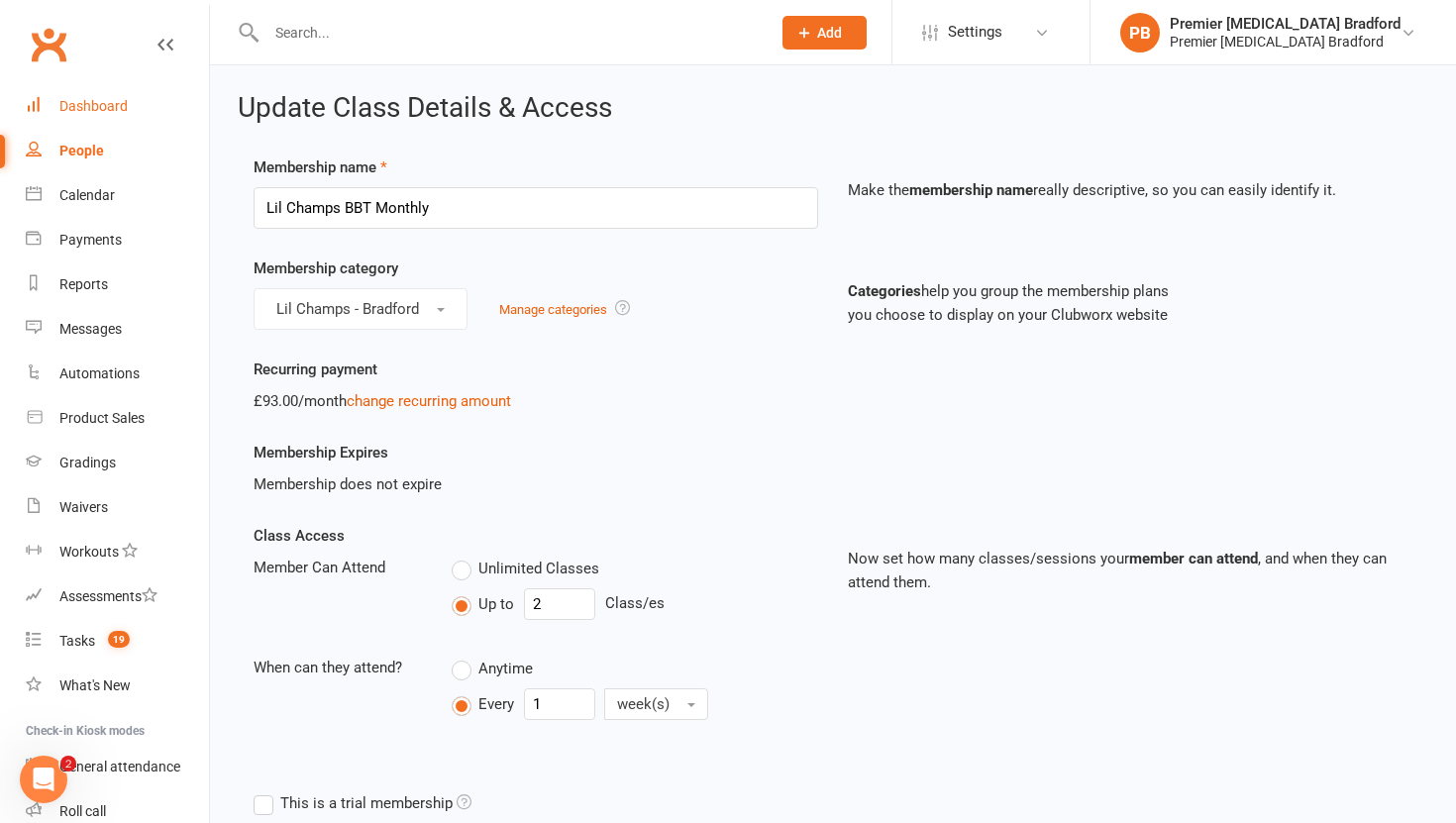 click on "Dashboard" at bounding box center [117, 106] 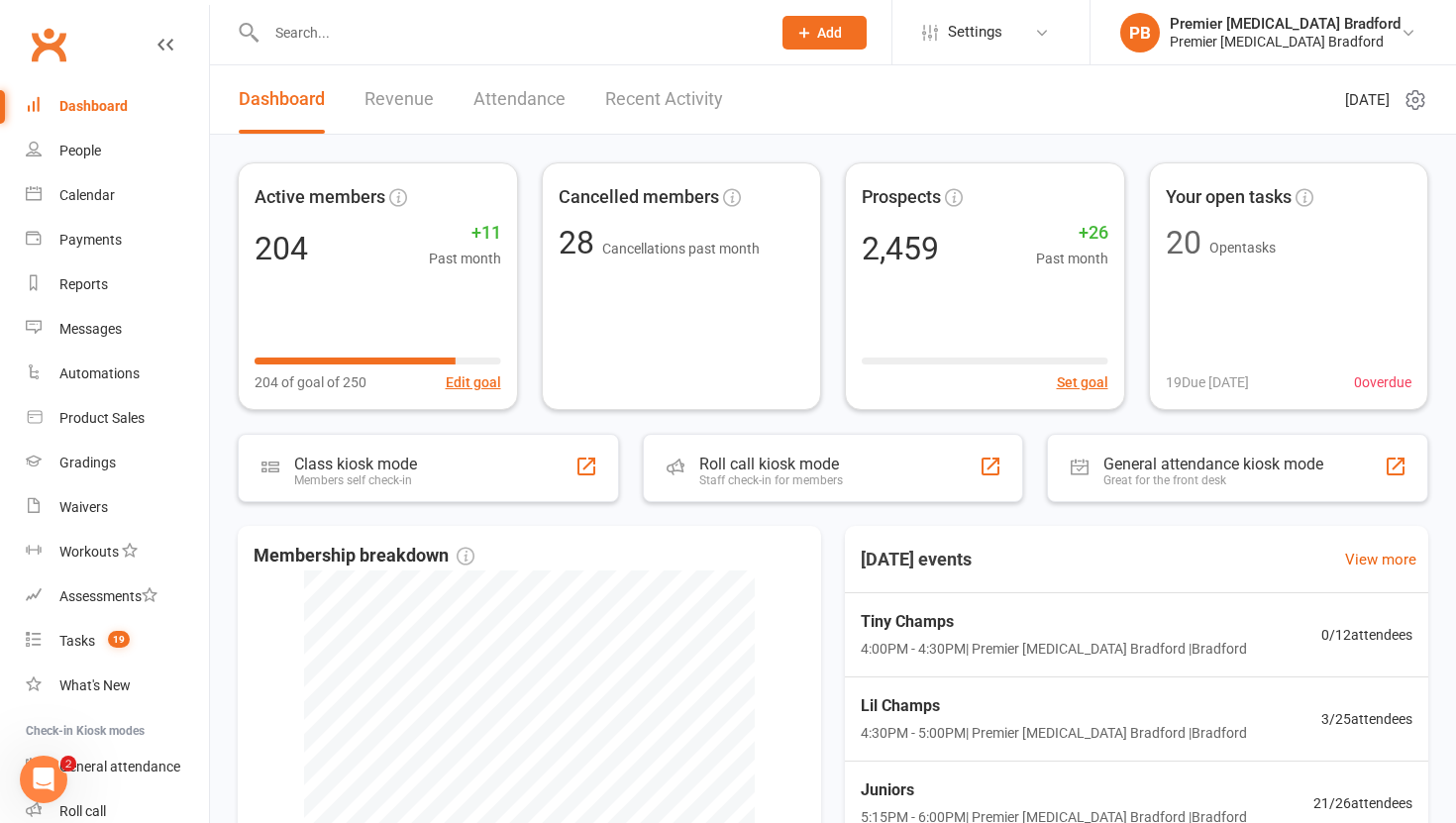 click at bounding box center (497, 32) 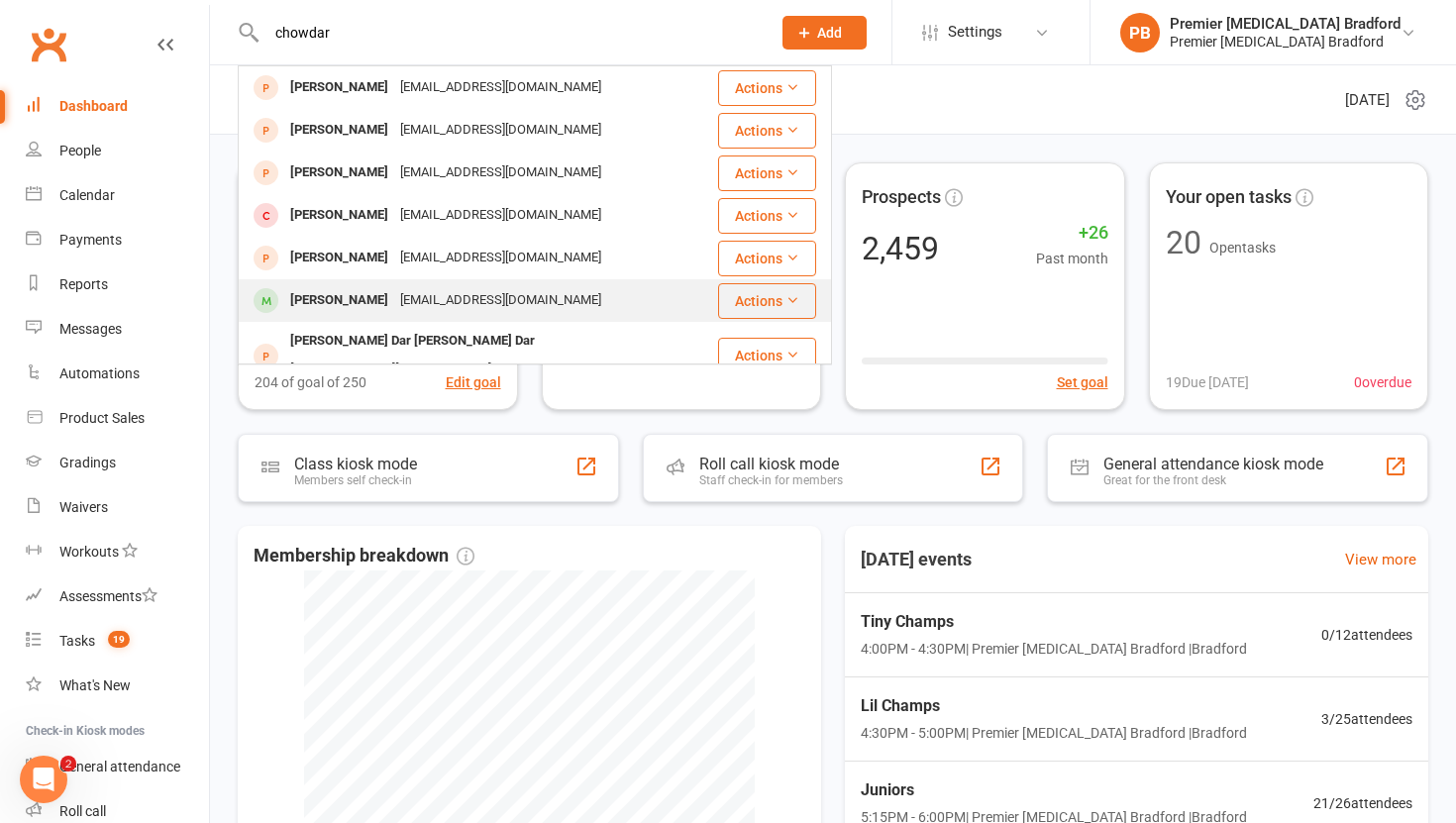 type on "chowdar" 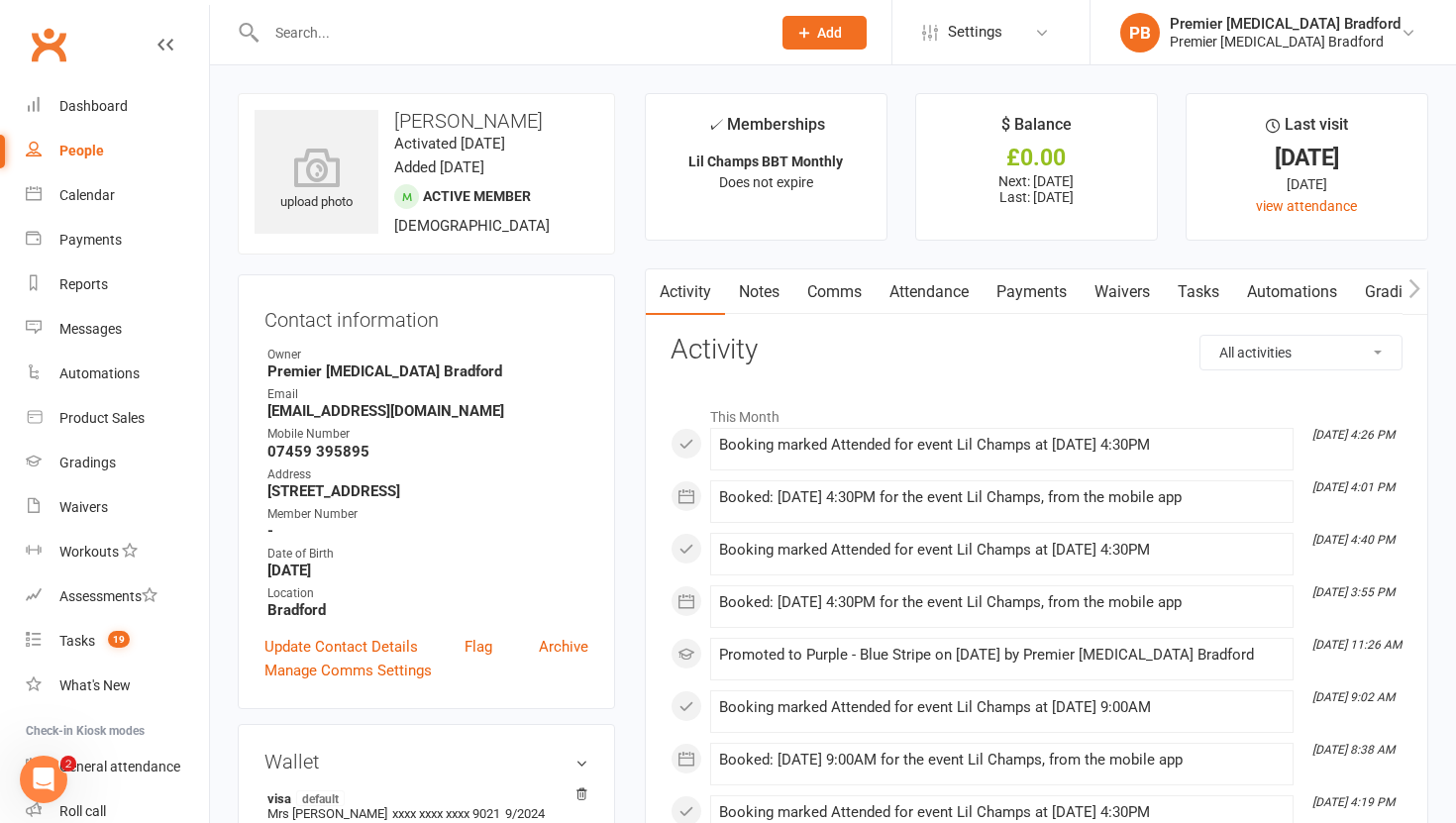 click on "Payments" at bounding box center (1031, 292) 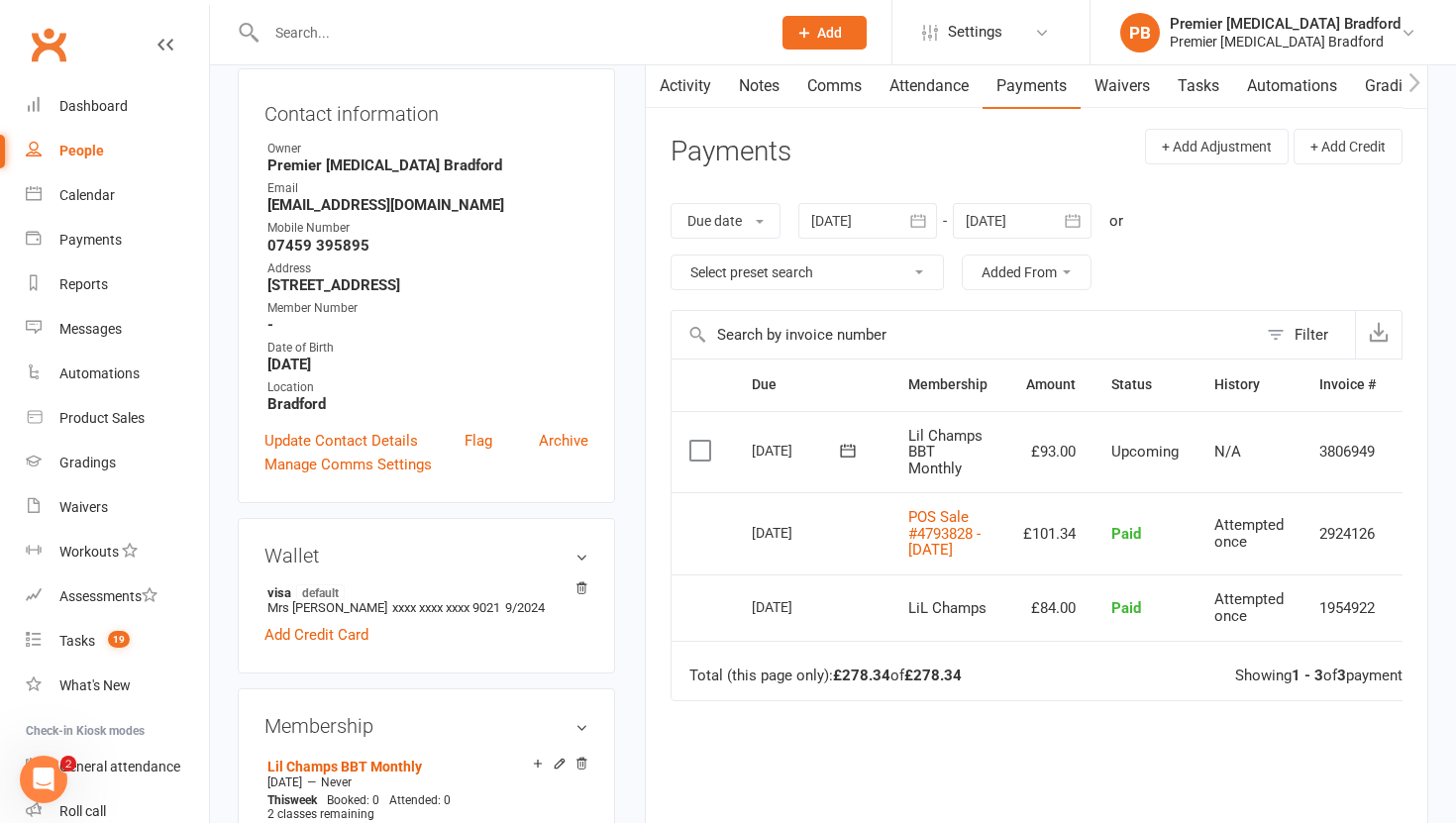 scroll, scrollTop: 211, scrollLeft: 0, axis: vertical 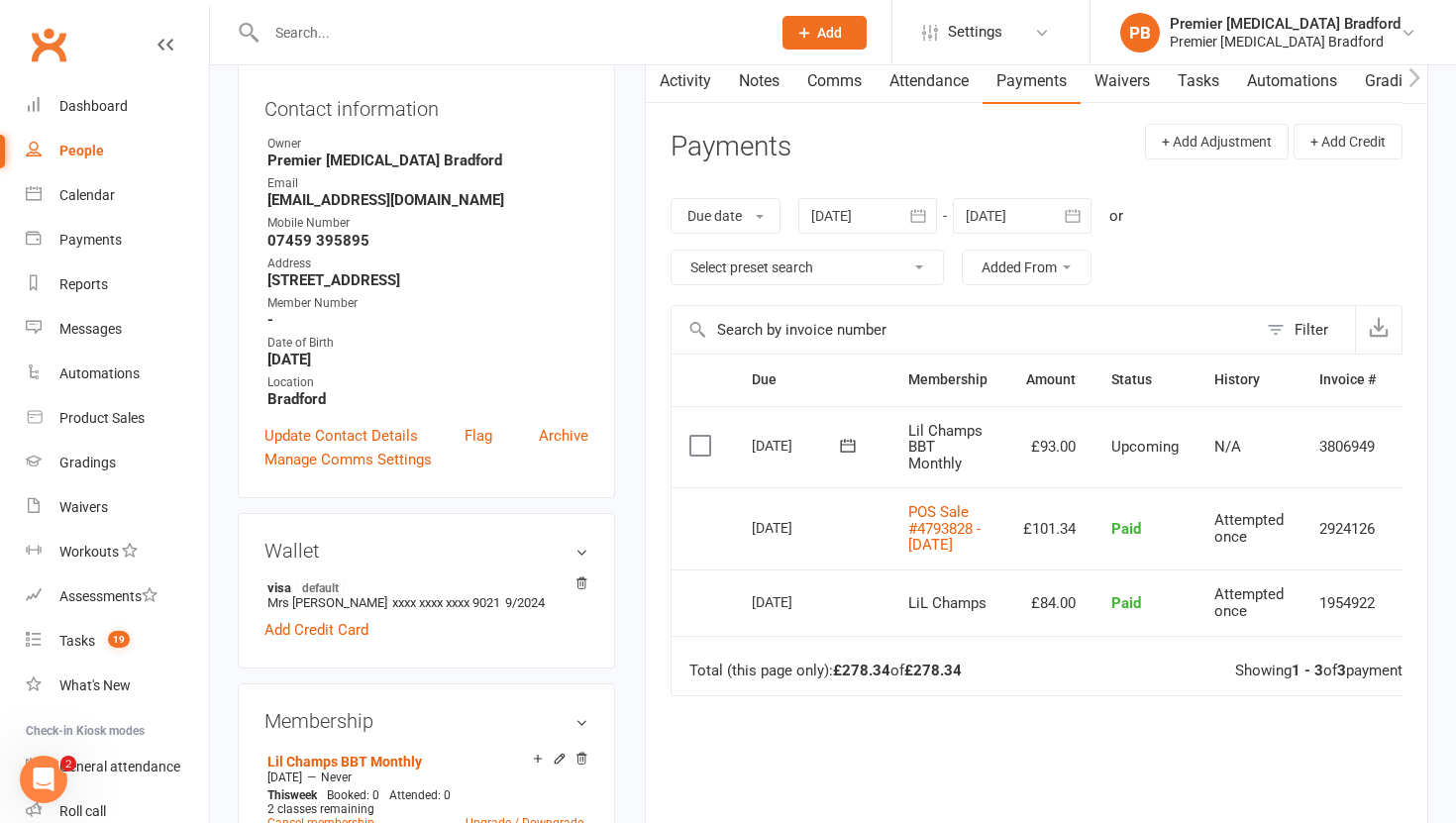 click 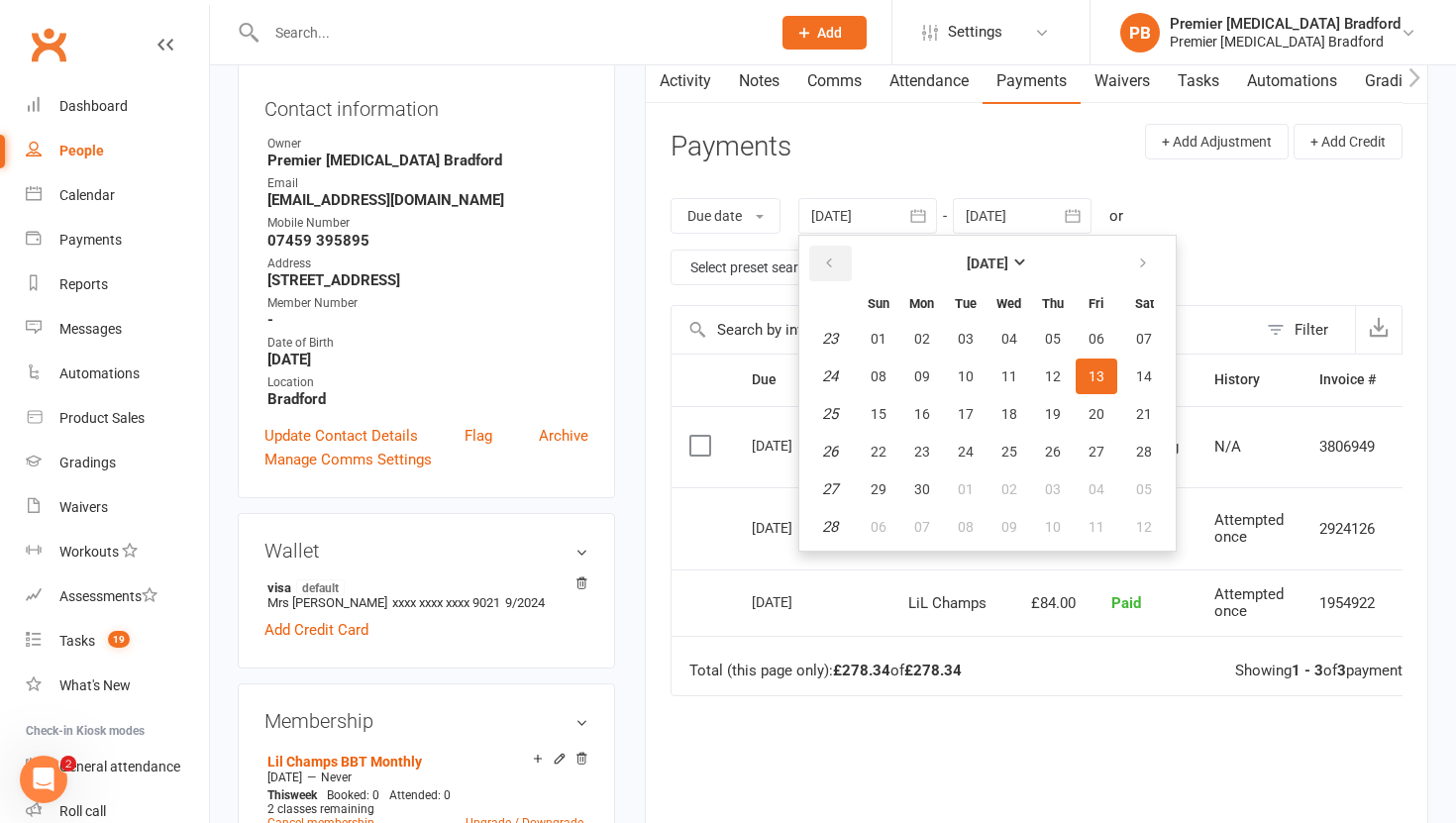 click at bounding box center (830, 263) 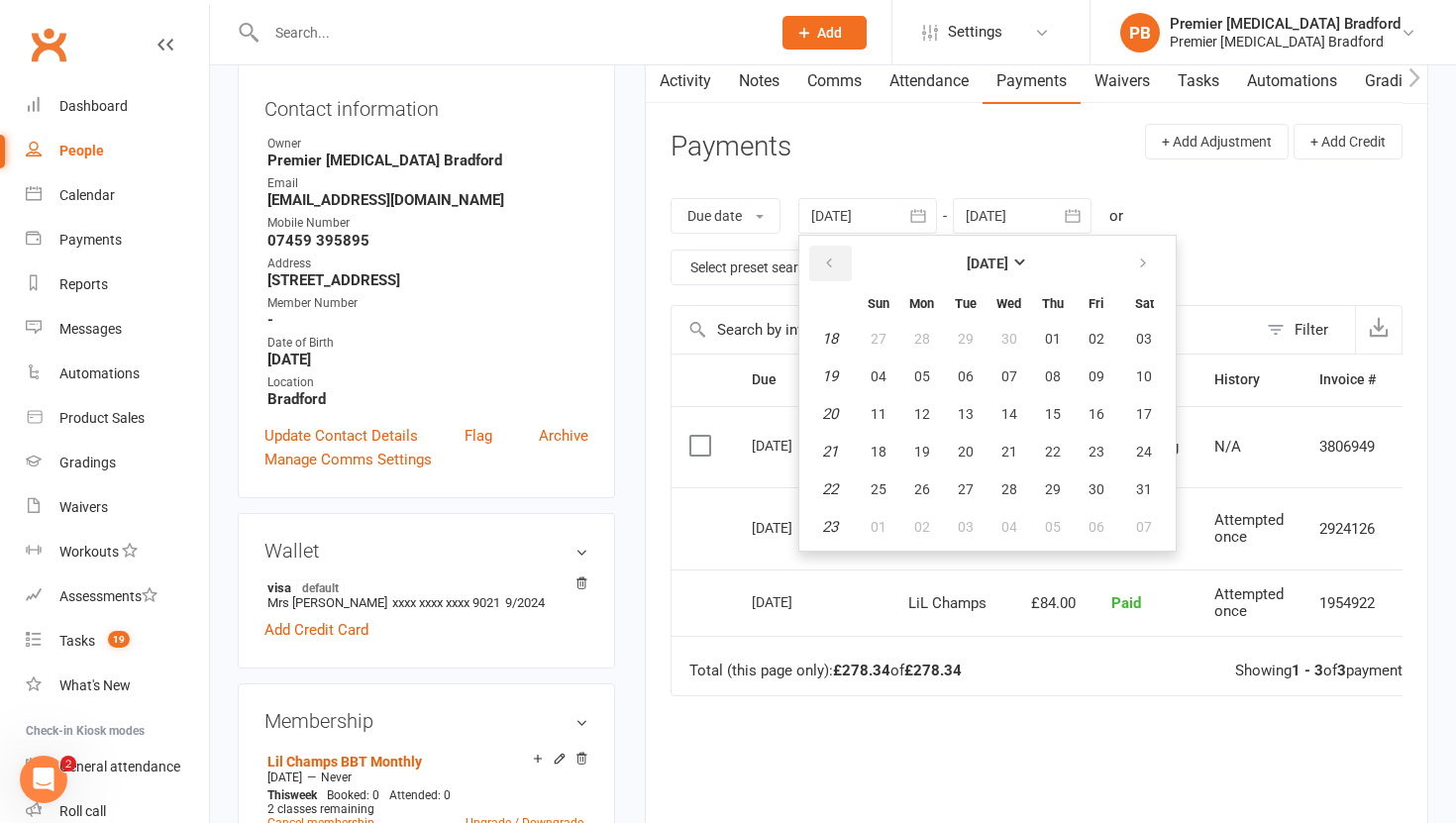 click at bounding box center (830, 263) 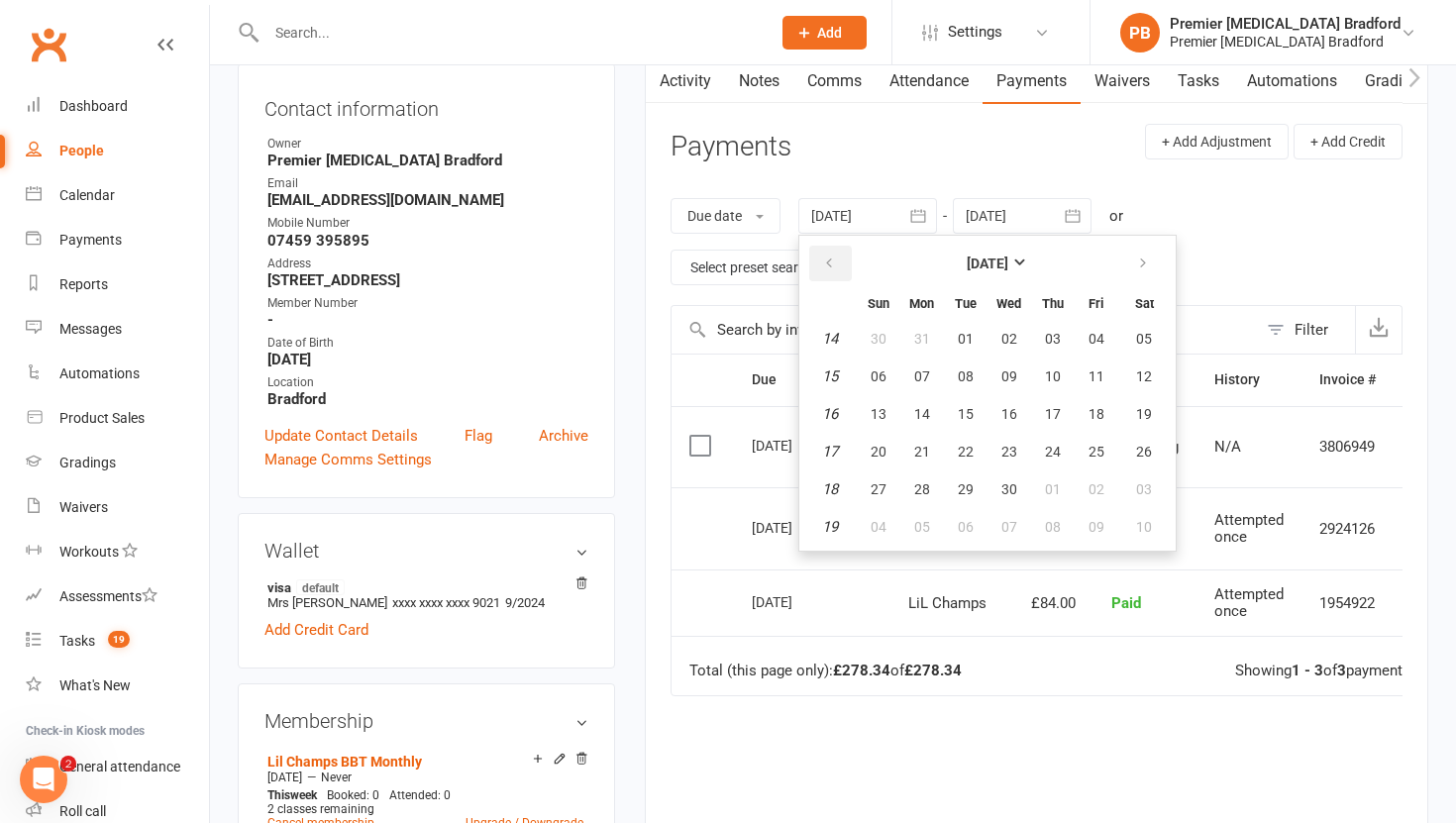 click at bounding box center [830, 263] 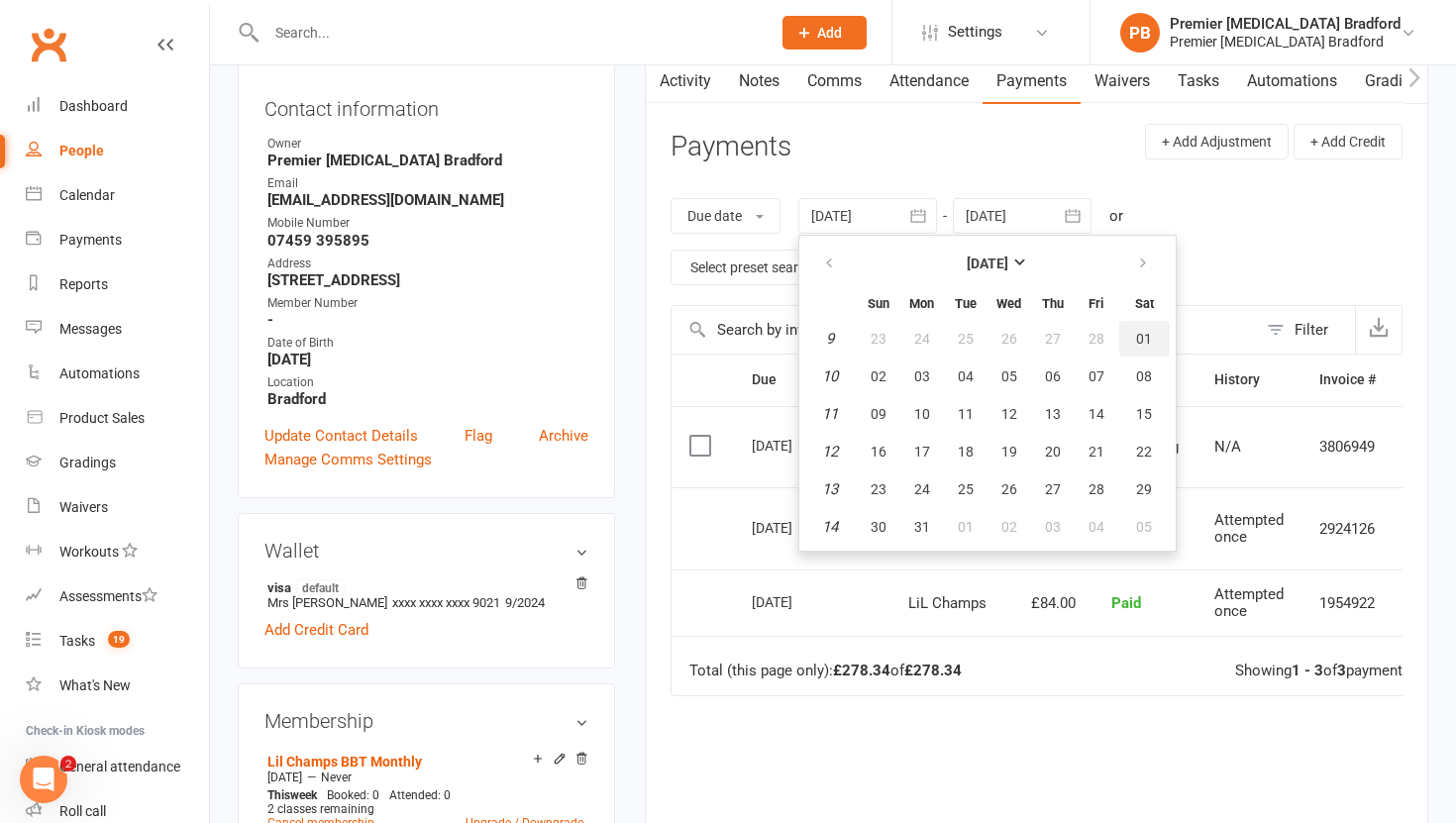 click on "01" at bounding box center (1144, 339) 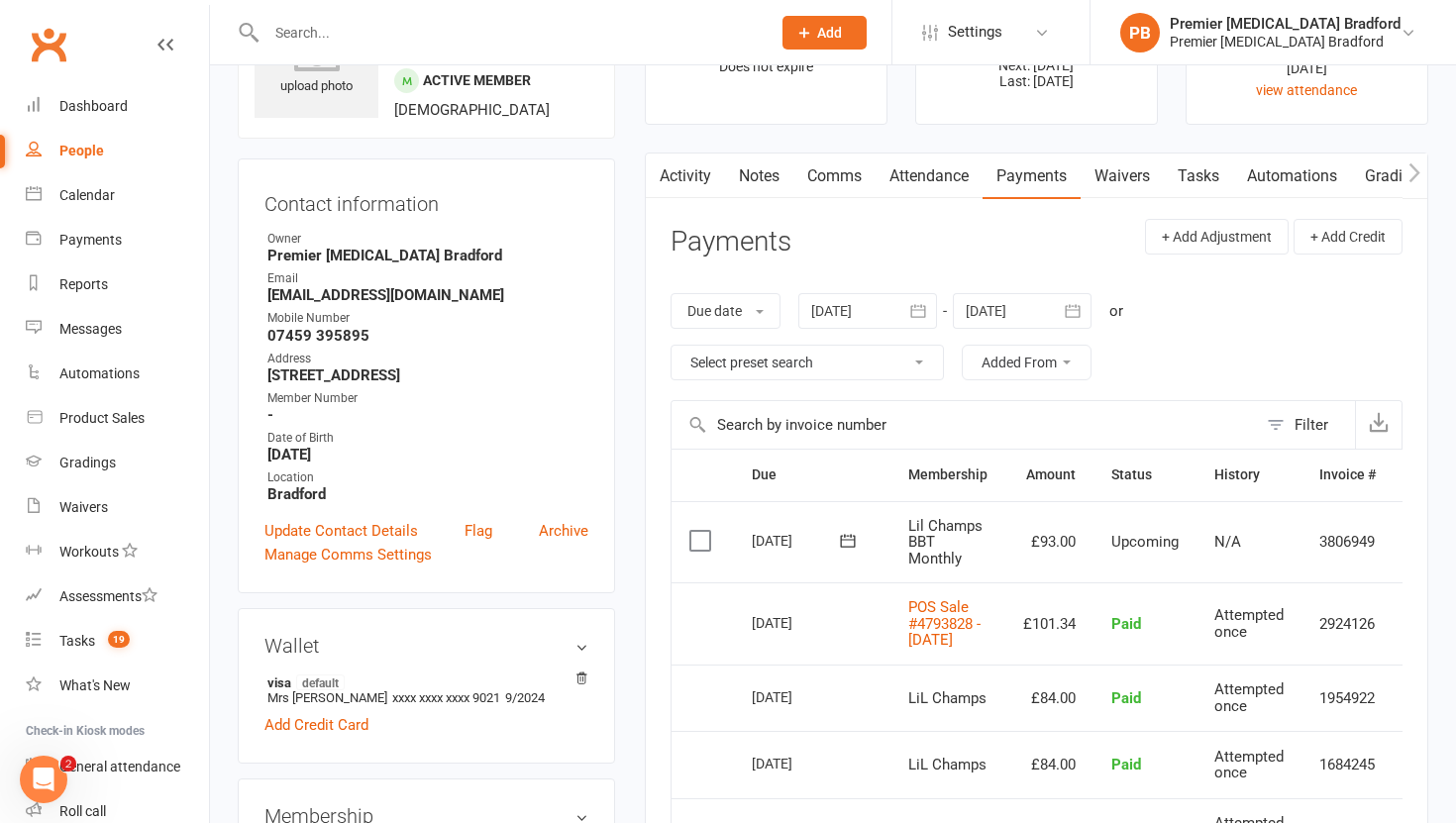 scroll, scrollTop: 0, scrollLeft: 0, axis: both 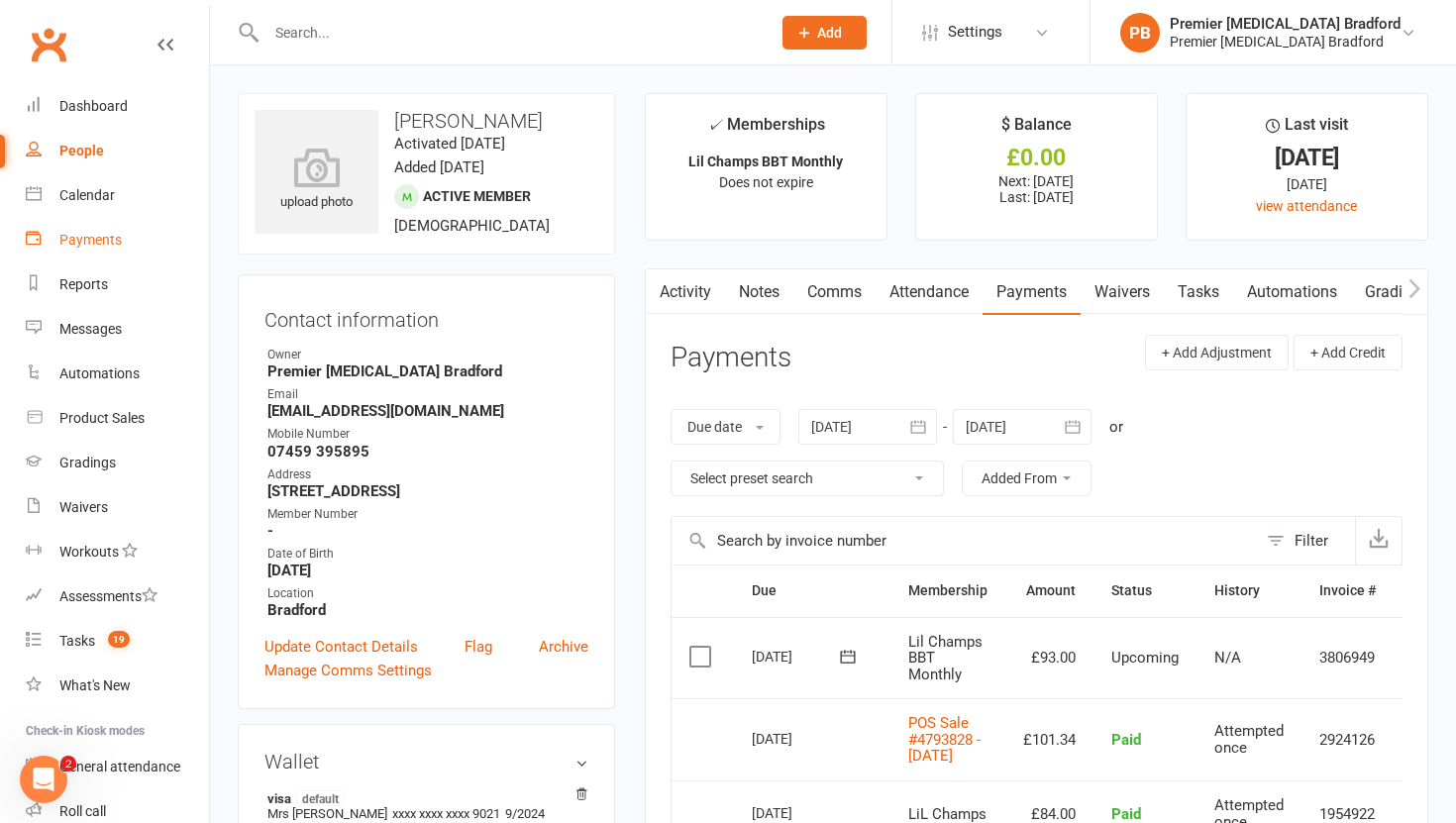 click on "Payments" at bounding box center [90, 240] 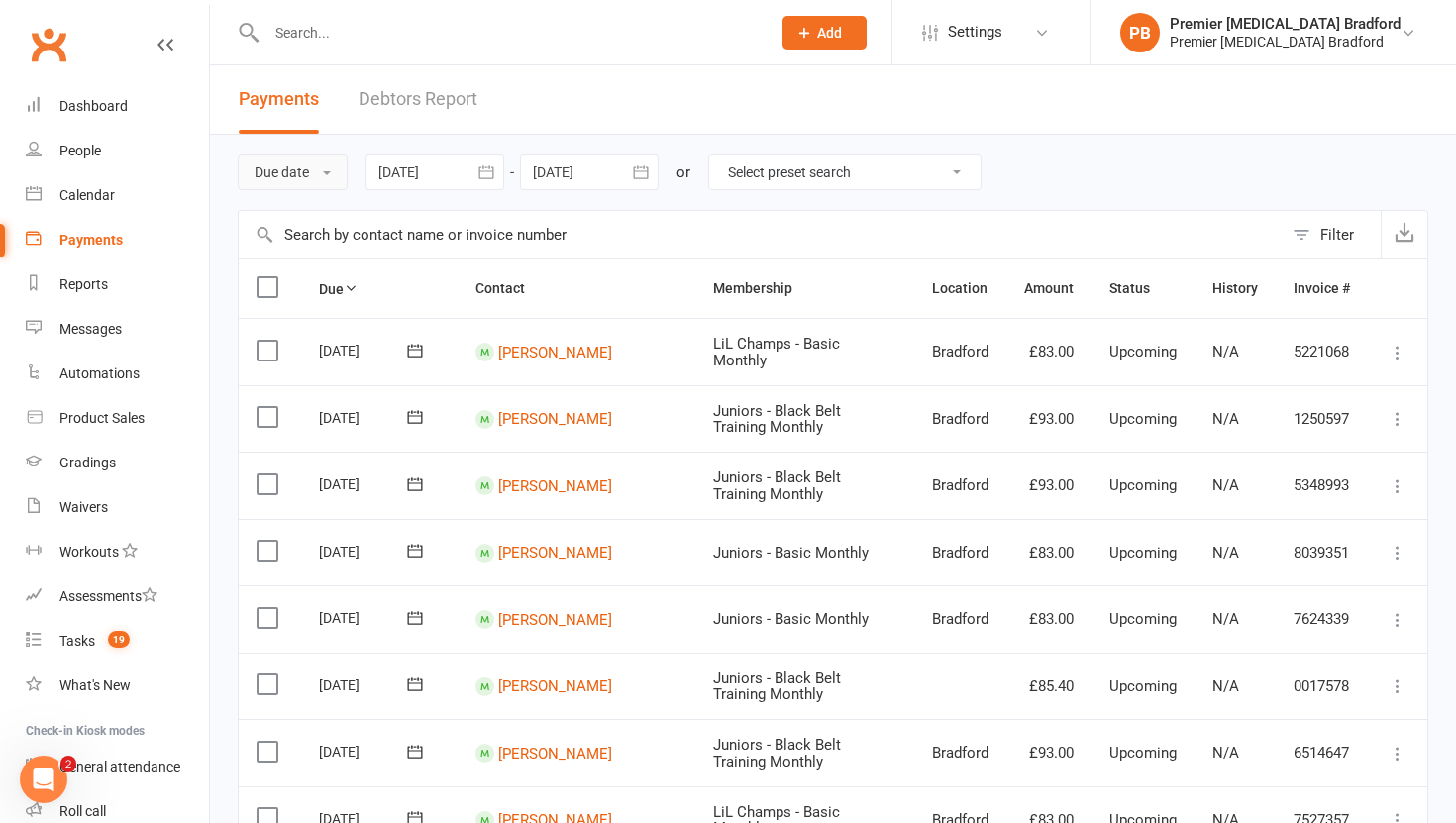 click on "Due date" at bounding box center [292, 172] 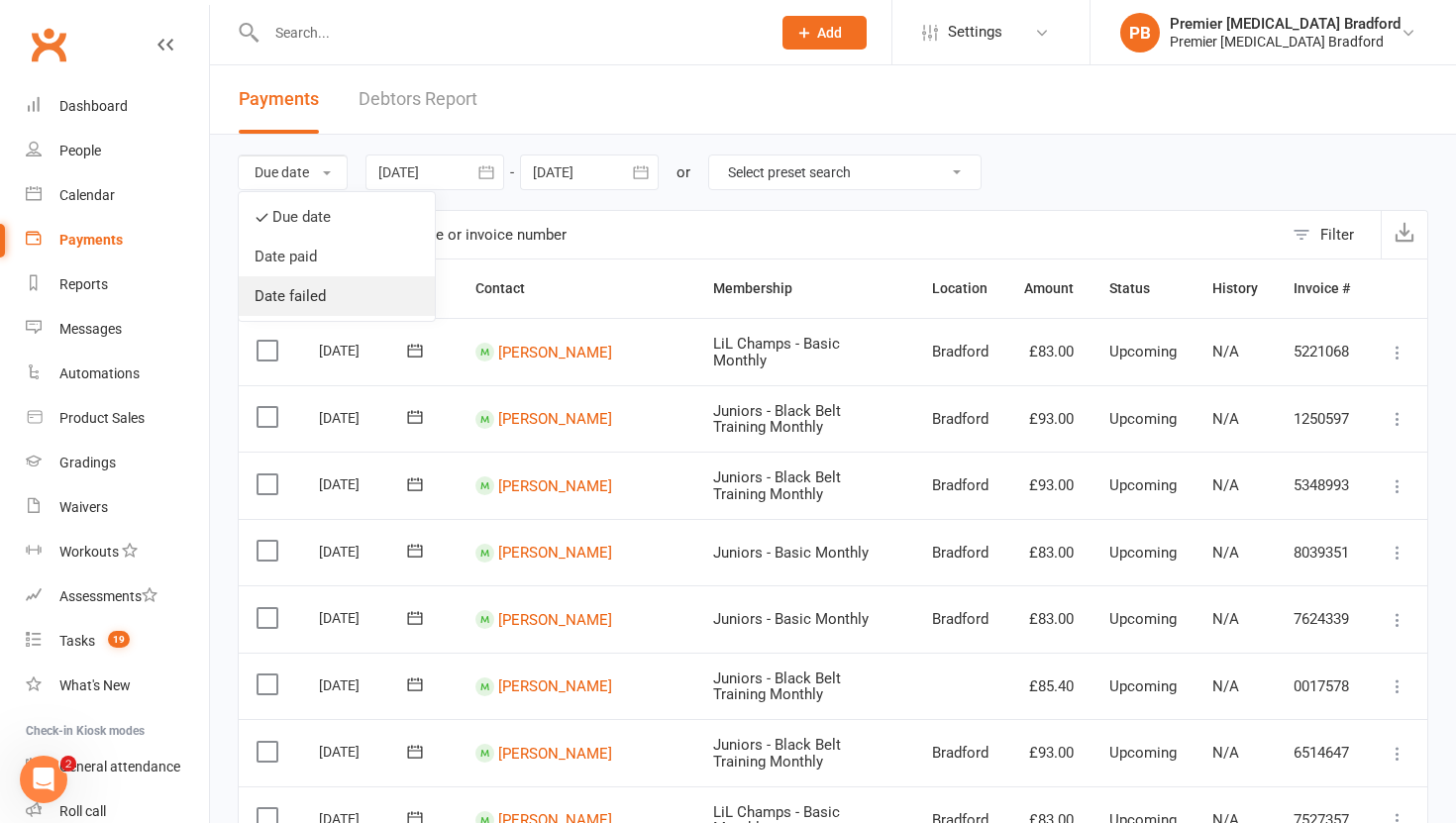 click on "Date failed" at bounding box center [337, 296] 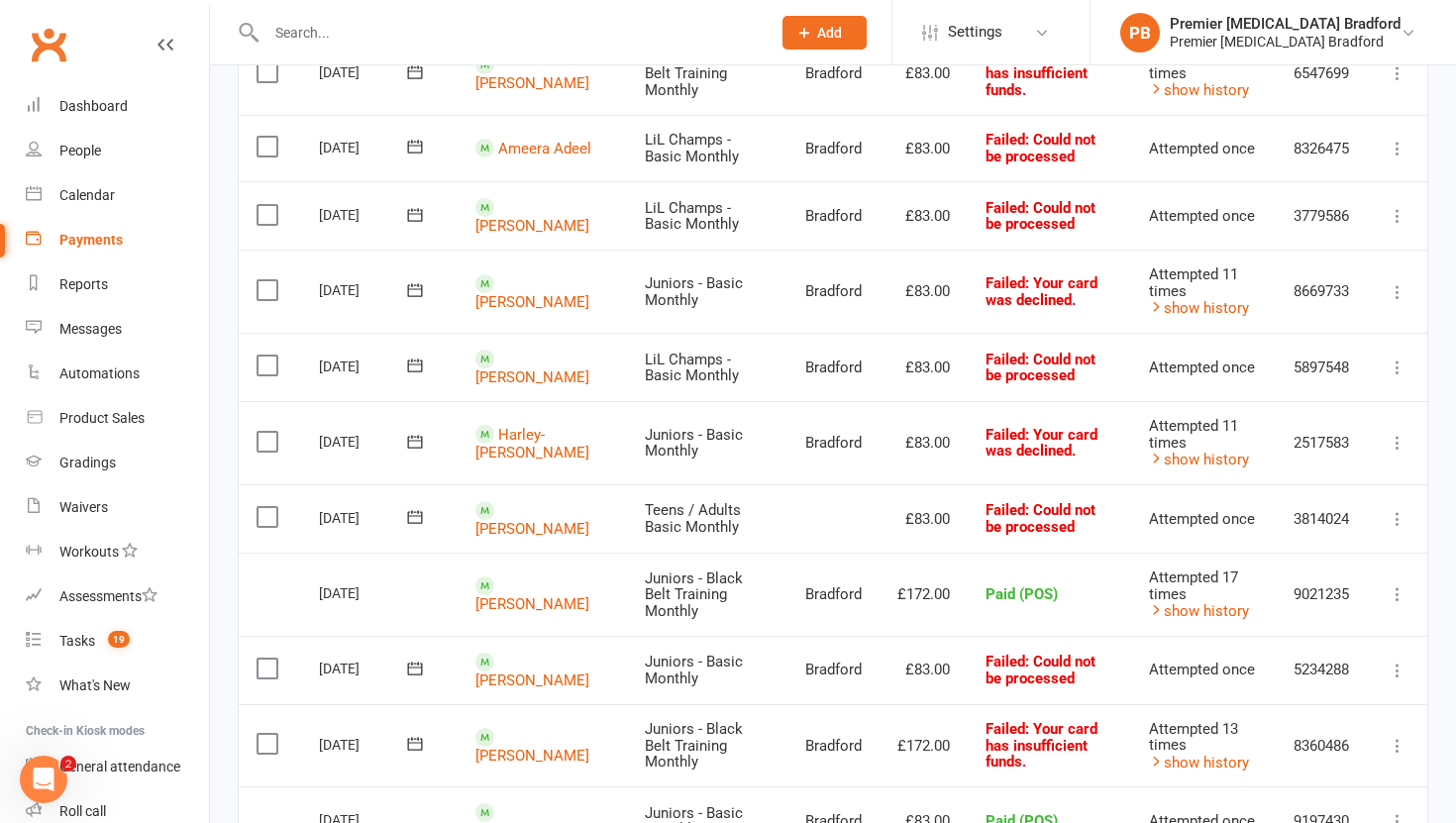 scroll, scrollTop: 456, scrollLeft: 0, axis: vertical 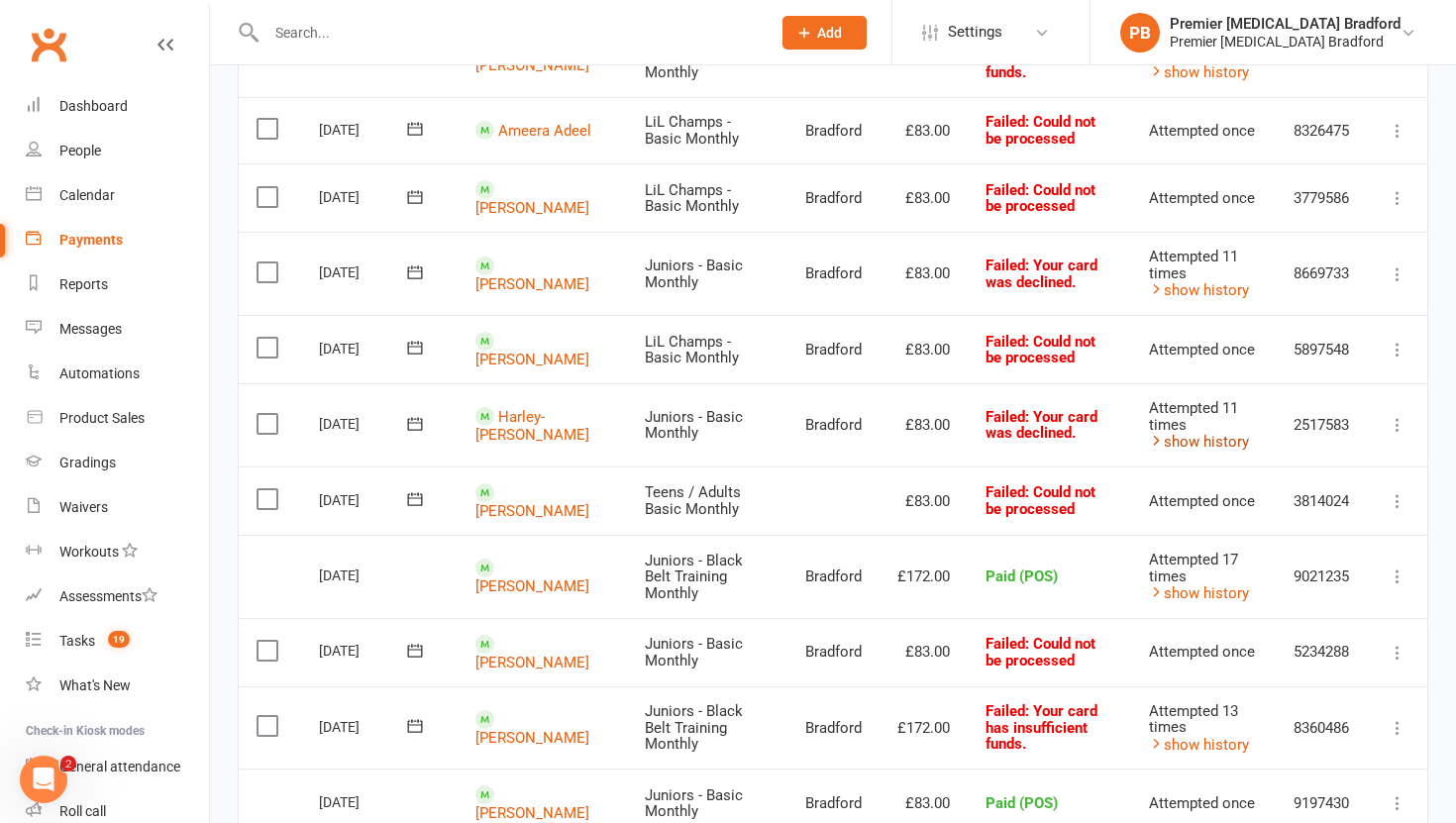 click on "show history" at bounding box center [1198, 442] 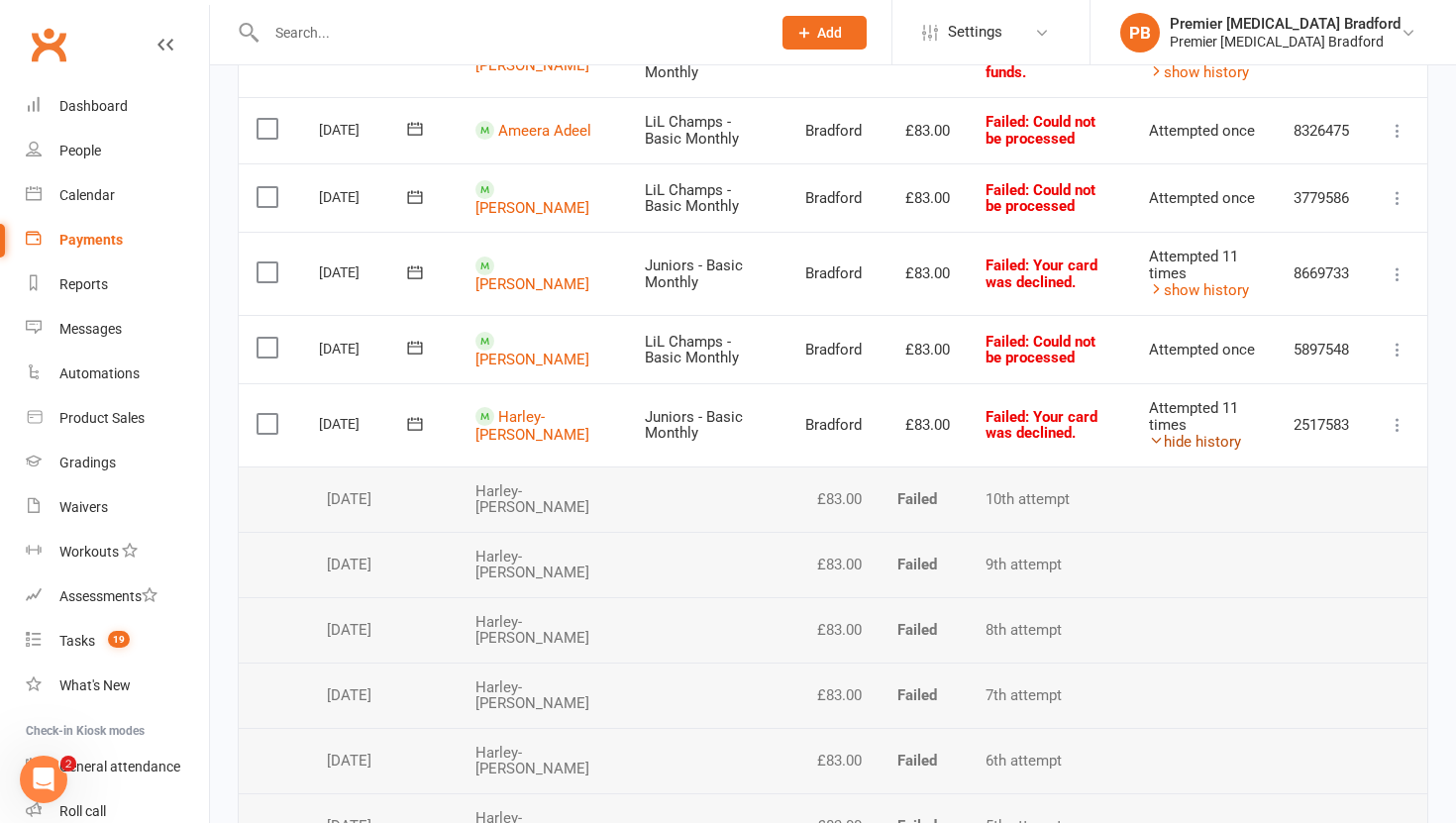 click on "hide history" at bounding box center [1195, 442] 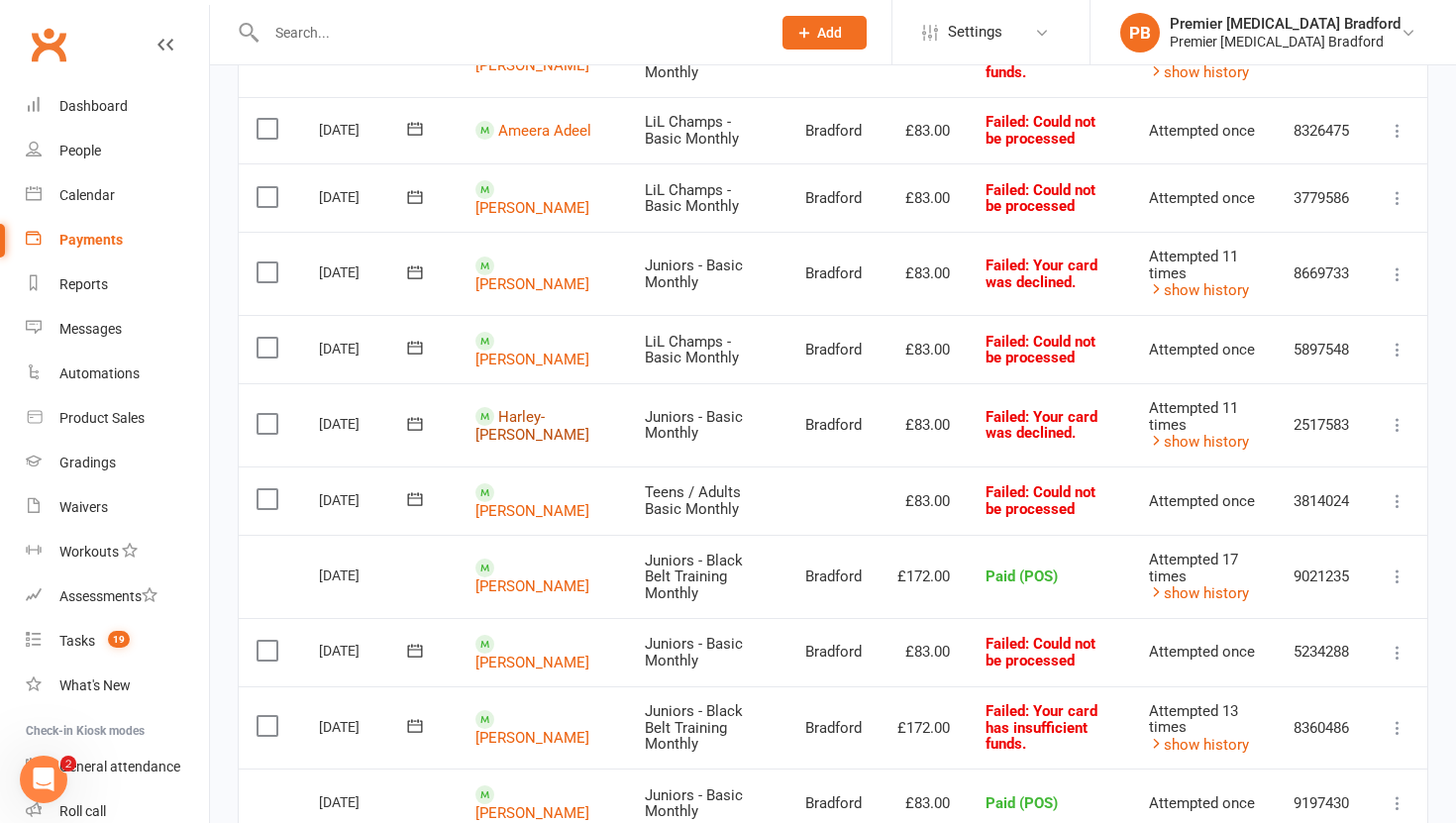 click on "Harley-[PERSON_NAME]" at bounding box center [532, 426] 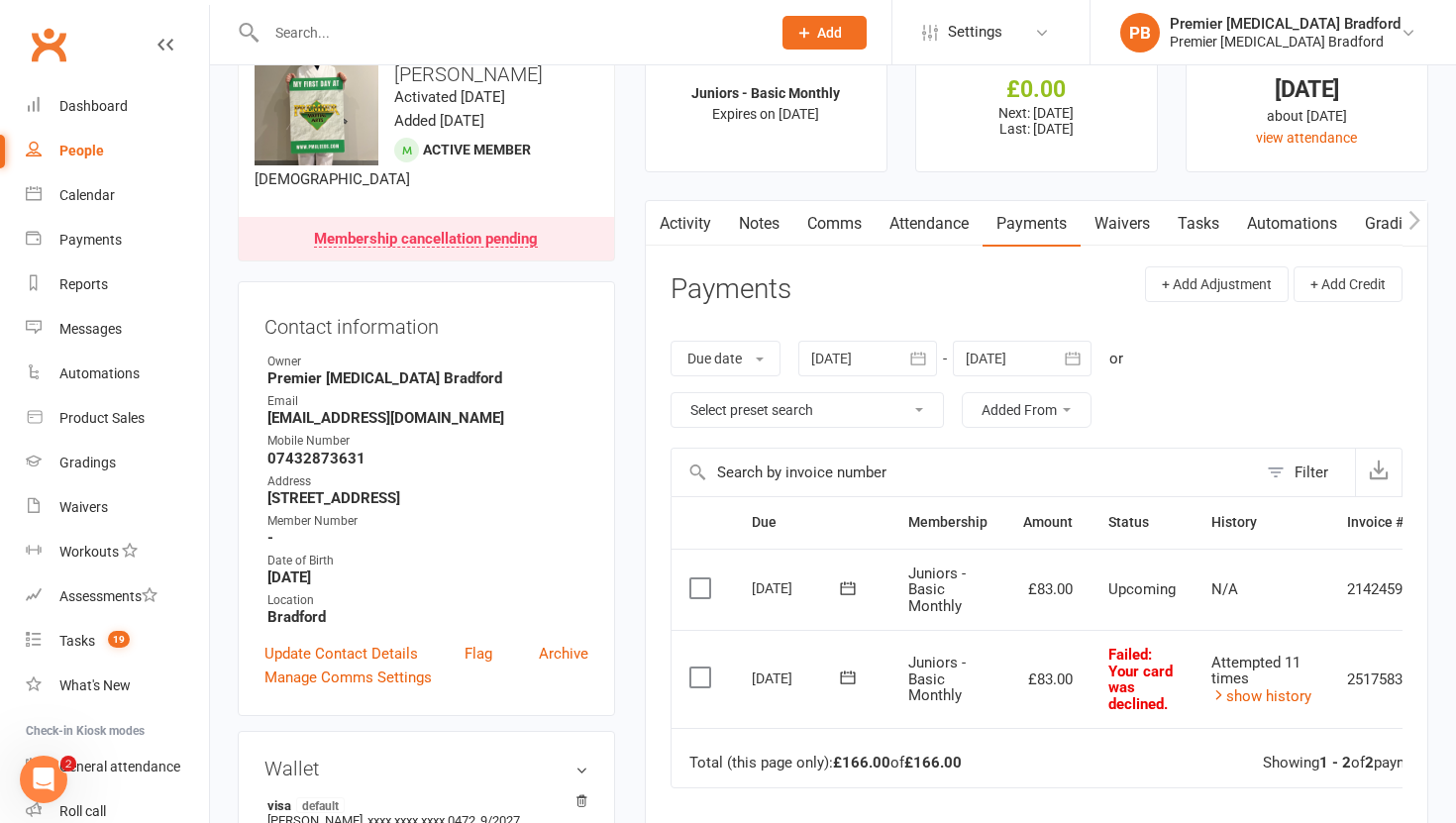 scroll, scrollTop: 0, scrollLeft: 0, axis: both 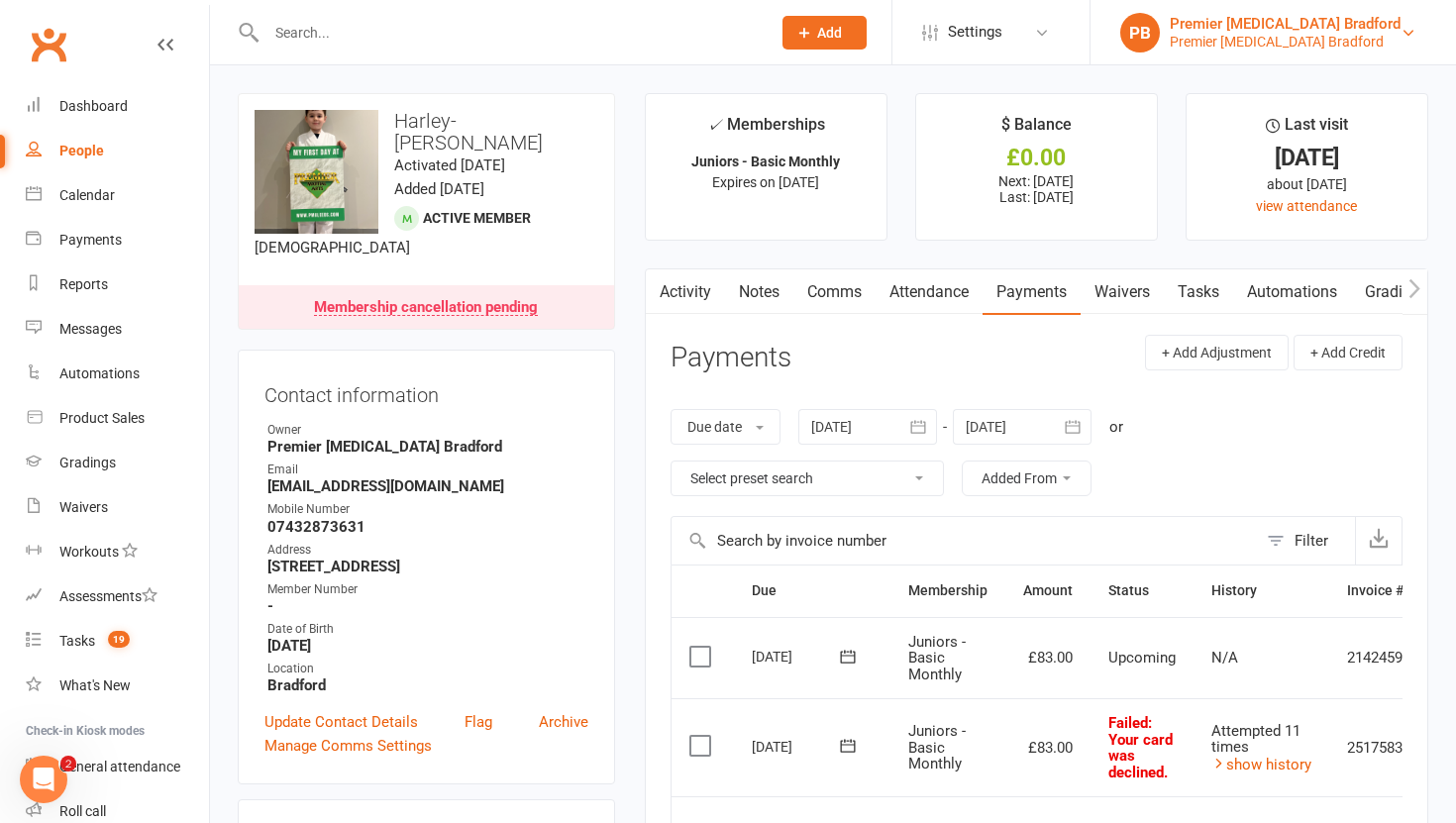 click on "PB Premier [MEDICAL_DATA] Bradford Premier [MEDICAL_DATA] [GEOGRAPHIC_DATA]" at bounding box center (1273, 33) 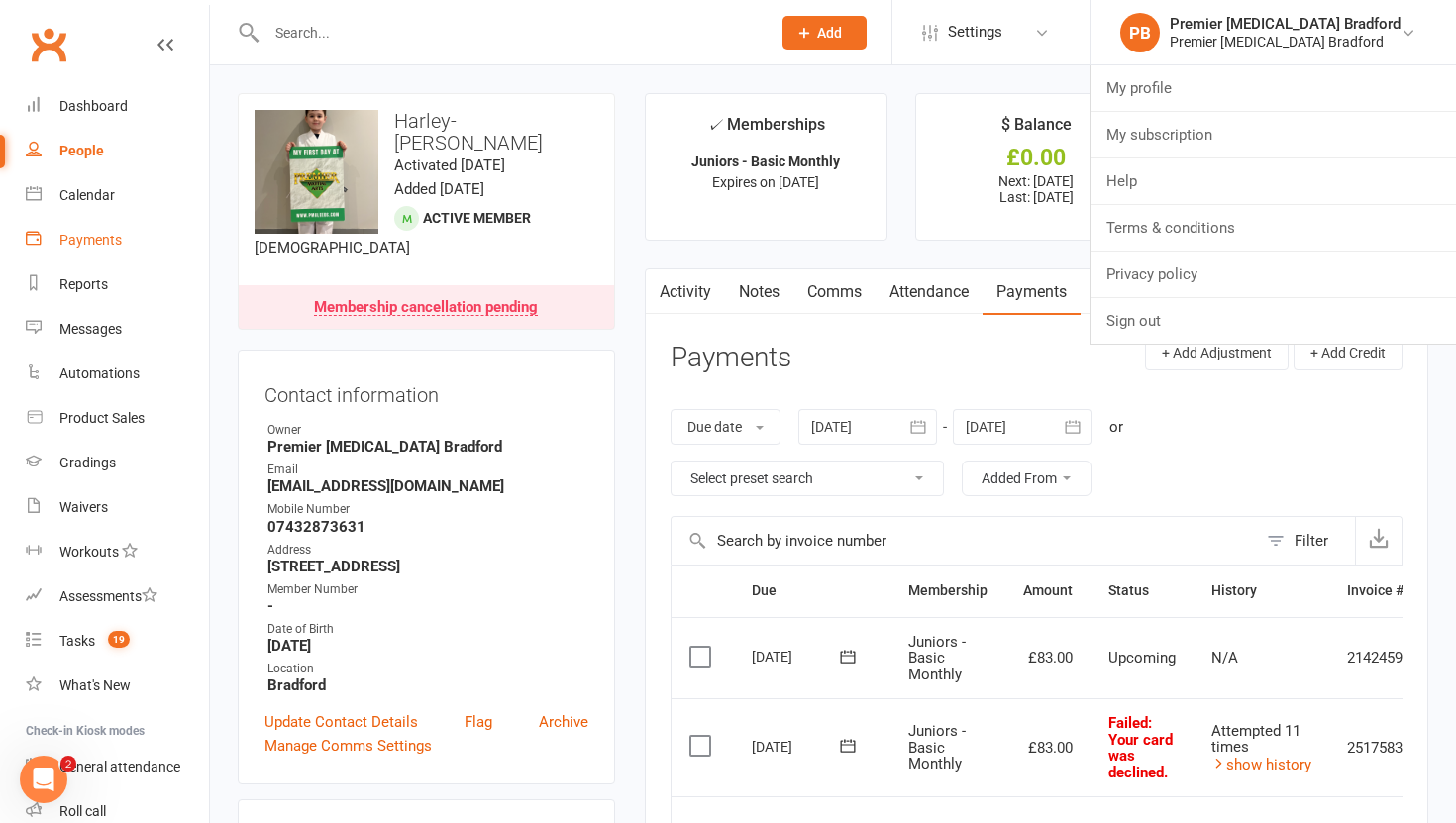click on "Payments" at bounding box center (90, 240) 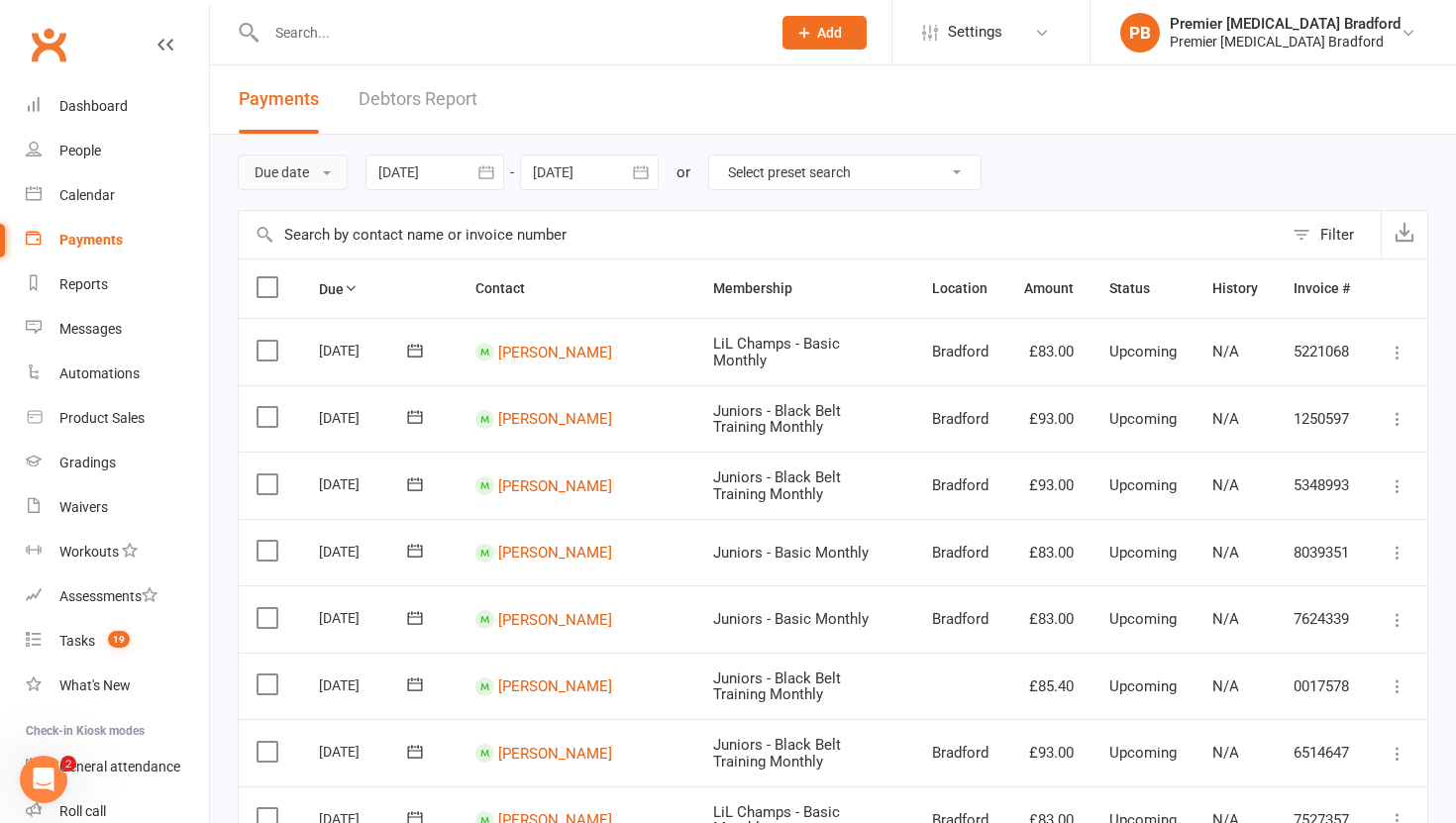 click on "Due date" at bounding box center (292, 172) 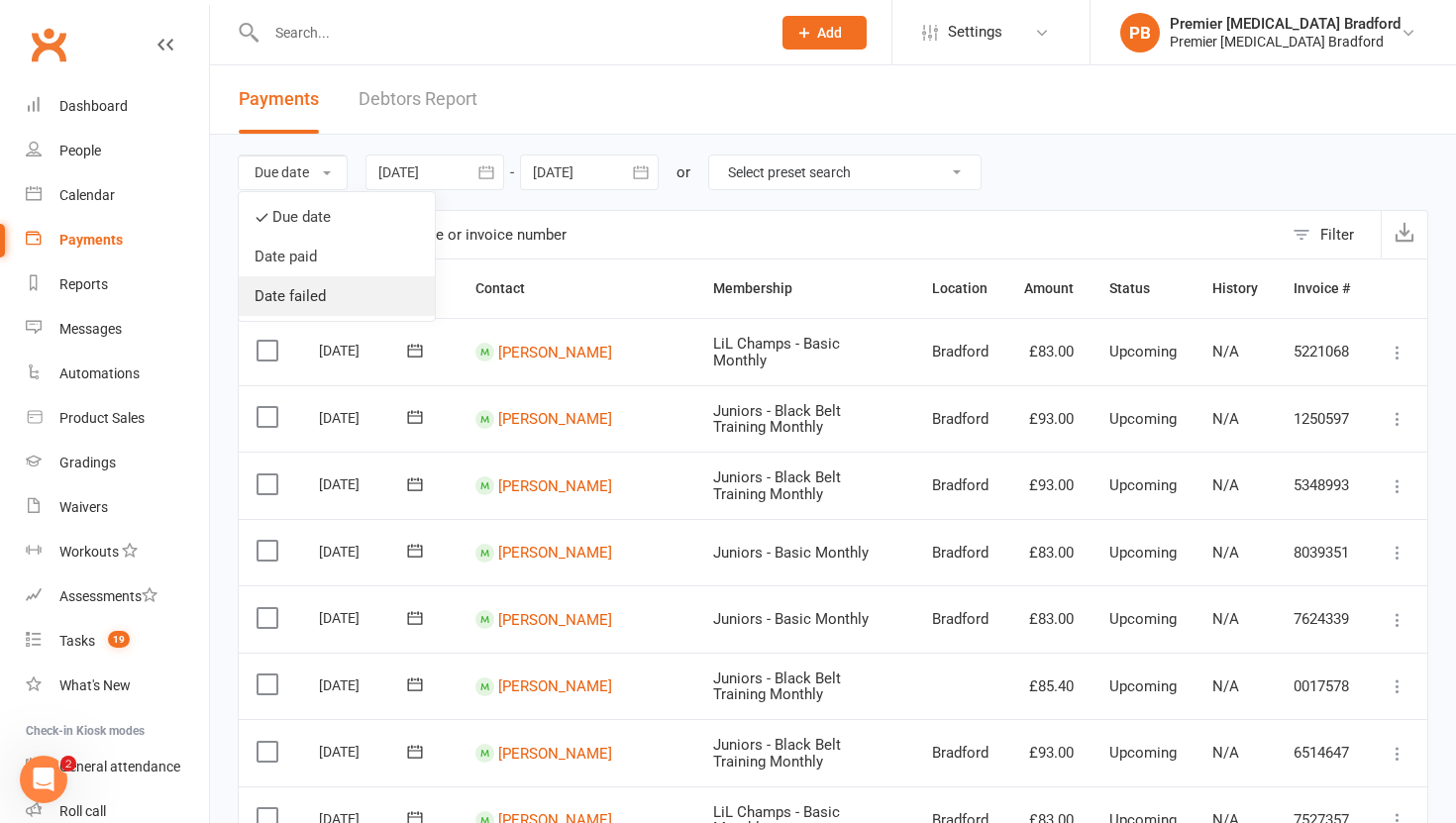 click on "Date failed" at bounding box center (337, 296) 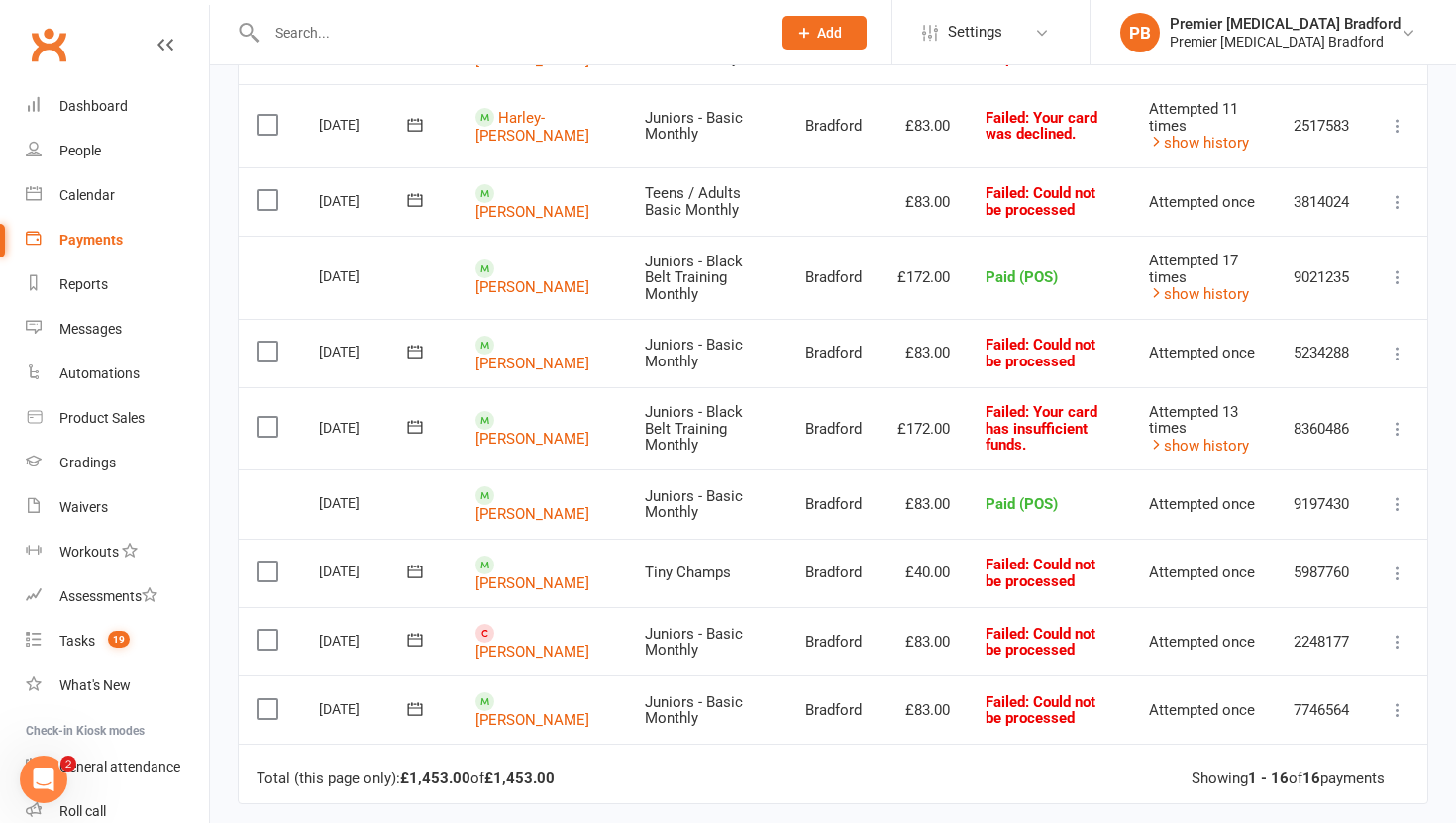 scroll, scrollTop: 828, scrollLeft: 0, axis: vertical 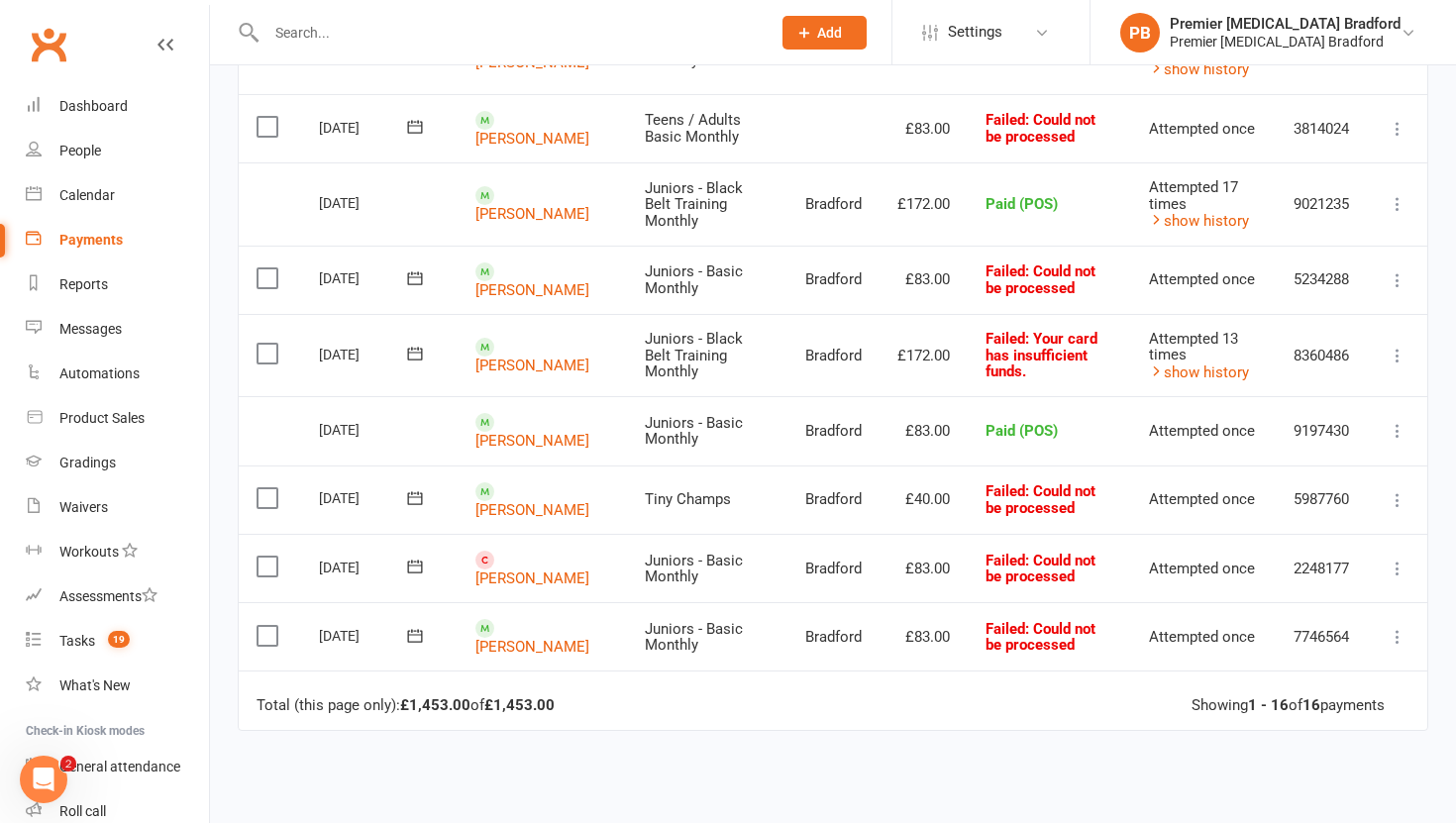 click at bounding box center (1398, 568) 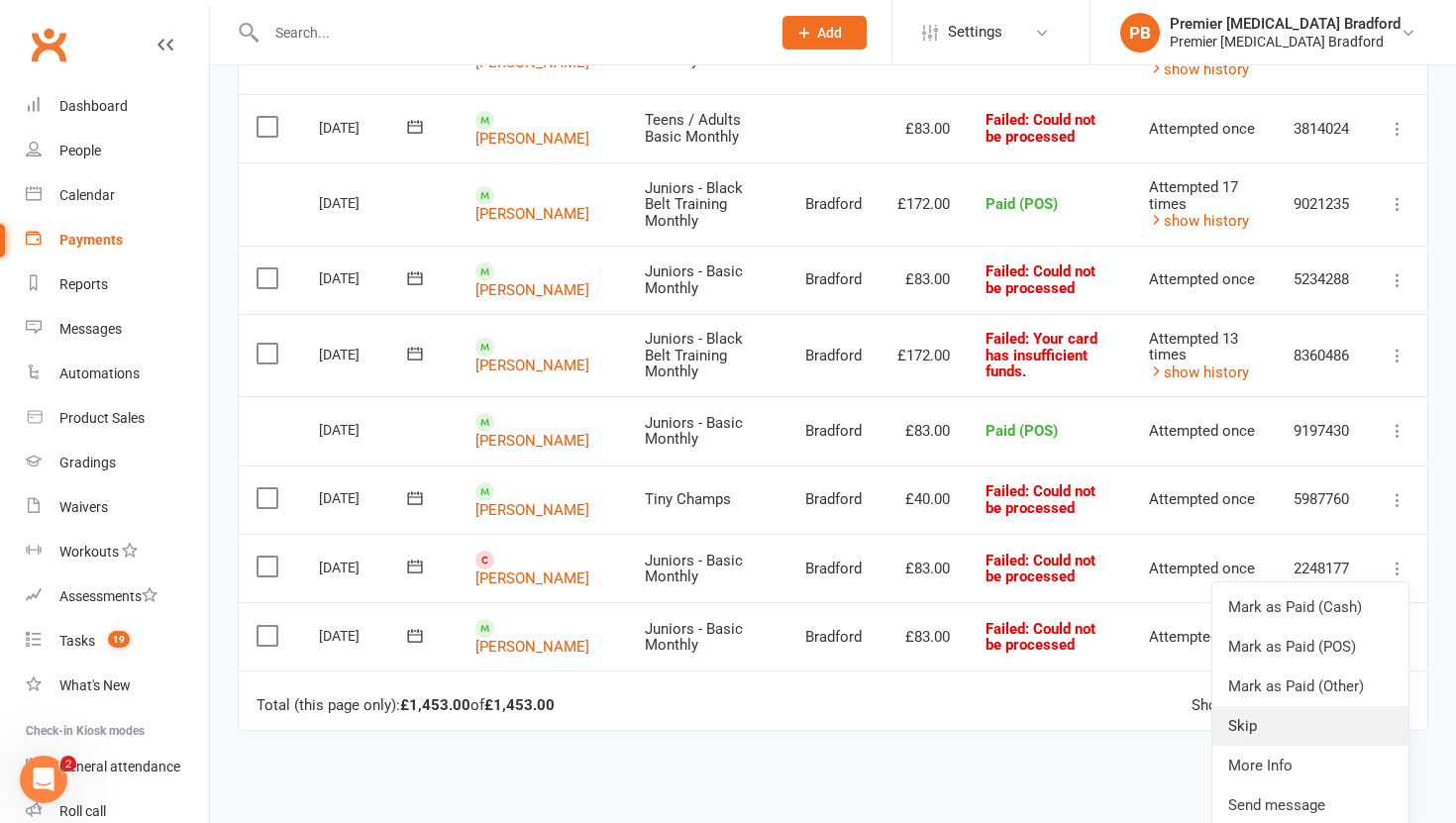 click on "Skip" at bounding box center [1310, 726] 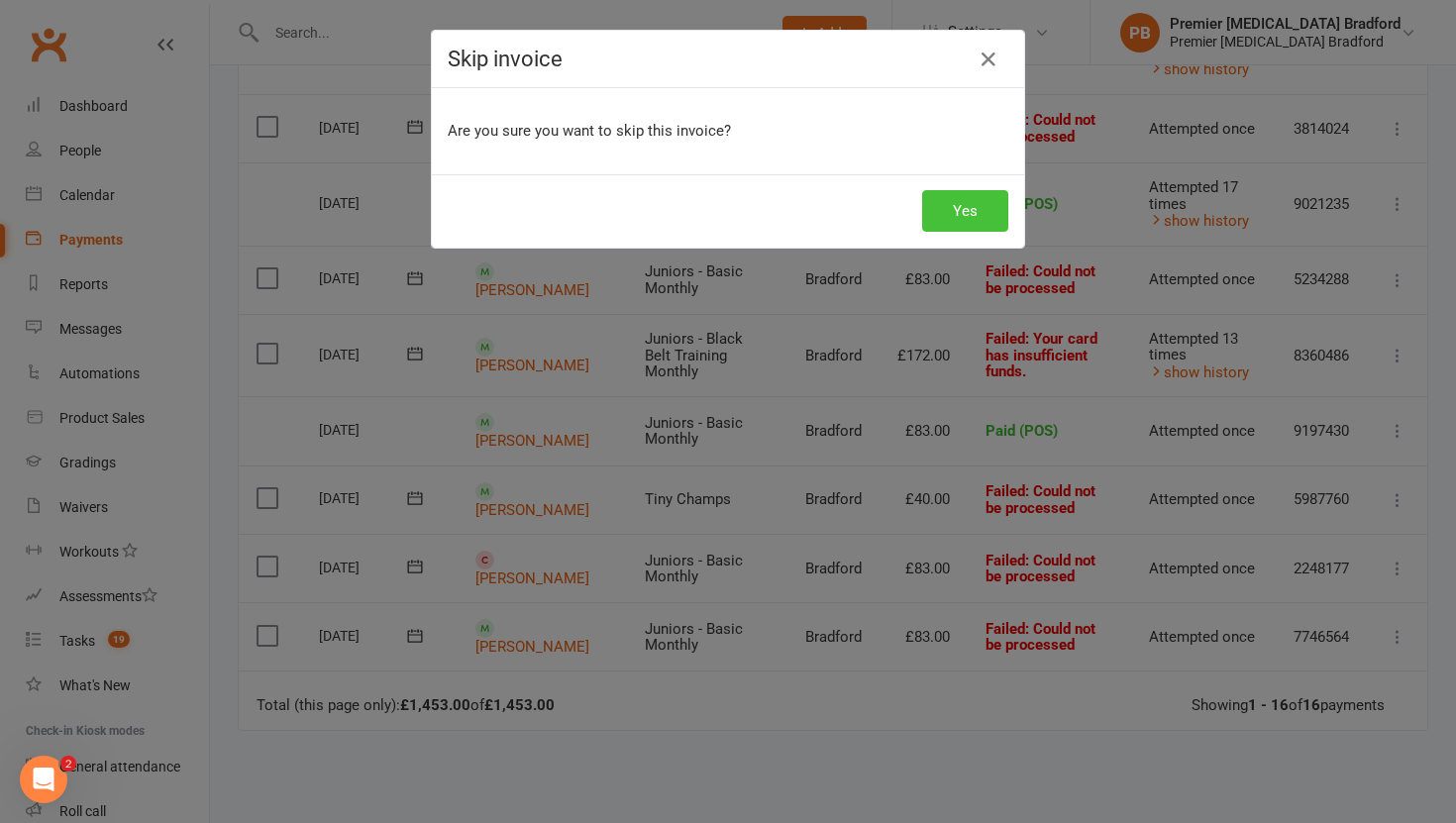 click on "Yes" at bounding box center (965, 211) 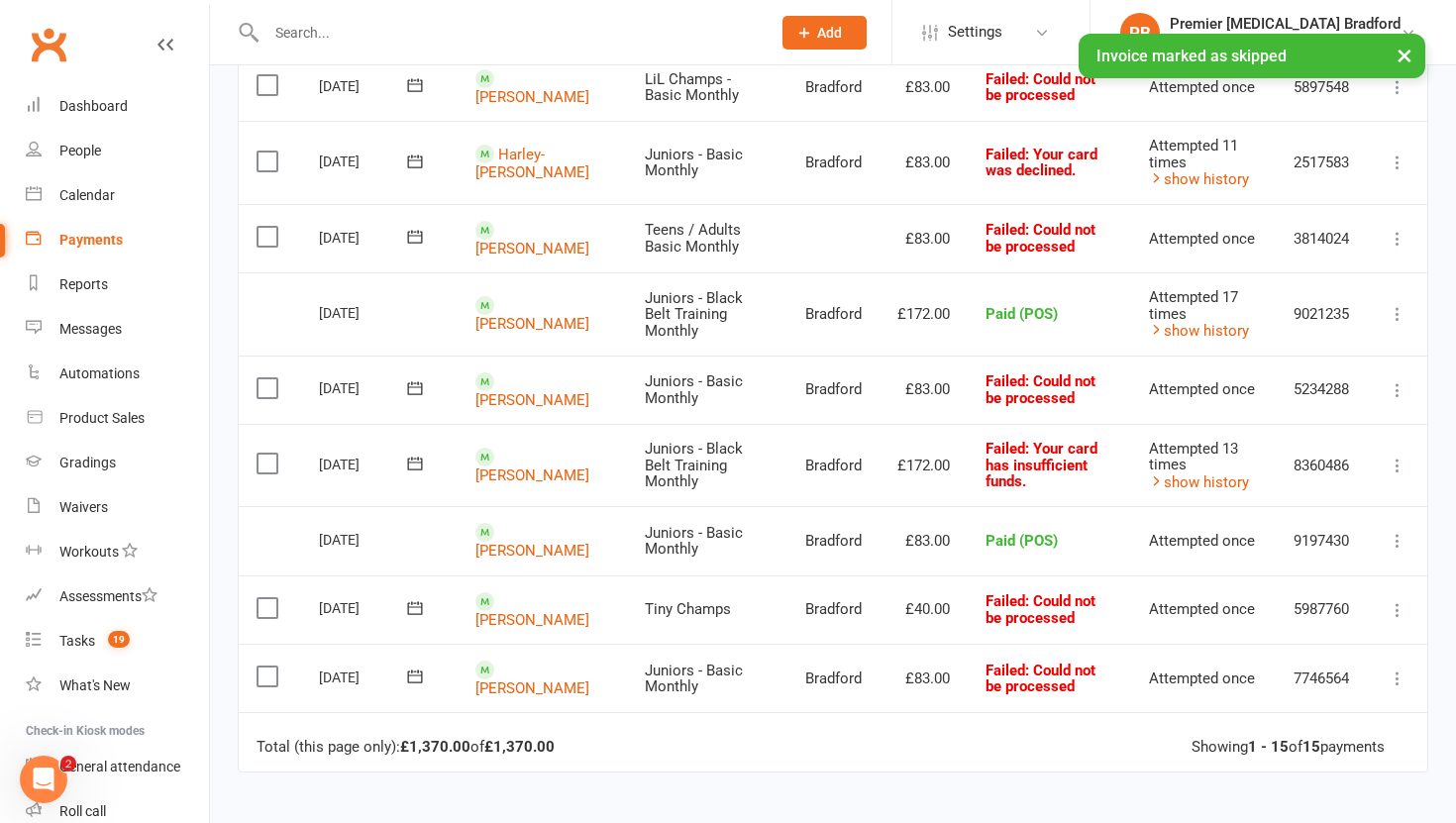 scroll, scrollTop: 943, scrollLeft: 0, axis: vertical 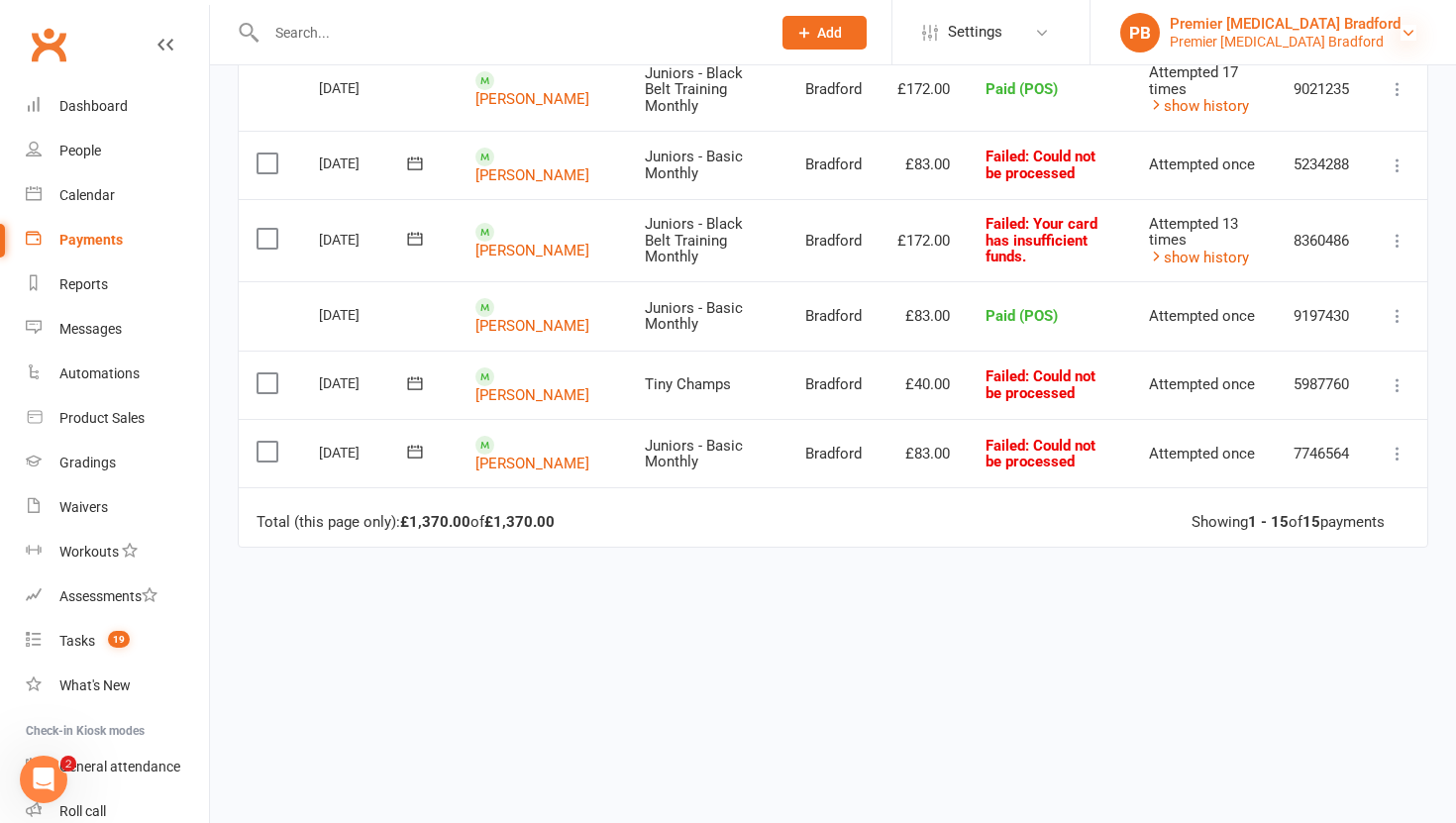 click at bounding box center (1408, 33) 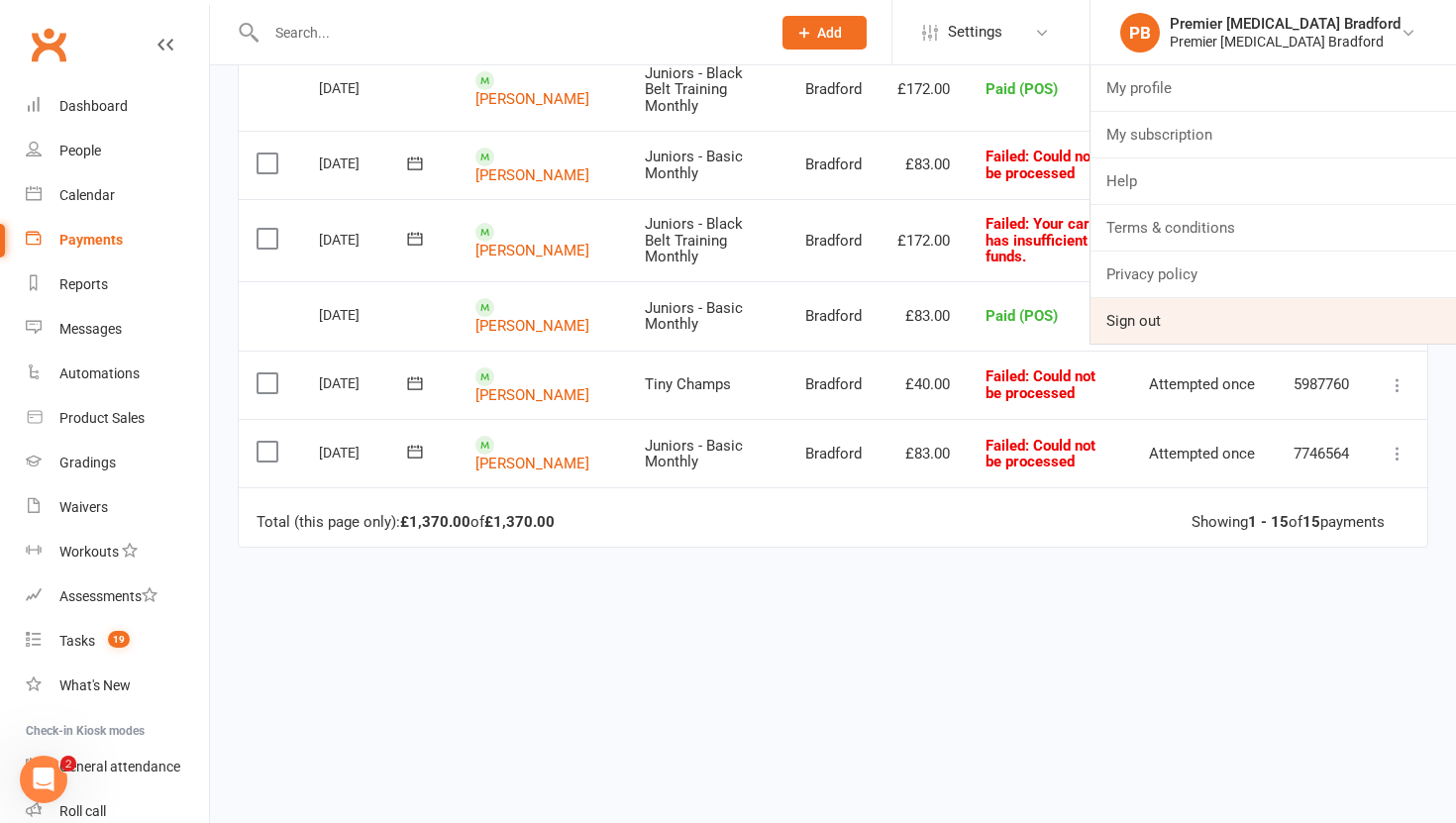 click on "Sign out" at bounding box center (1273, 321) 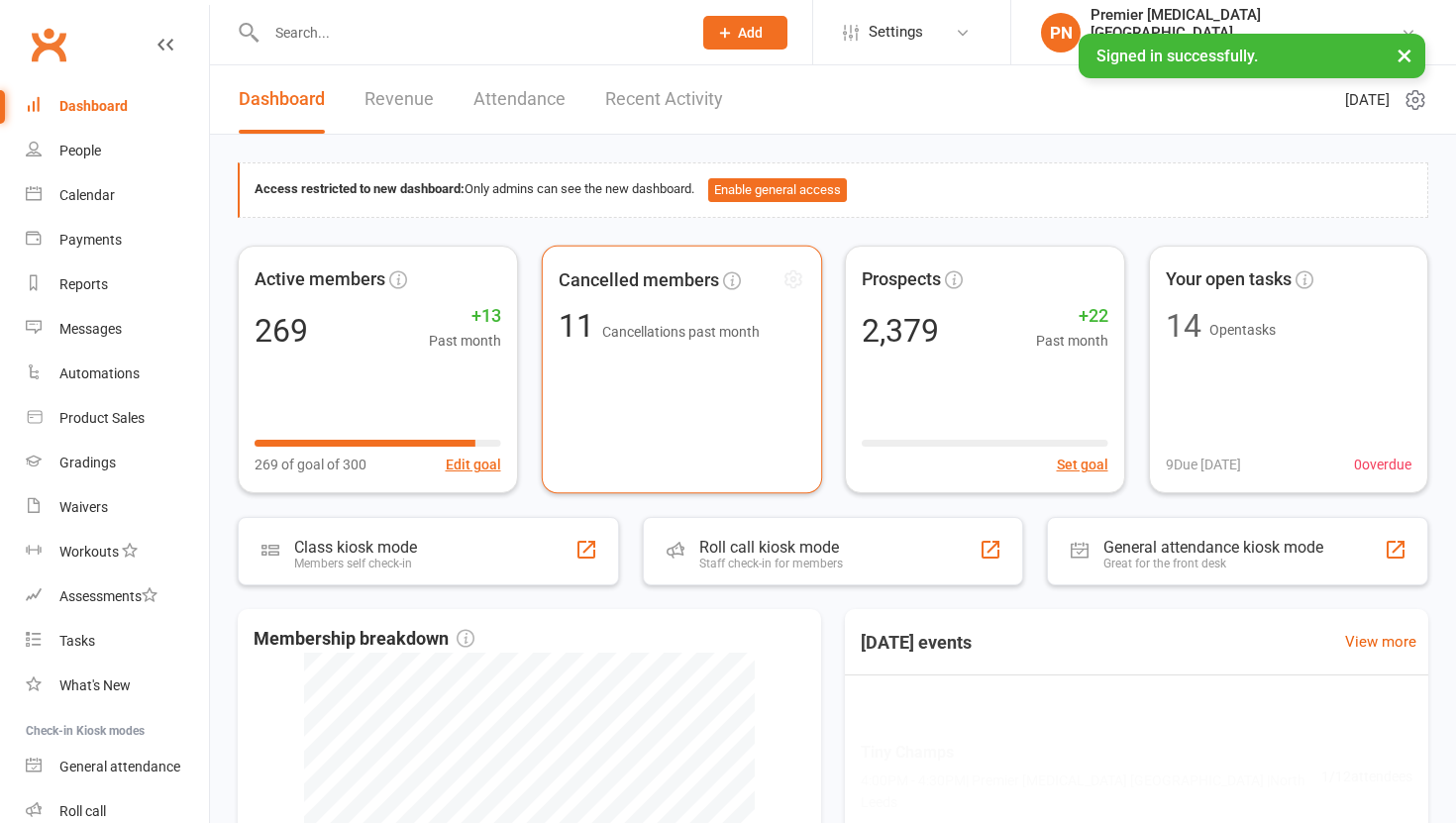 scroll, scrollTop: 0, scrollLeft: 0, axis: both 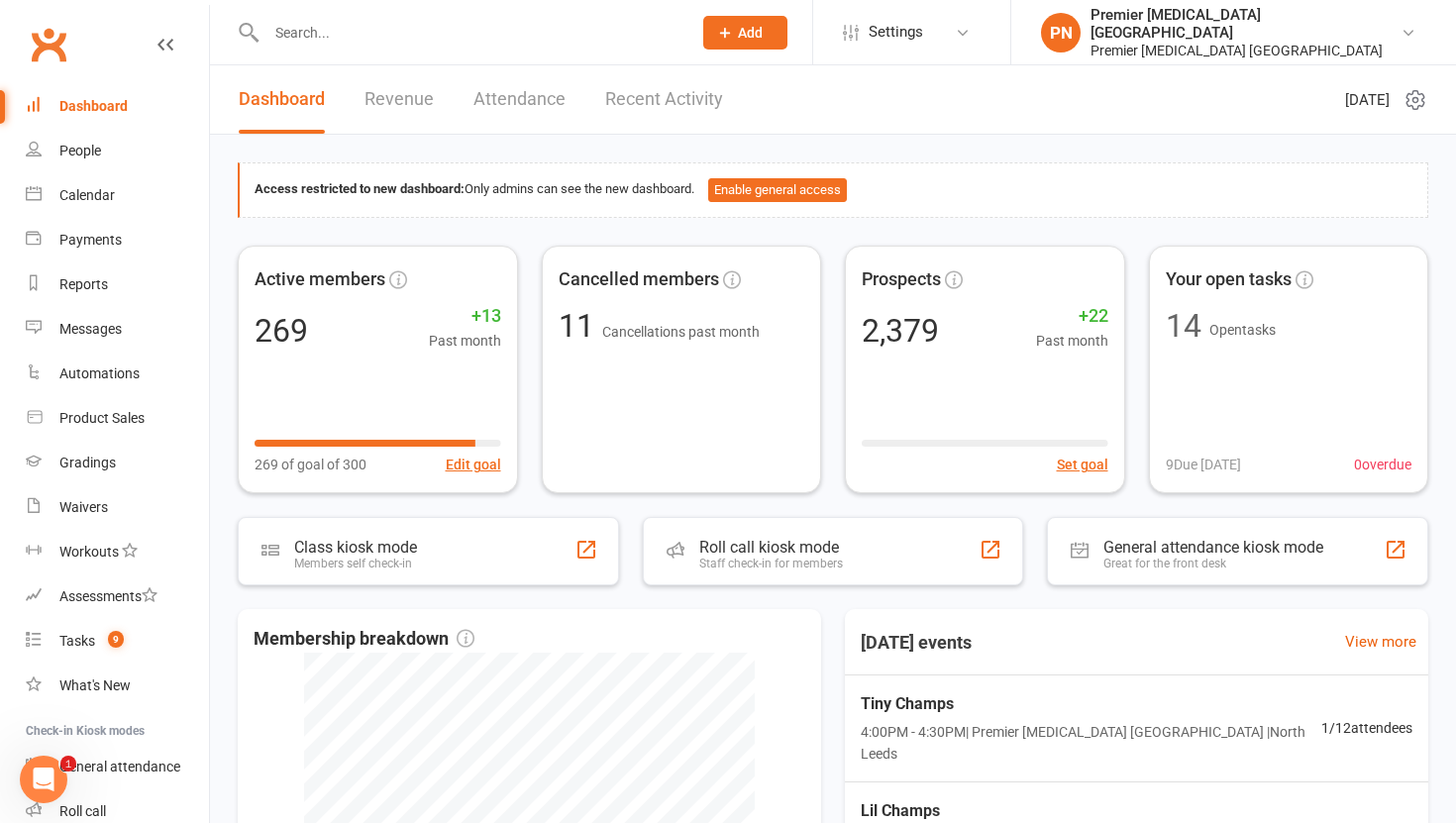 click at bounding box center [468, 33] 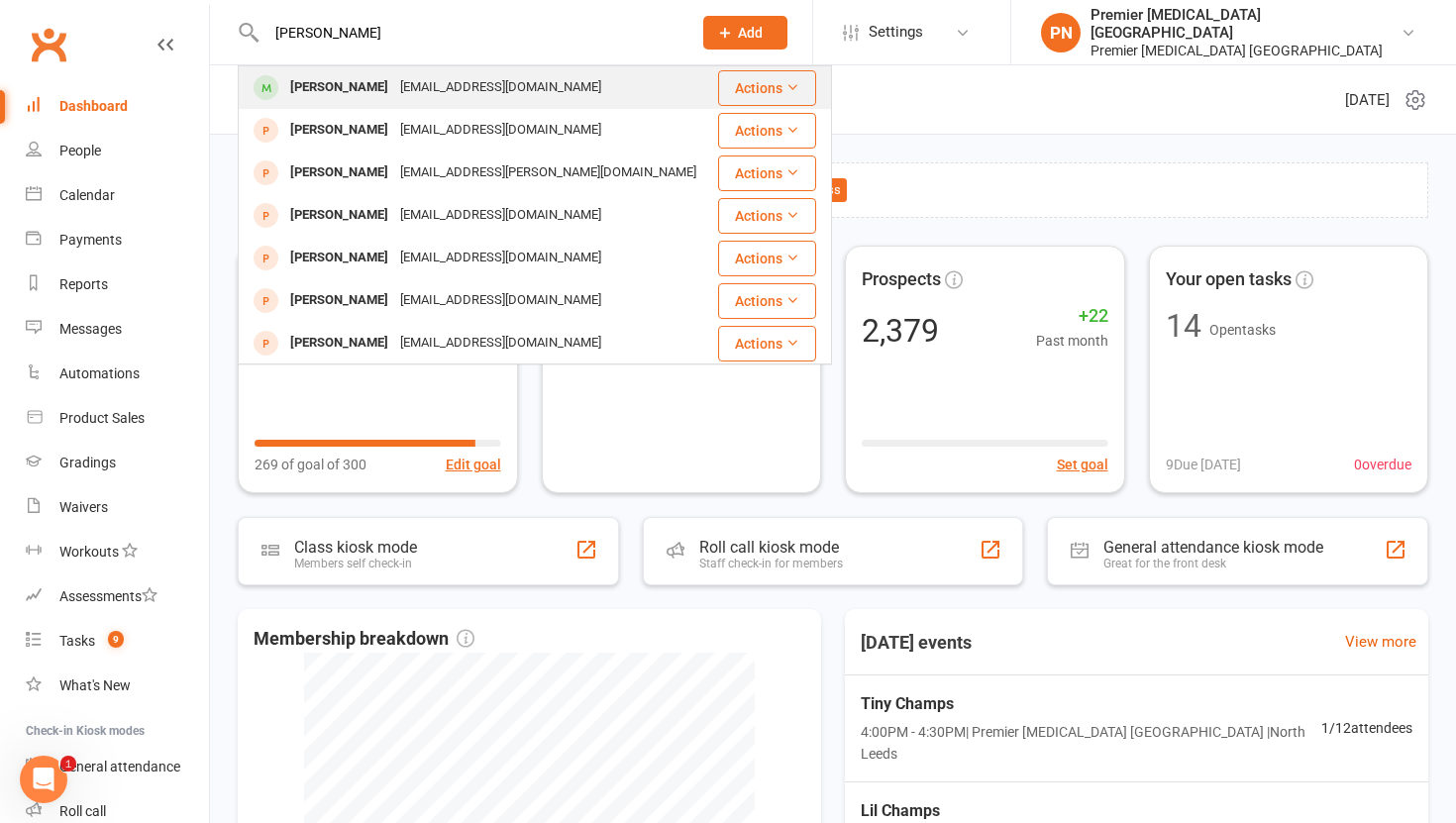 type on "ayman" 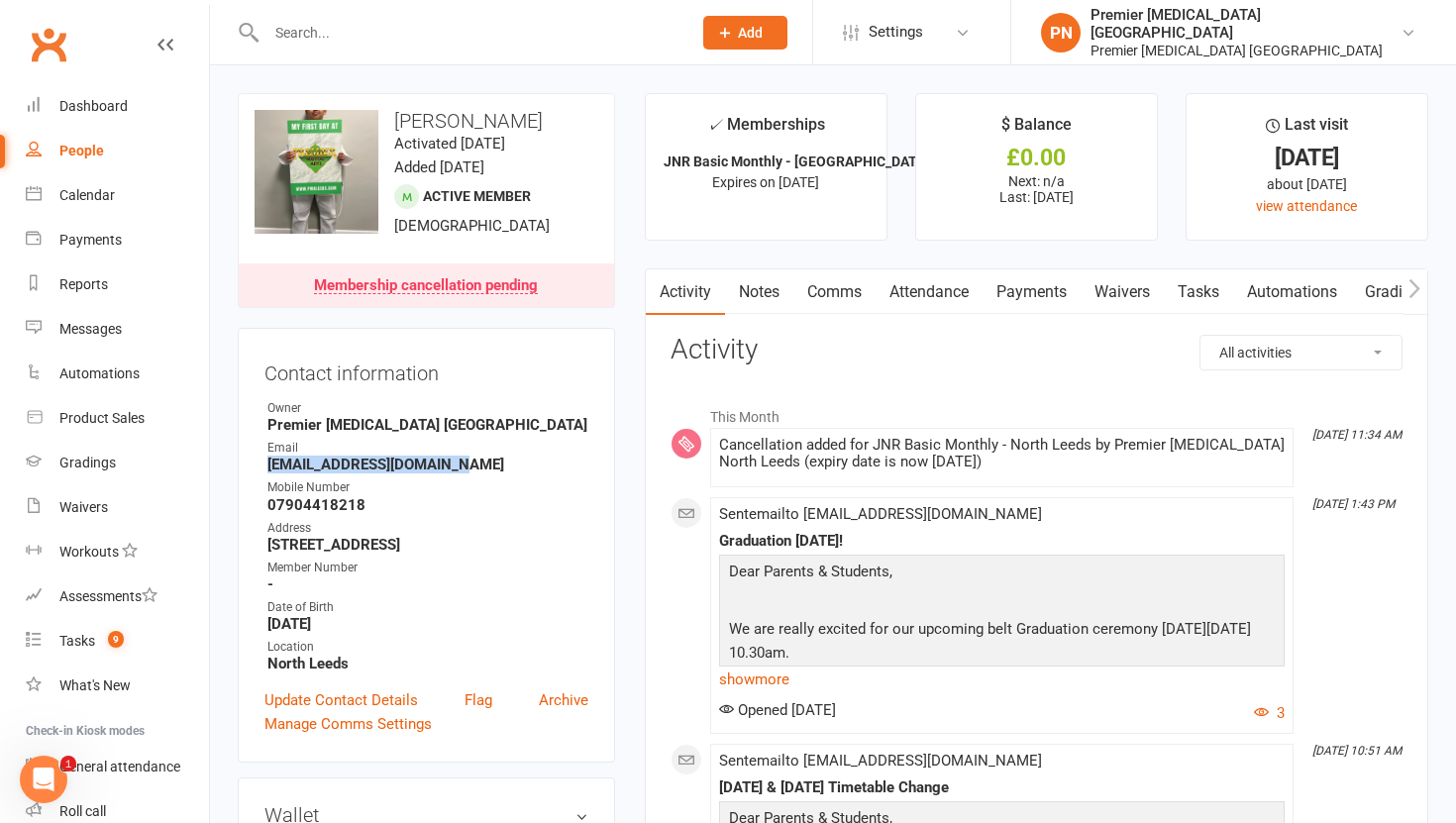 drag, startPoint x: 483, startPoint y: 464, endPoint x: 265, endPoint y: 470, distance: 218.0826 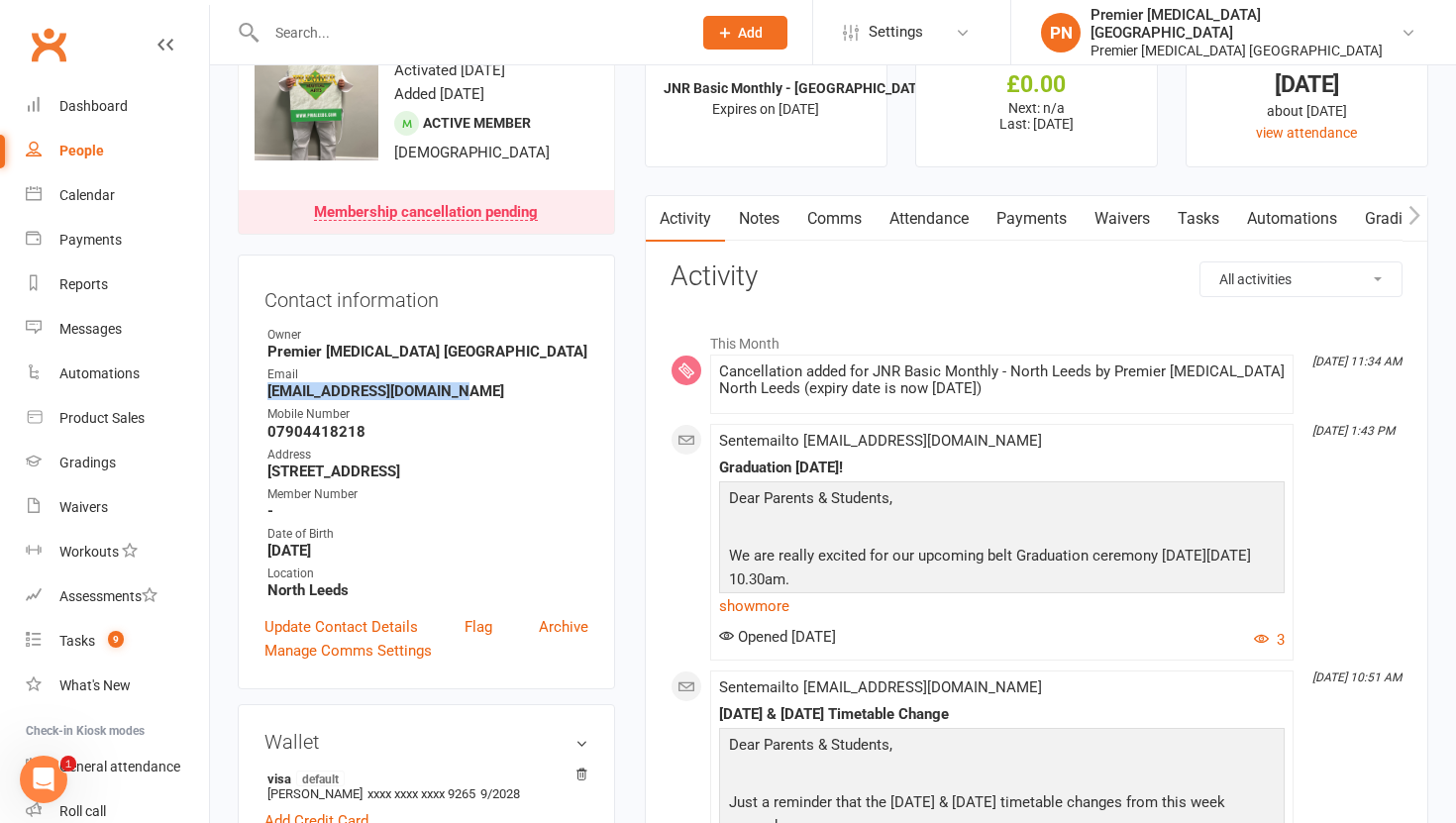 scroll, scrollTop: 72, scrollLeft: 0, axis: vertical 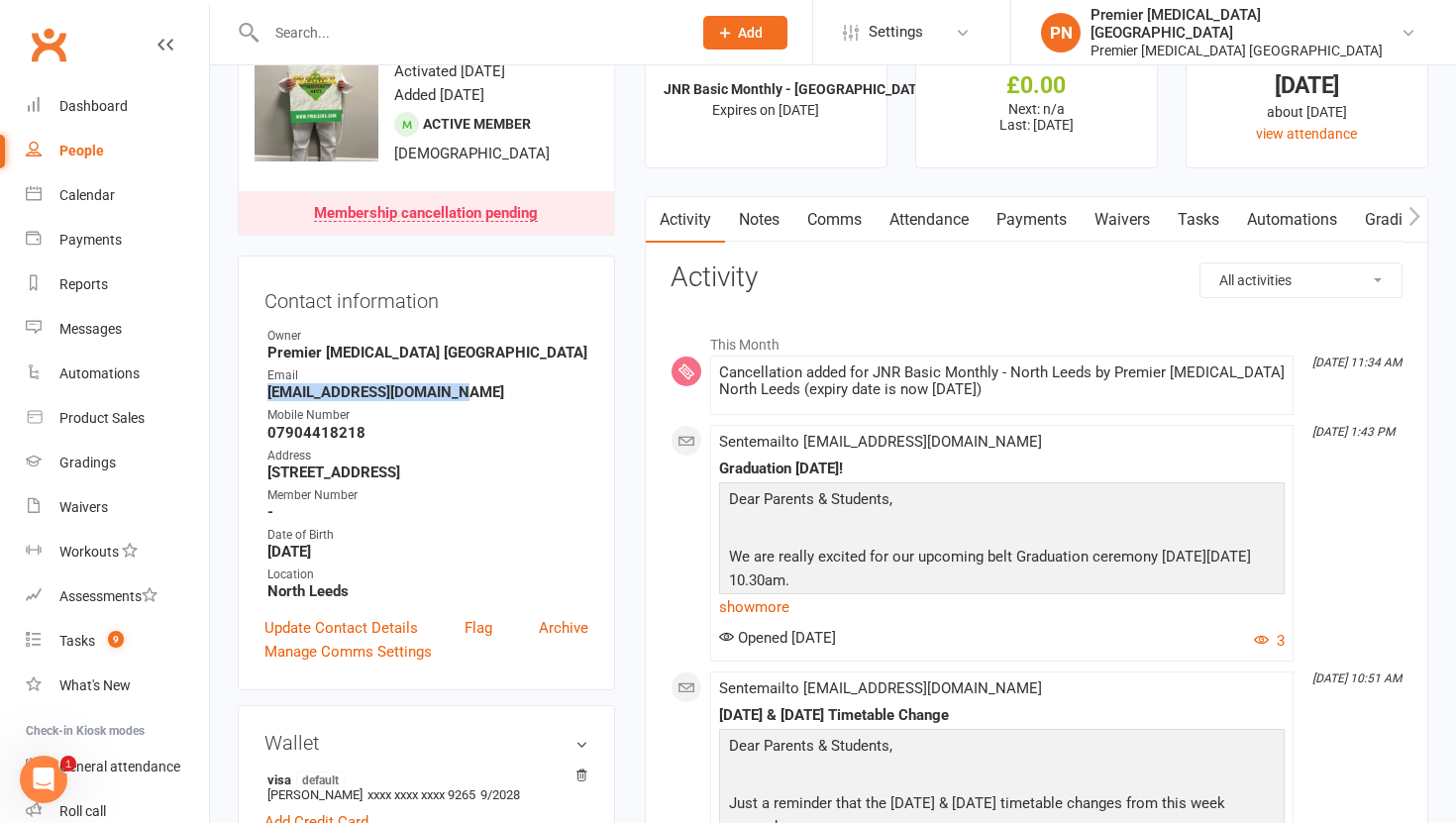 click on "Payments" at bounding box center (1031, 220) 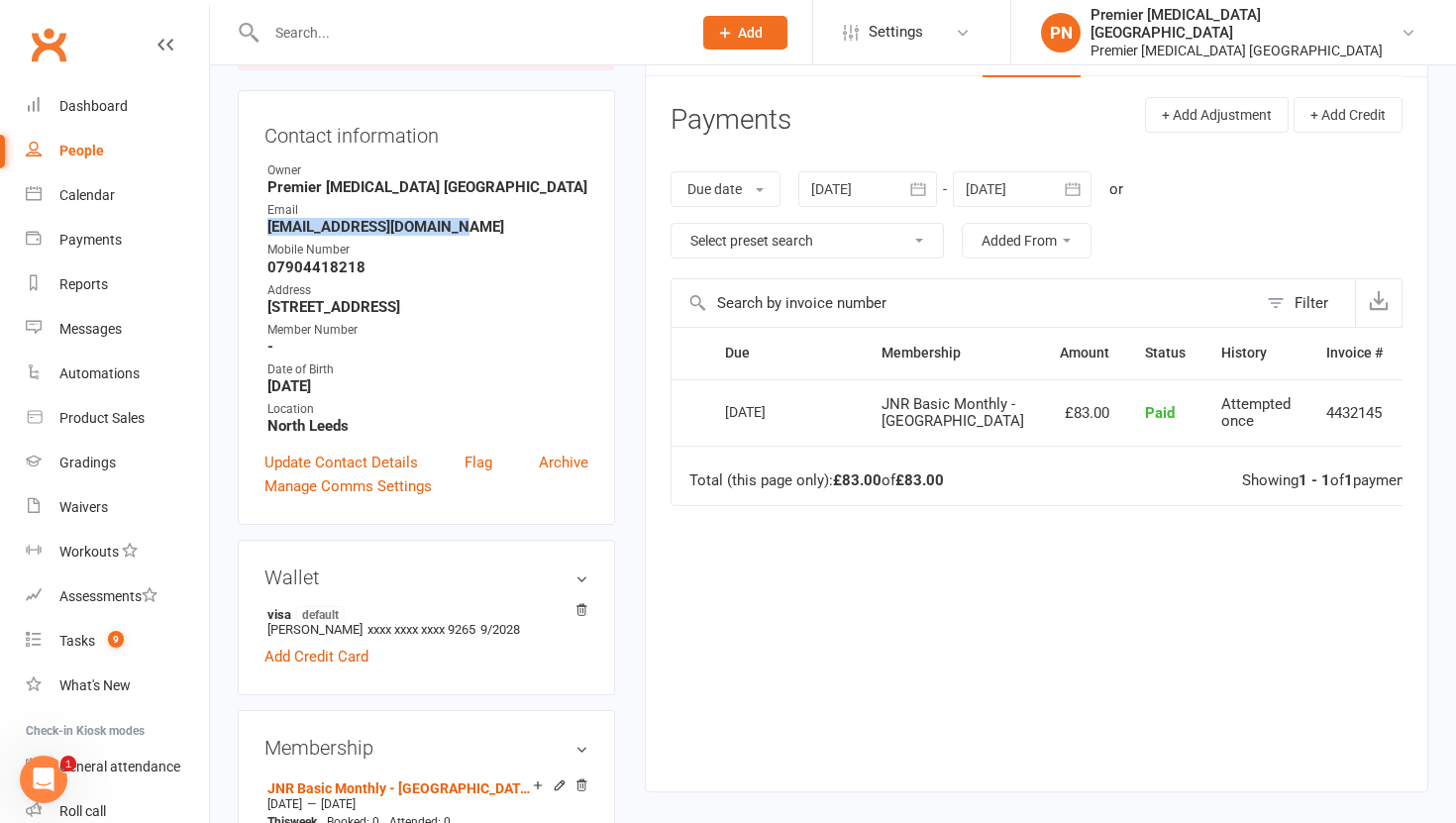 scroll, scrollTop: 0, scrollLeft: 0, axis: both 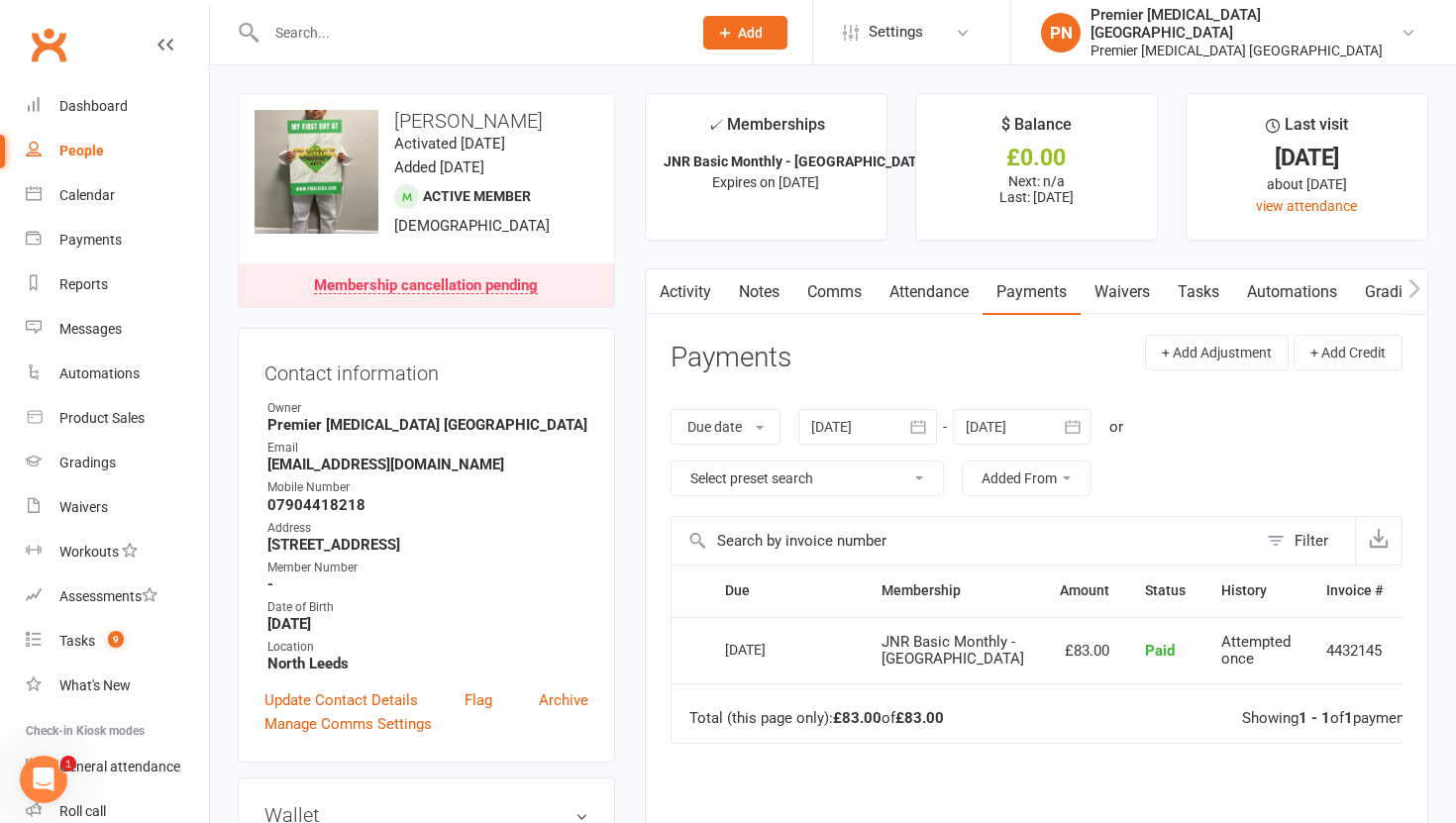 click on "✓ Memberships JNR Basic Monthly - North Leeds Expires on 31st July, 2025 $ Balance £0.00 Next: n/a Last: 1 Jul 2025 Last visit 22 May 2025 about 2 months ago view attendance" at bounding box center (1036, 166) 